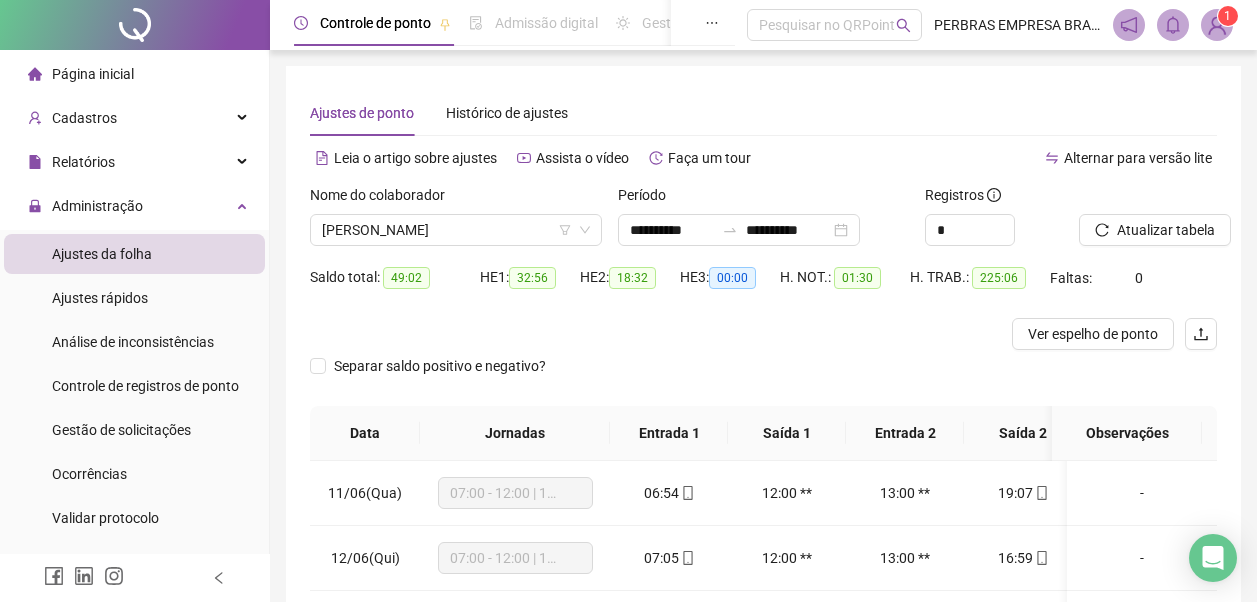 scroll, scrollTop: 396, scrollLeft: 0, axis: vertical 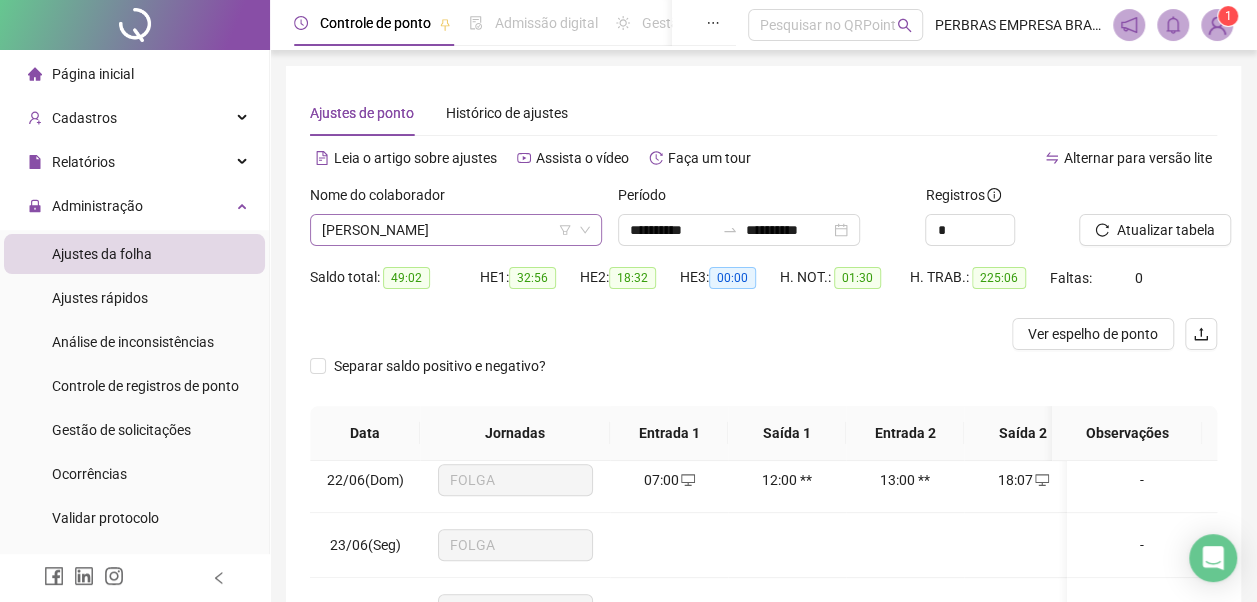 click on "[PERSON_NAME]" at bounding box center [456, 230] 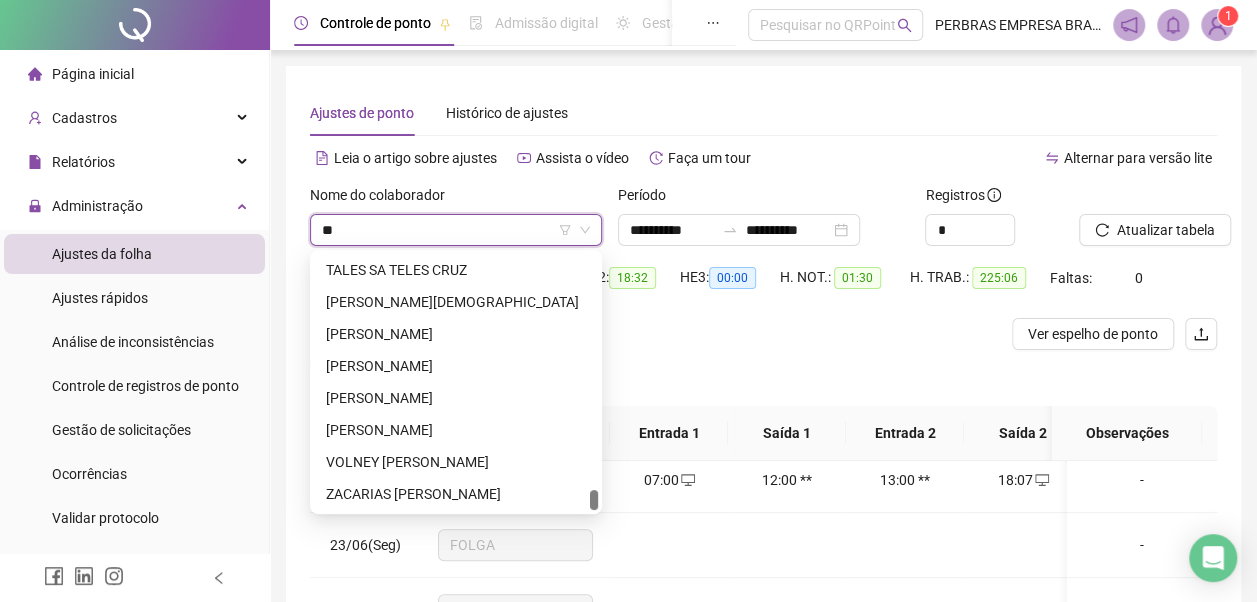 scroll, scrollTop: 0, scrollLeft: 0, axis: both 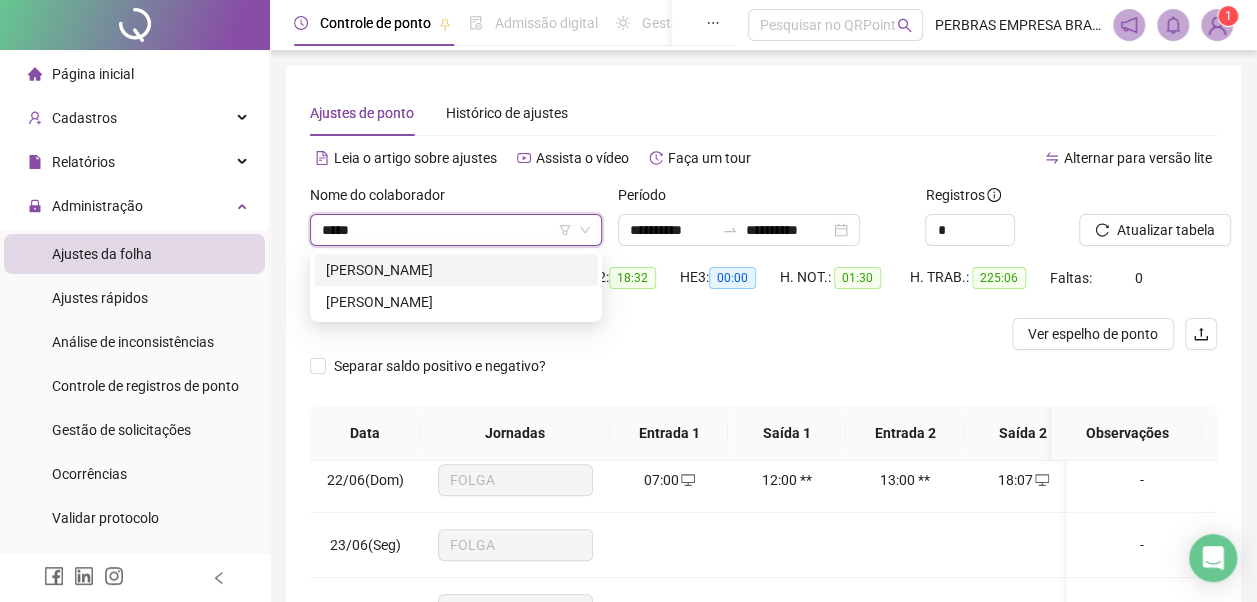 type on "******" 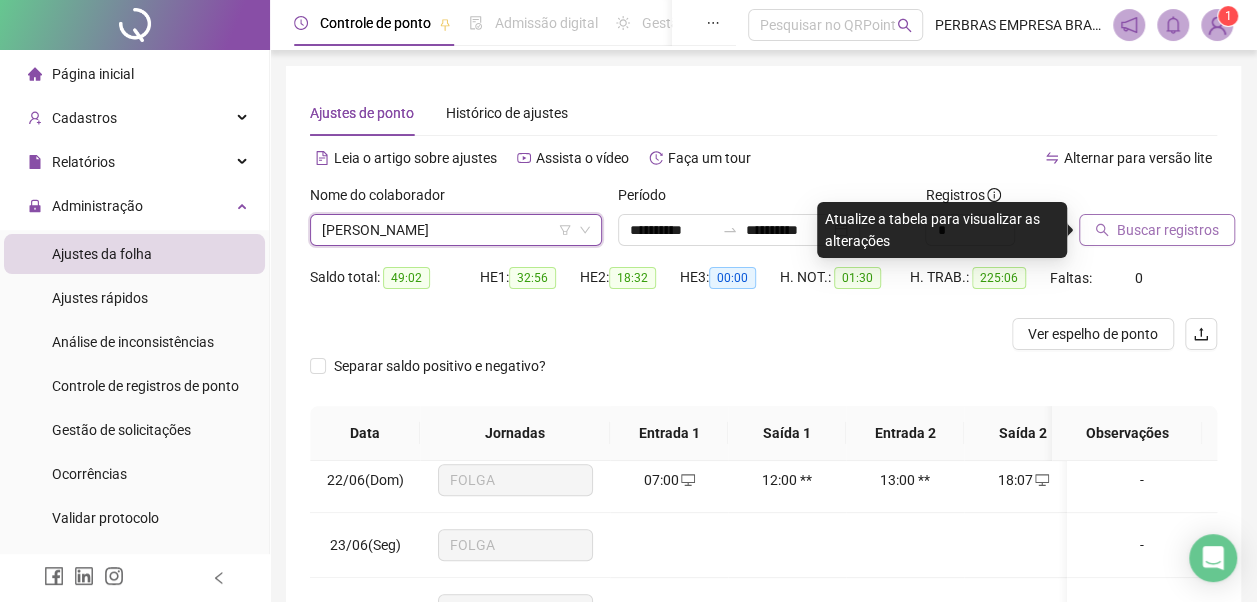 click on "Buscar registros" at bounding box center (1168, 230) 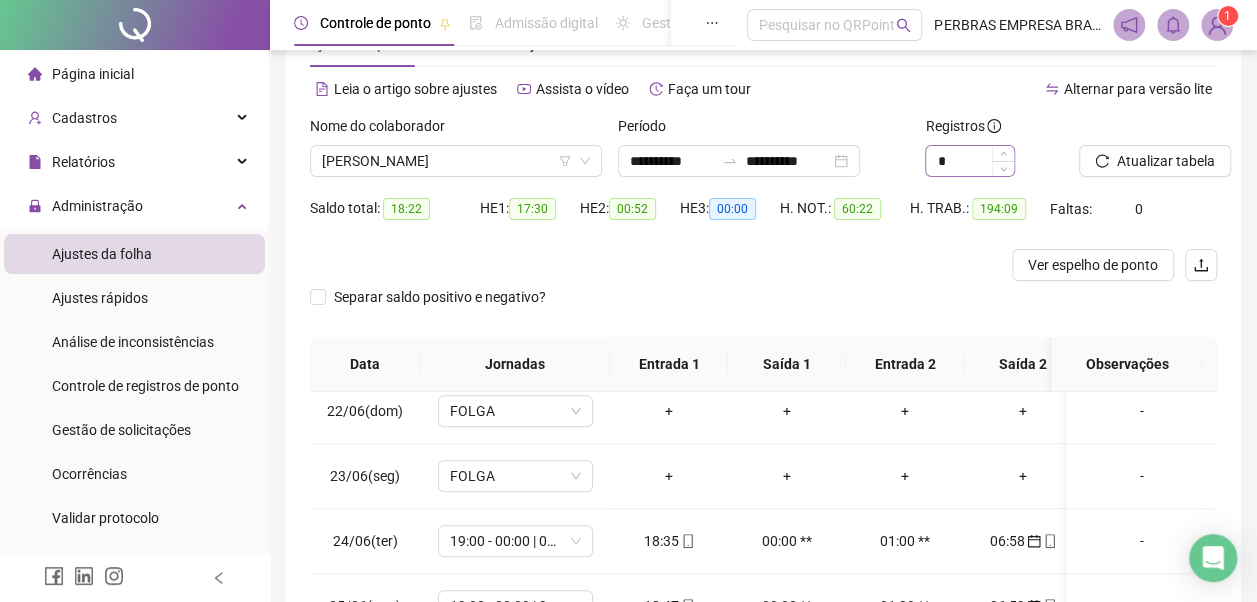 scroll, scrollTop: 0, scrollLeft: 0, axis: both 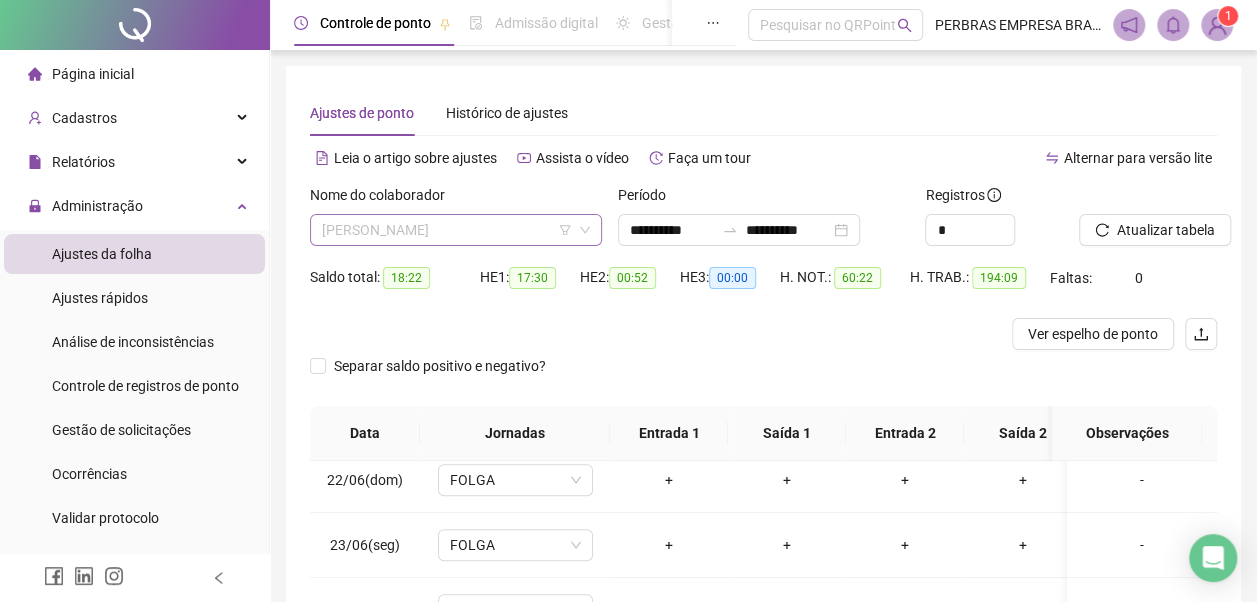click on "[PERSON_NAME]" at bounding box center [456, 230] 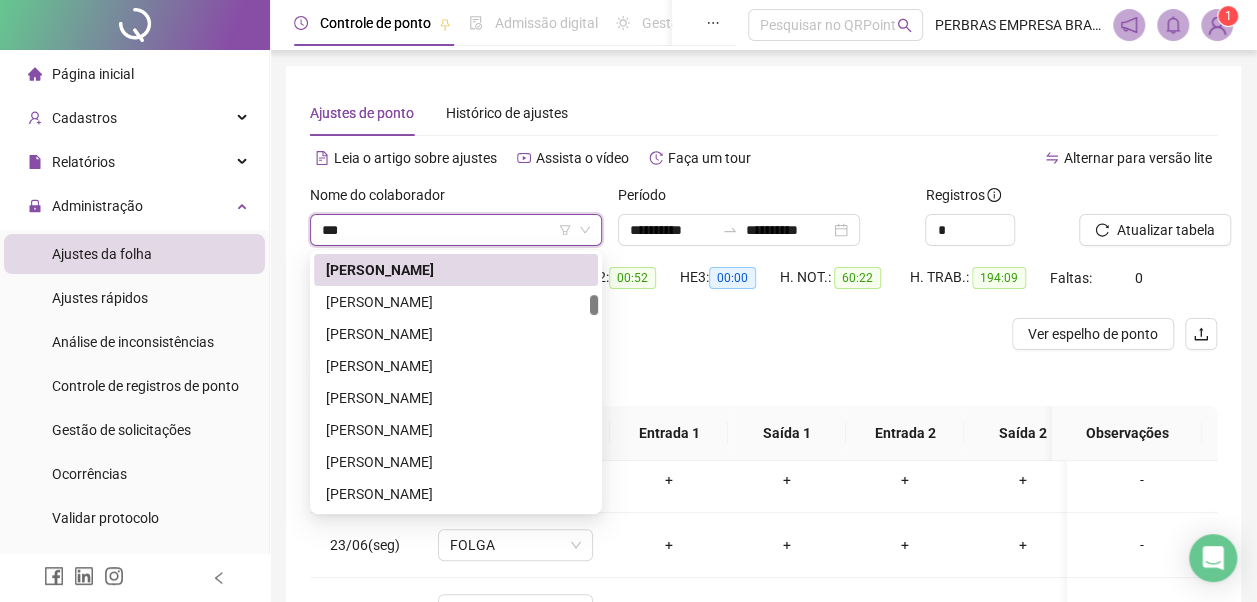 scroll, scrollTop: 0, scrollLeft: 0, axis: both 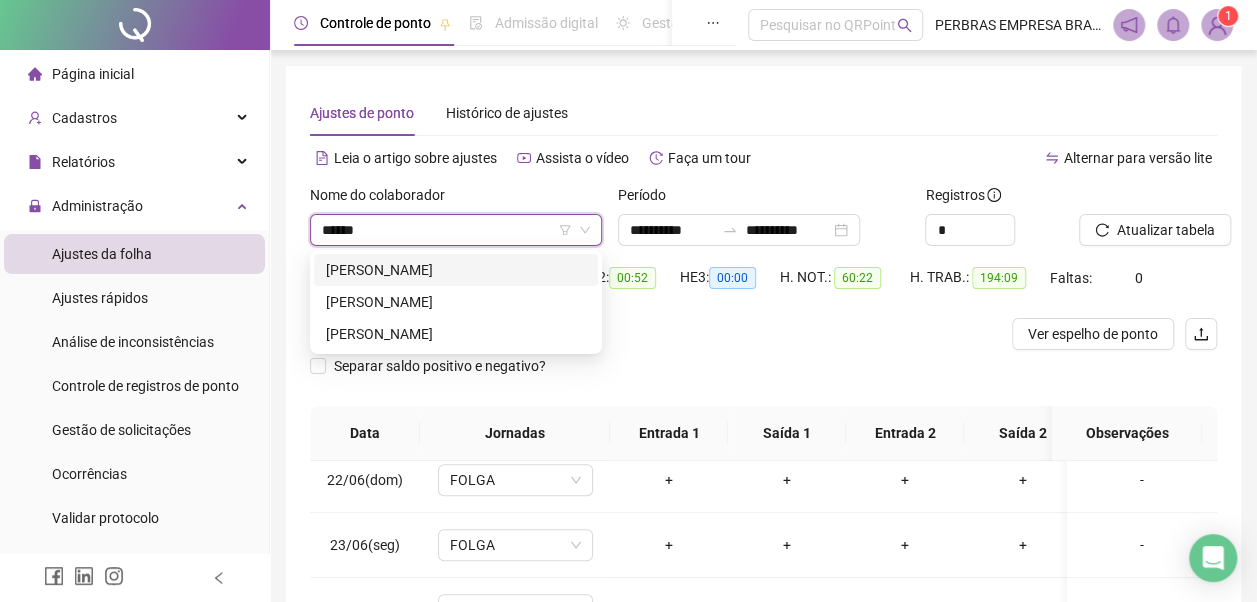 type on "*******" 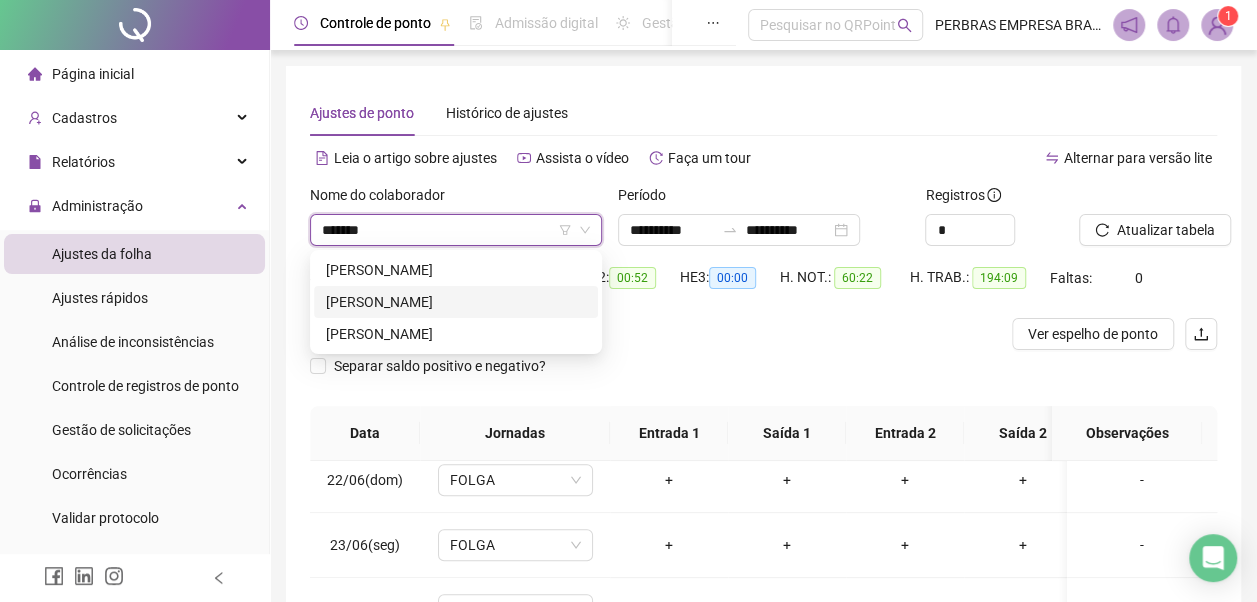 drag, startPoint x: 429, startPoint y: 294, endPoint x: 982, endPoint y: 259, distance: 554.1065 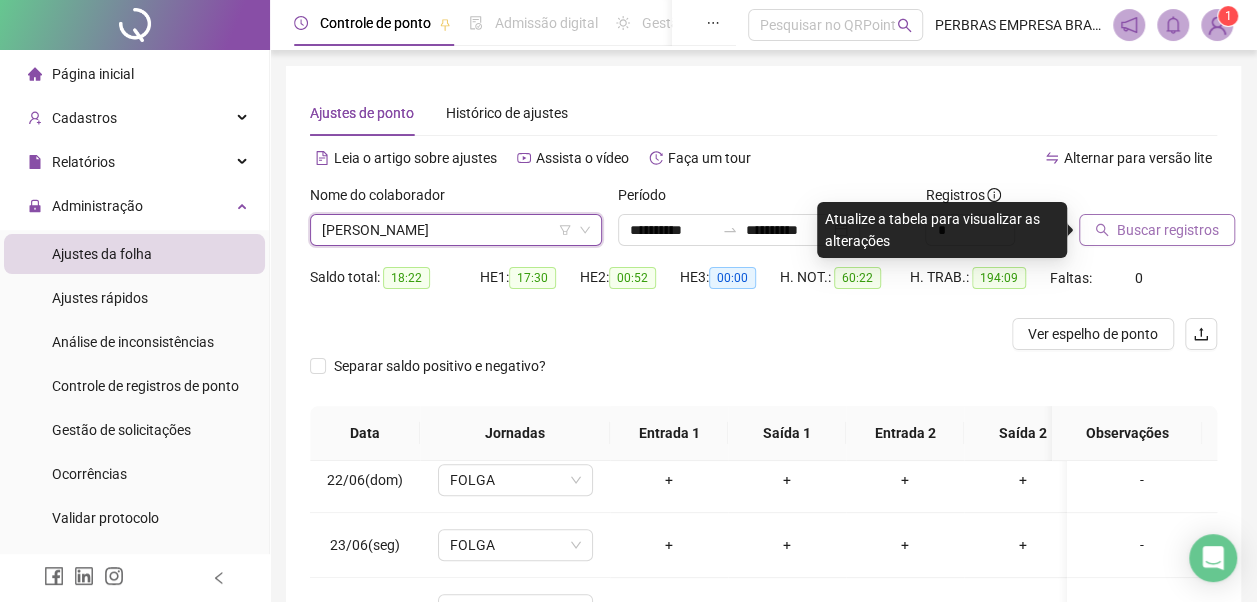 click on "Buscar registros" at bounding box center [1168, 230] 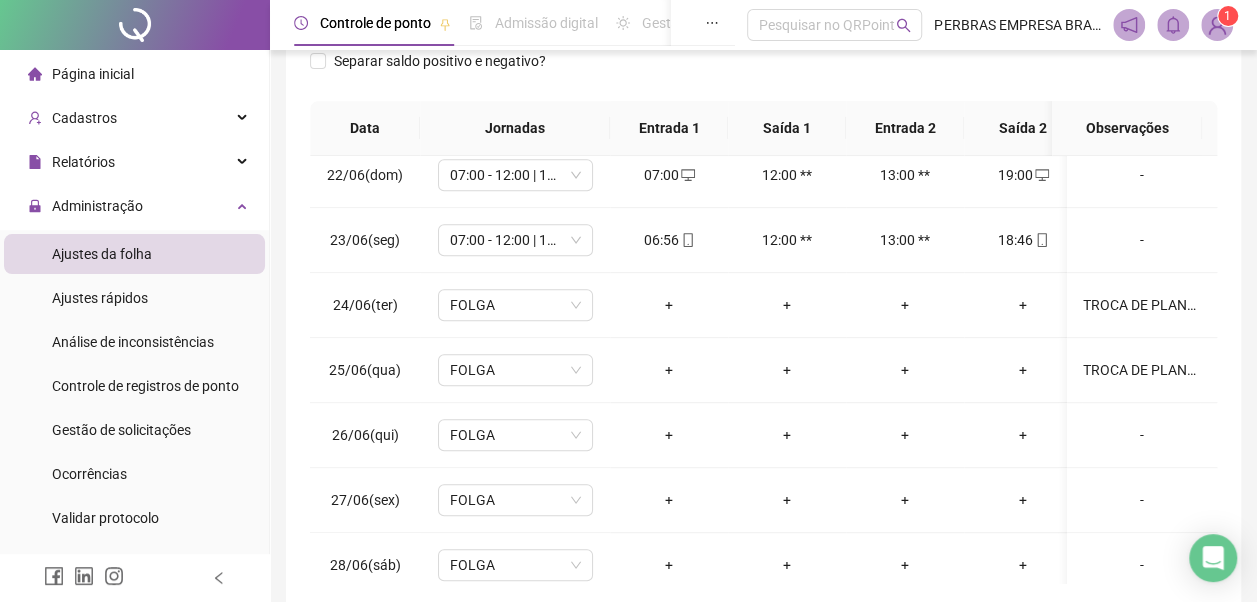 scroll, scrollTop: 196, scrollLeft: 0, axis: vertical 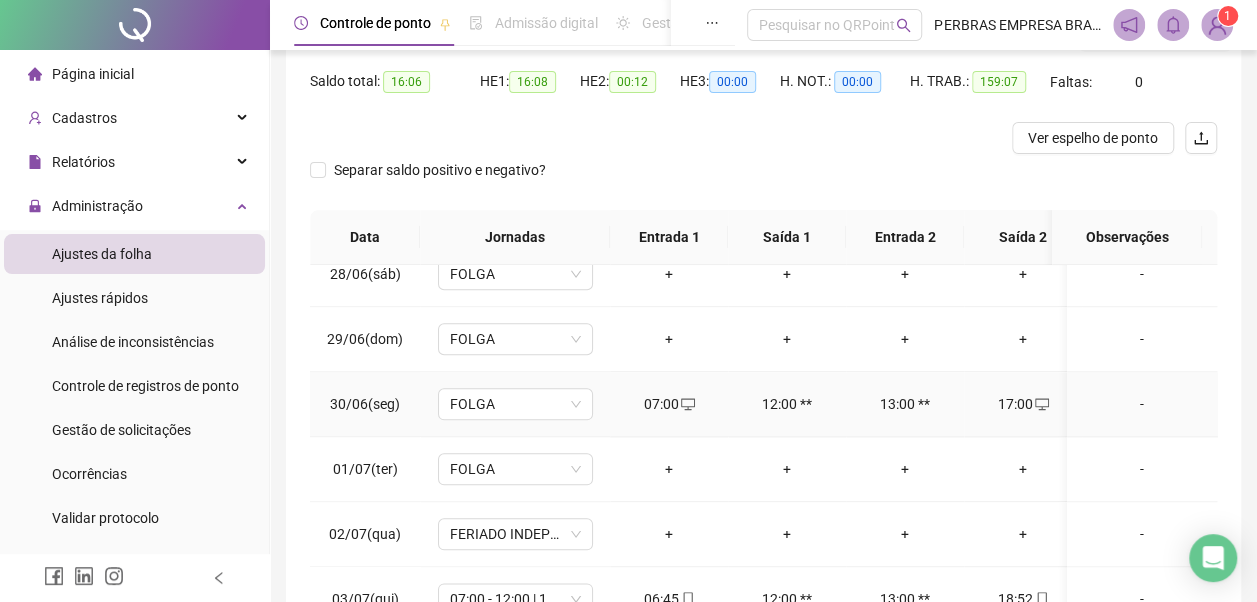 click 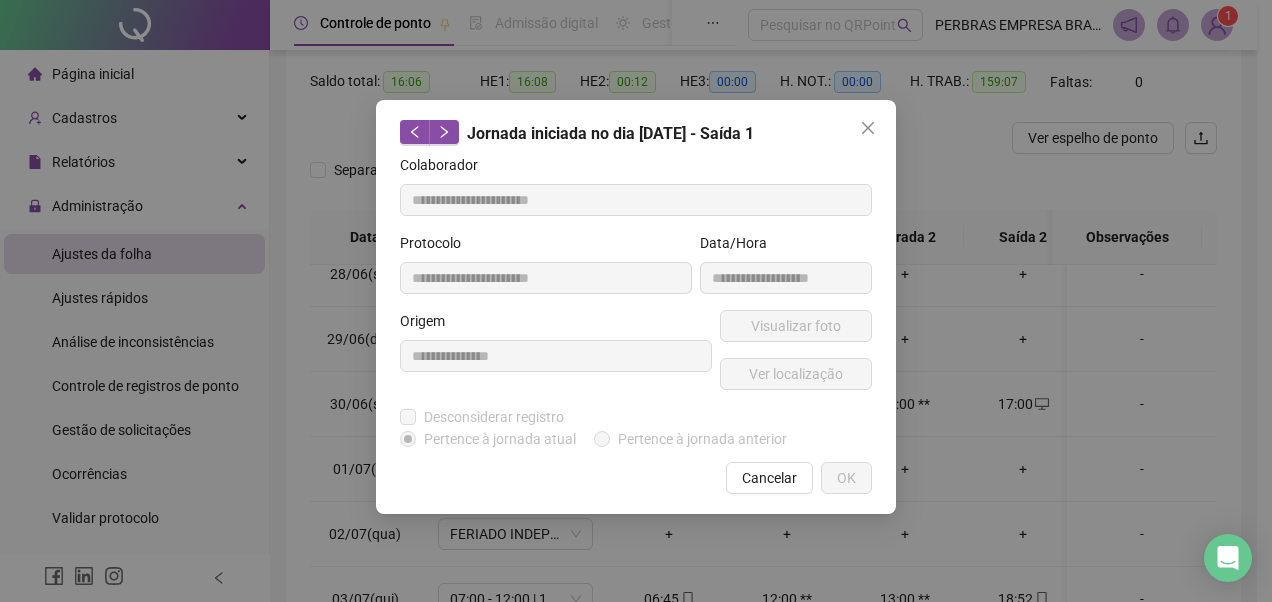 type on "**********" 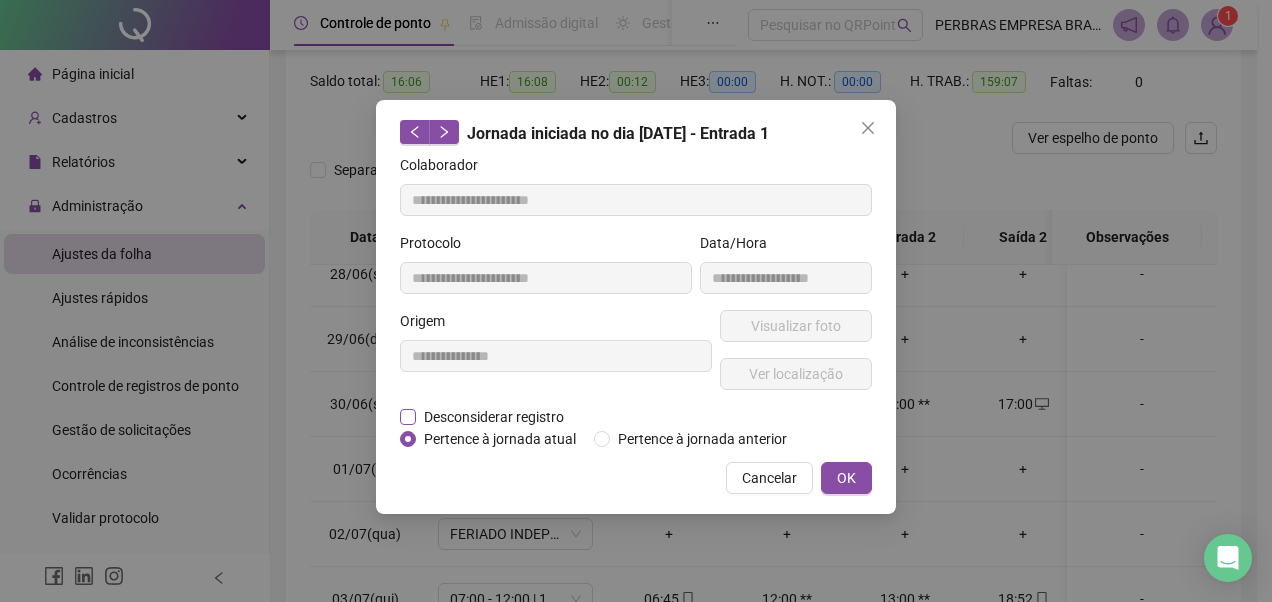 click on "Desconsiderar registro" at bounding box center [494, 417] 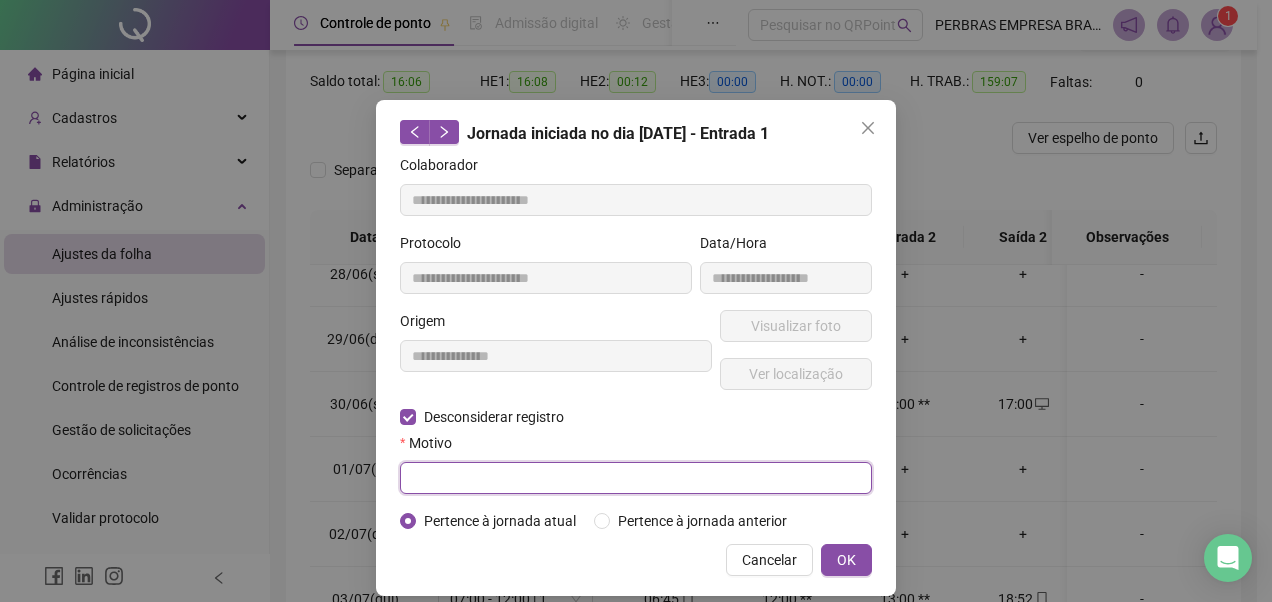 click at bounding box center [636, 478] 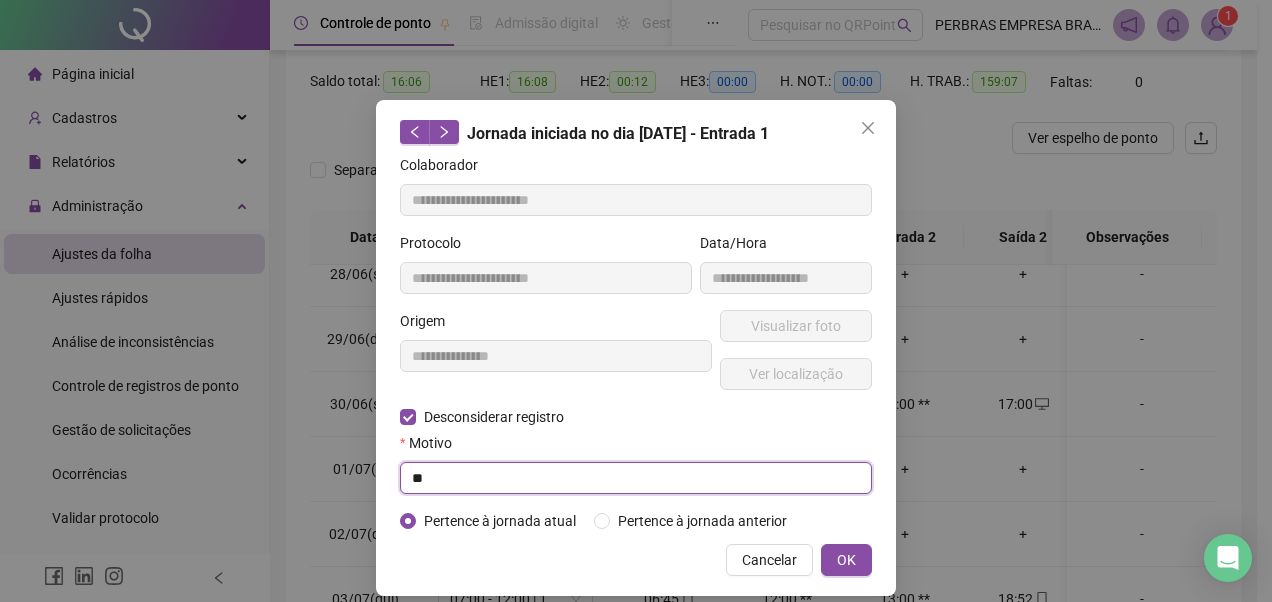 type on "*" 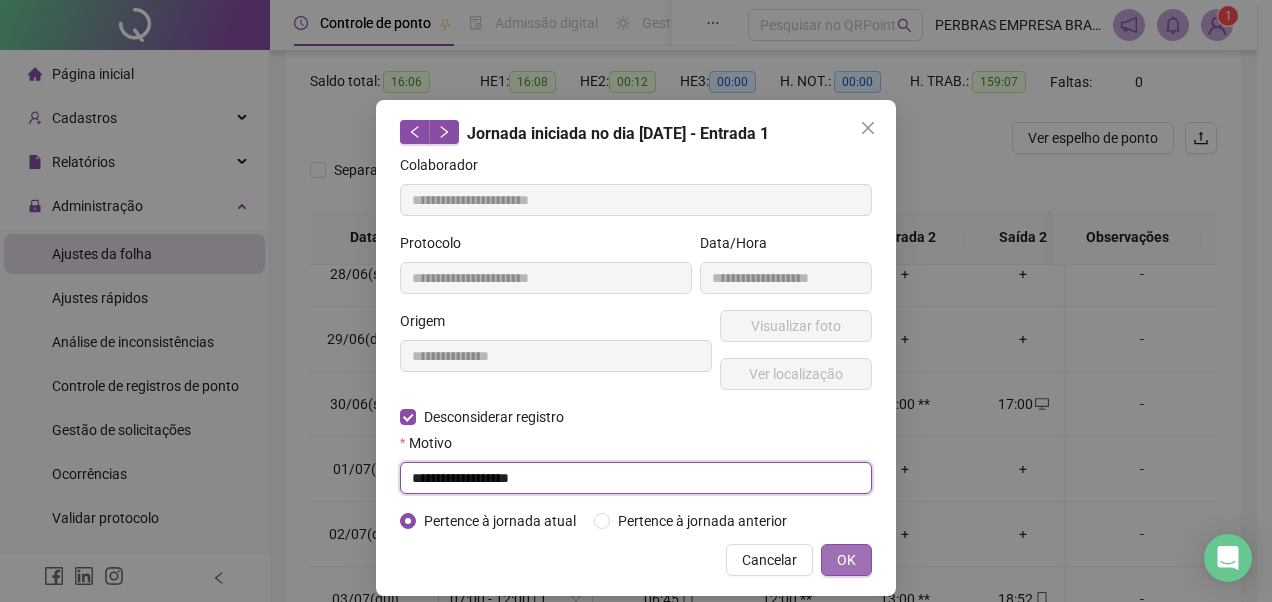 type on "**********" 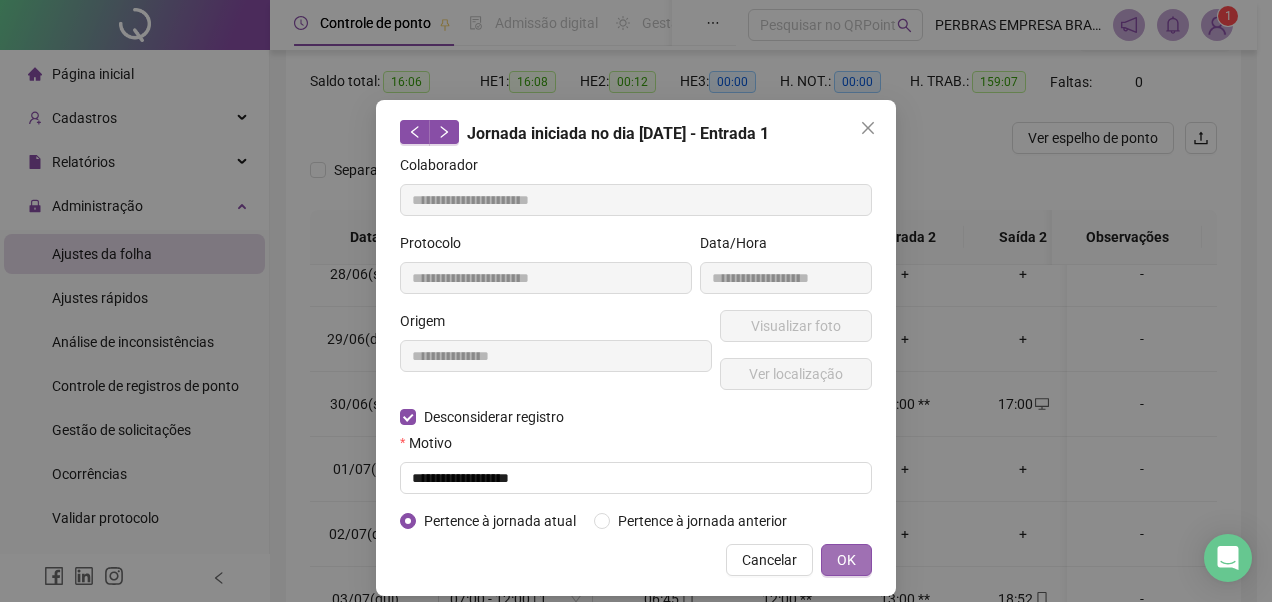 click on "OK" at bounding box center (846, 560) 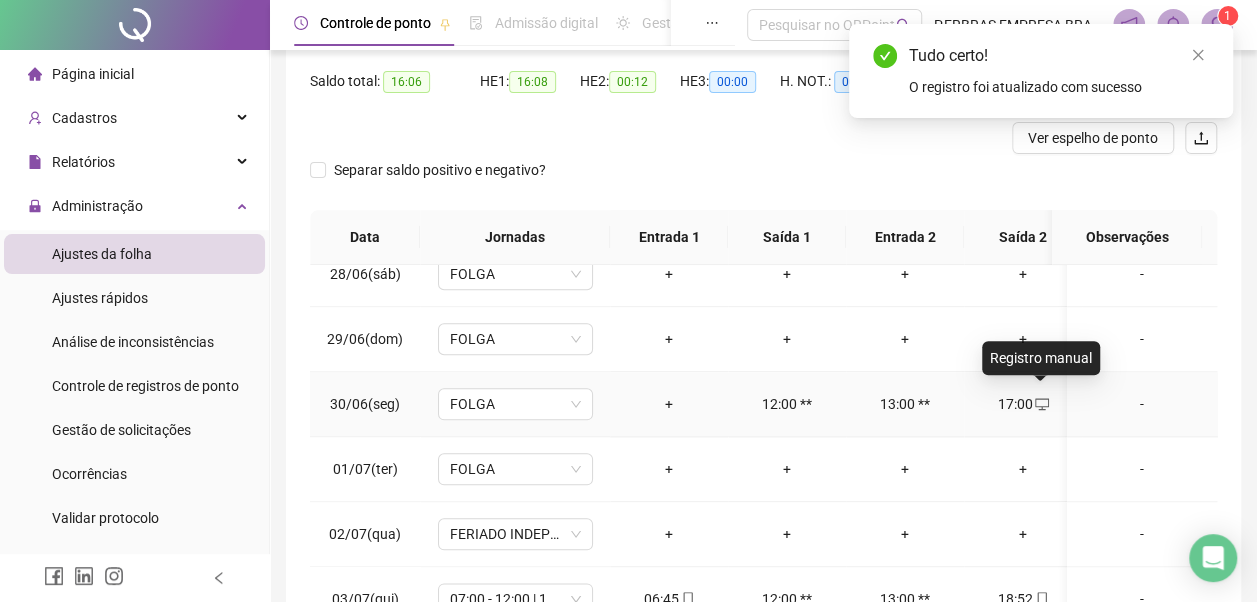 click 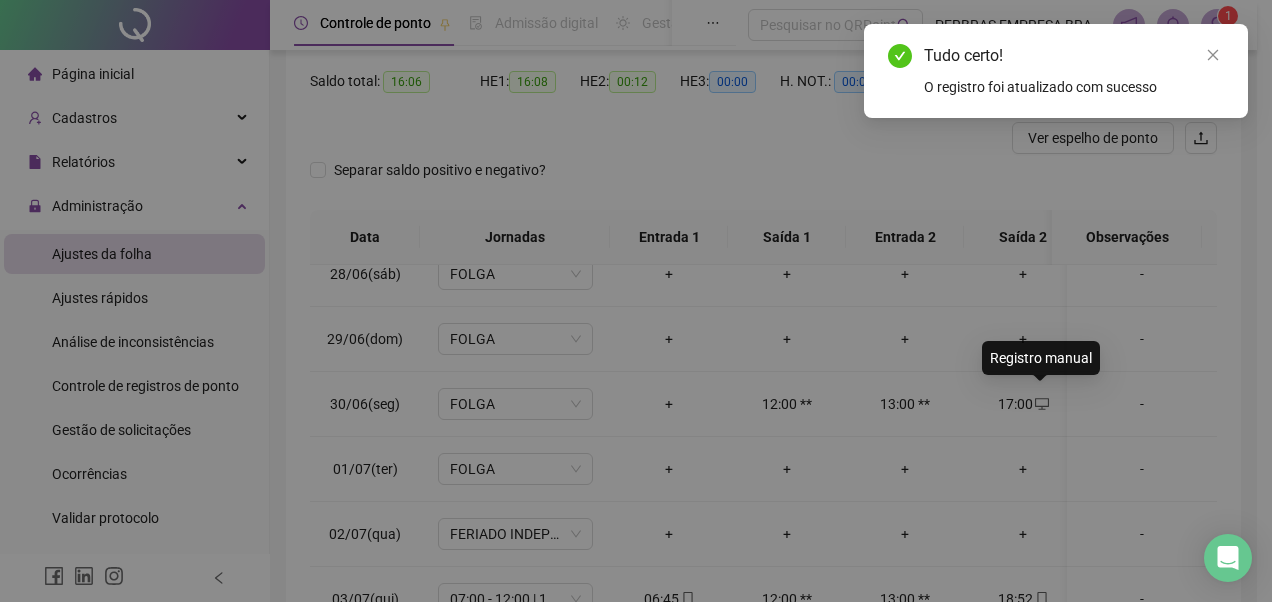 type on "**********" 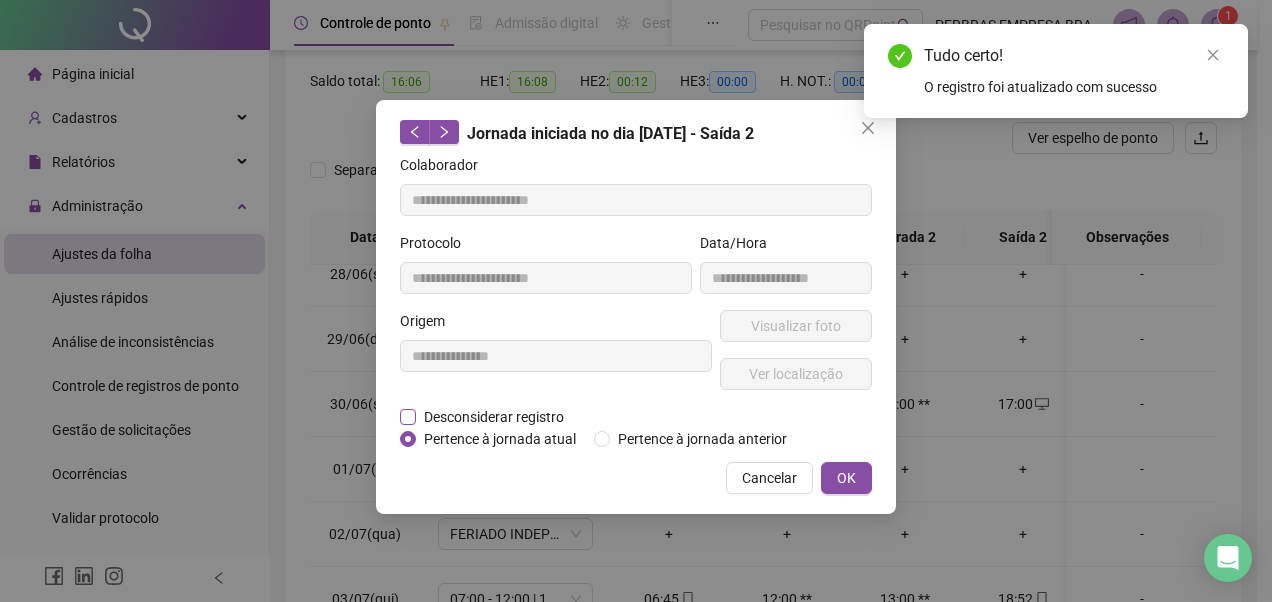 drag, startPoint x: 521, startPoint y: 414, endPoint x: 514, endPoint y: 424, distance: 12.206555 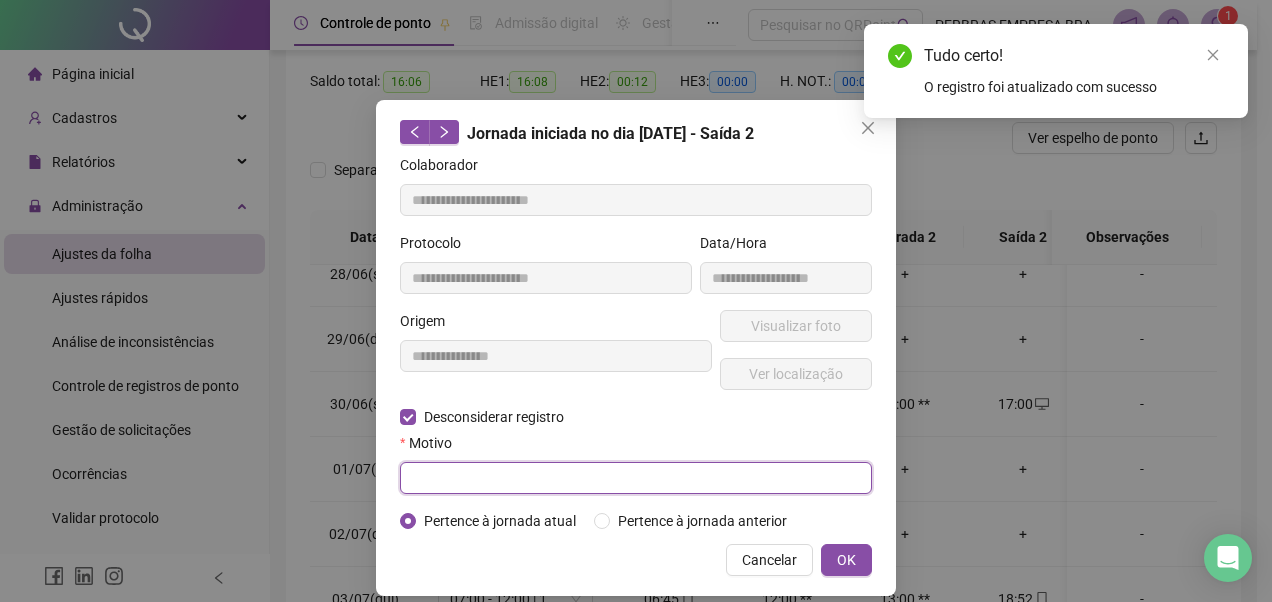 click at bounding box center [636, 478] 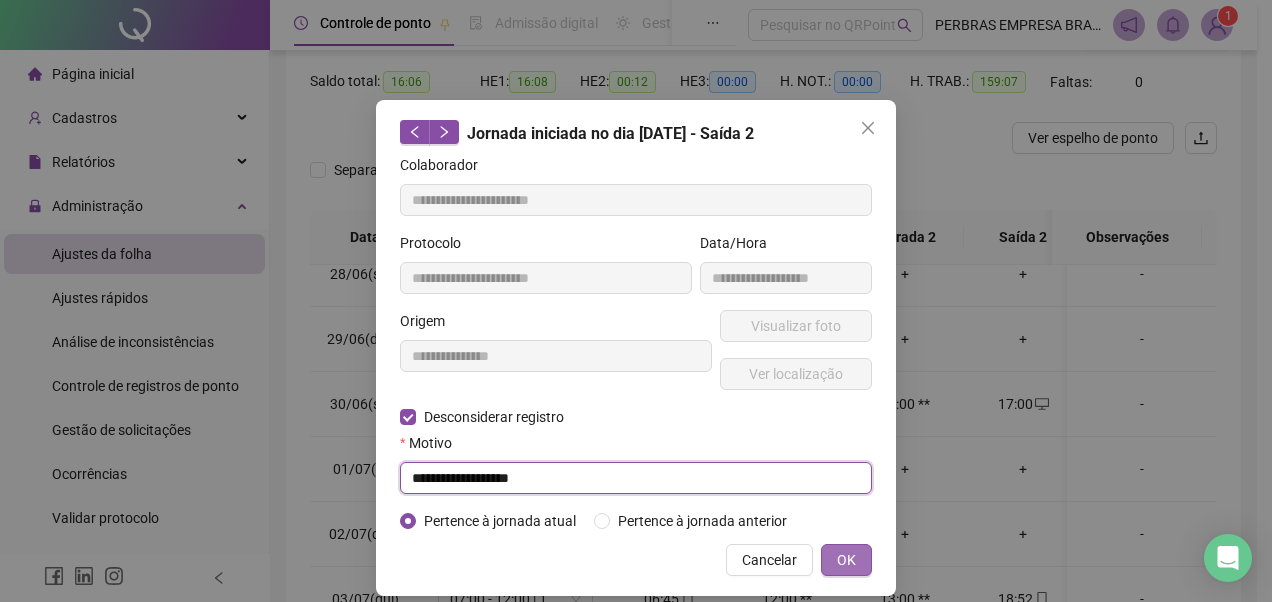type on "**********" 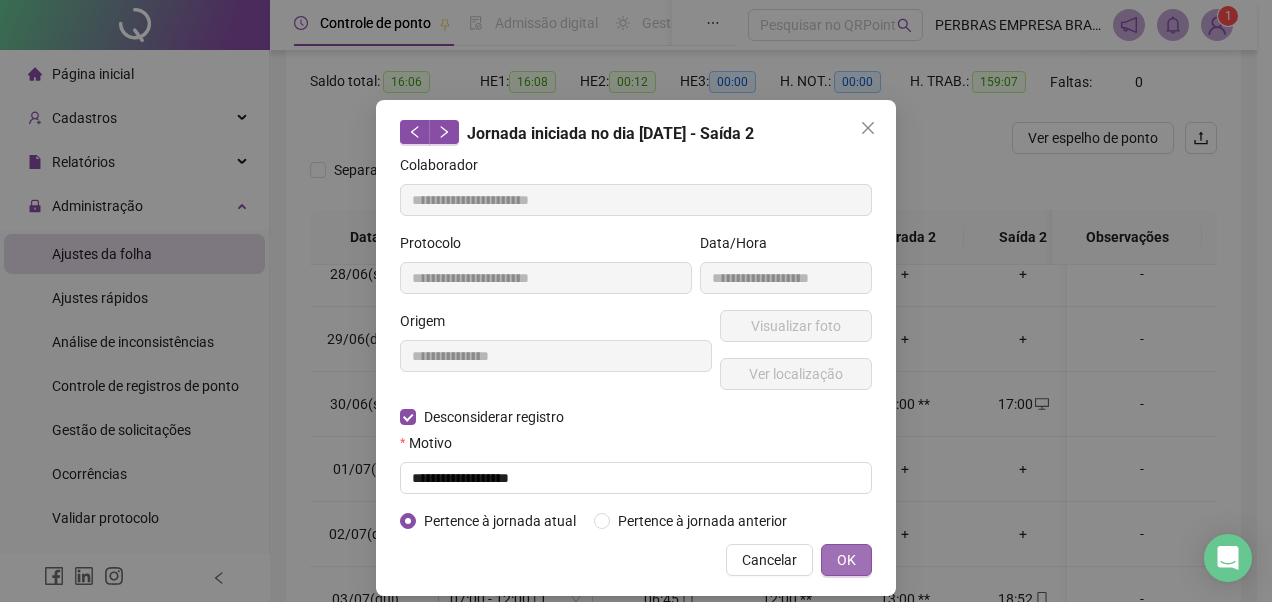 click on "OK" at bounding box center (846, 560) 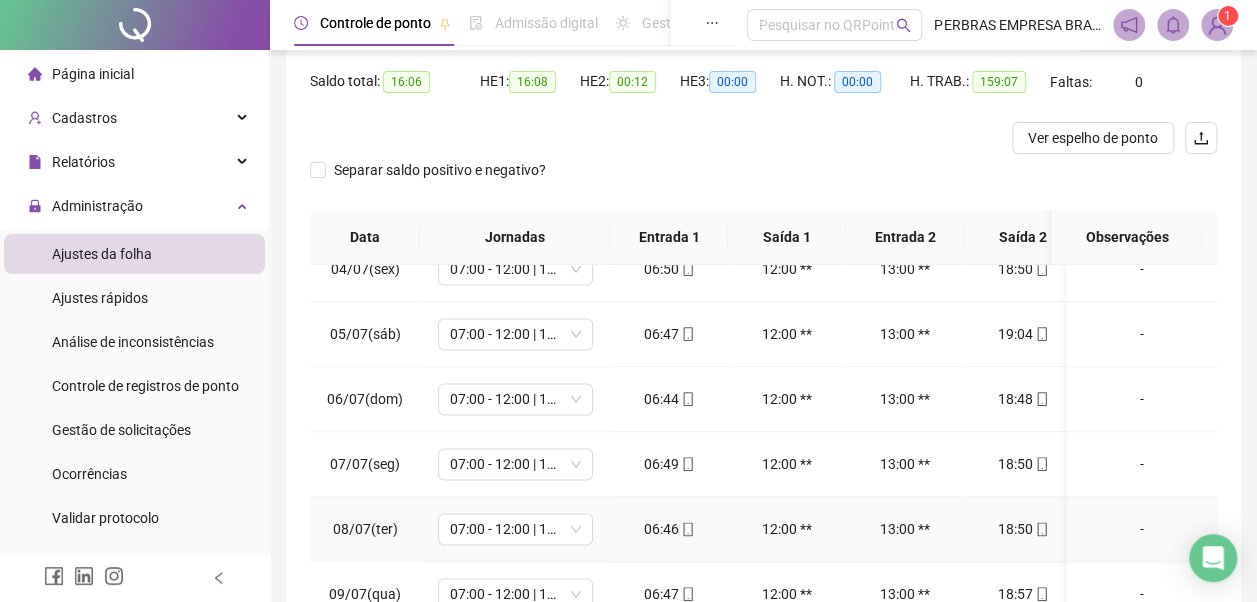 scroll, scrollTop: 1528, scrollLeft: 0, axis: vertical 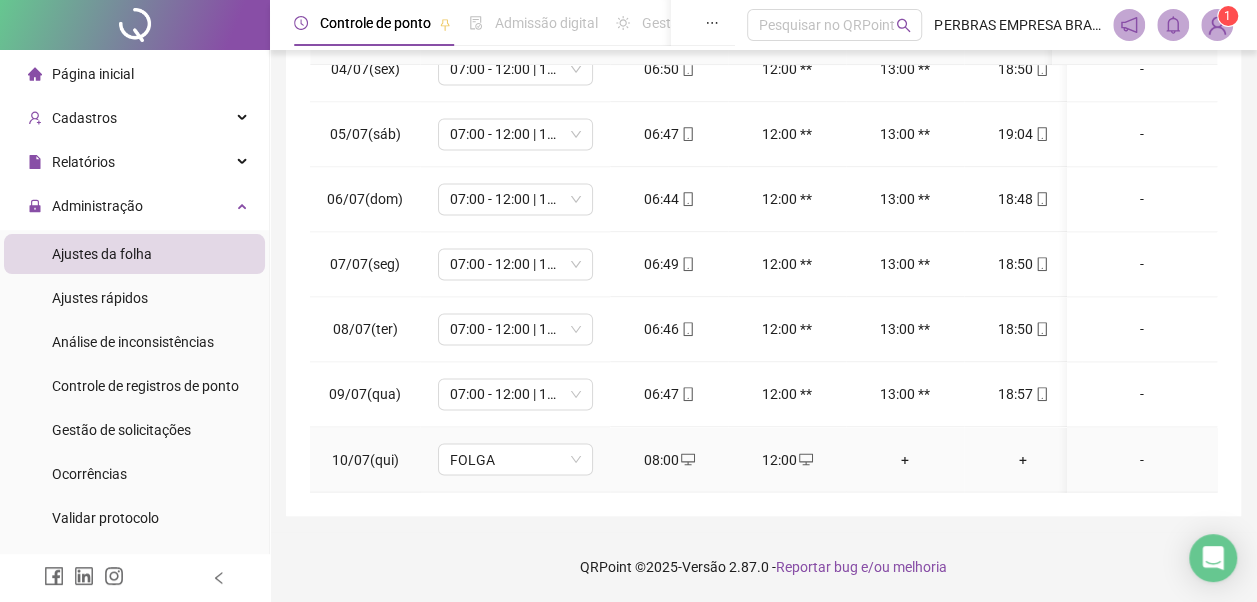 click 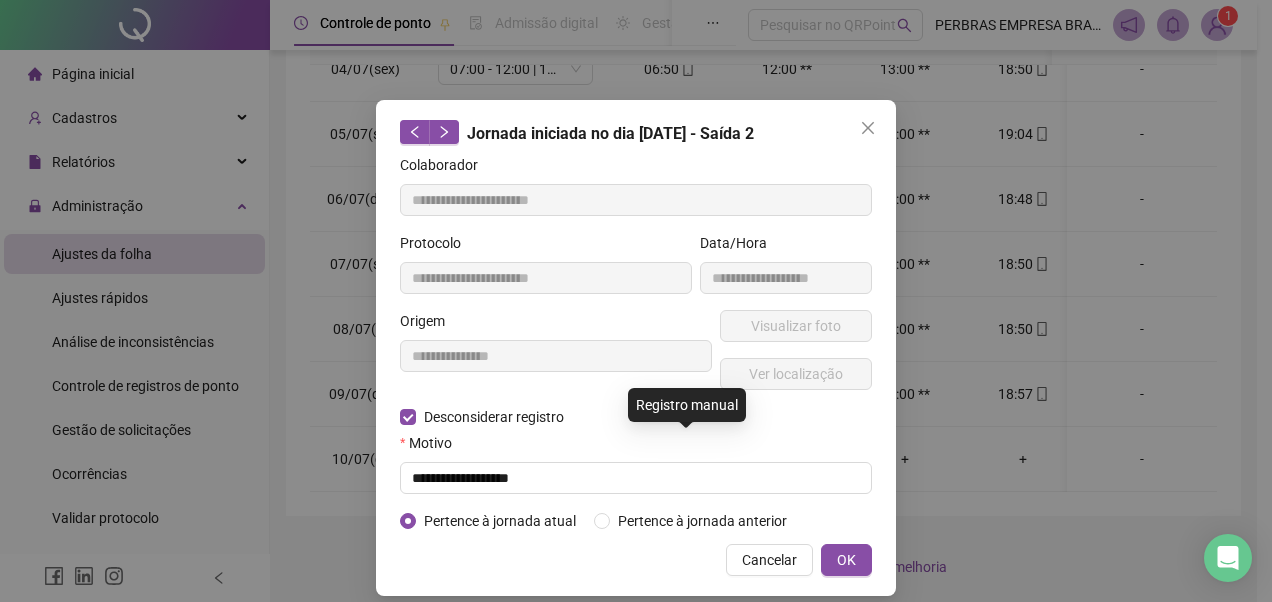 type on "**********" 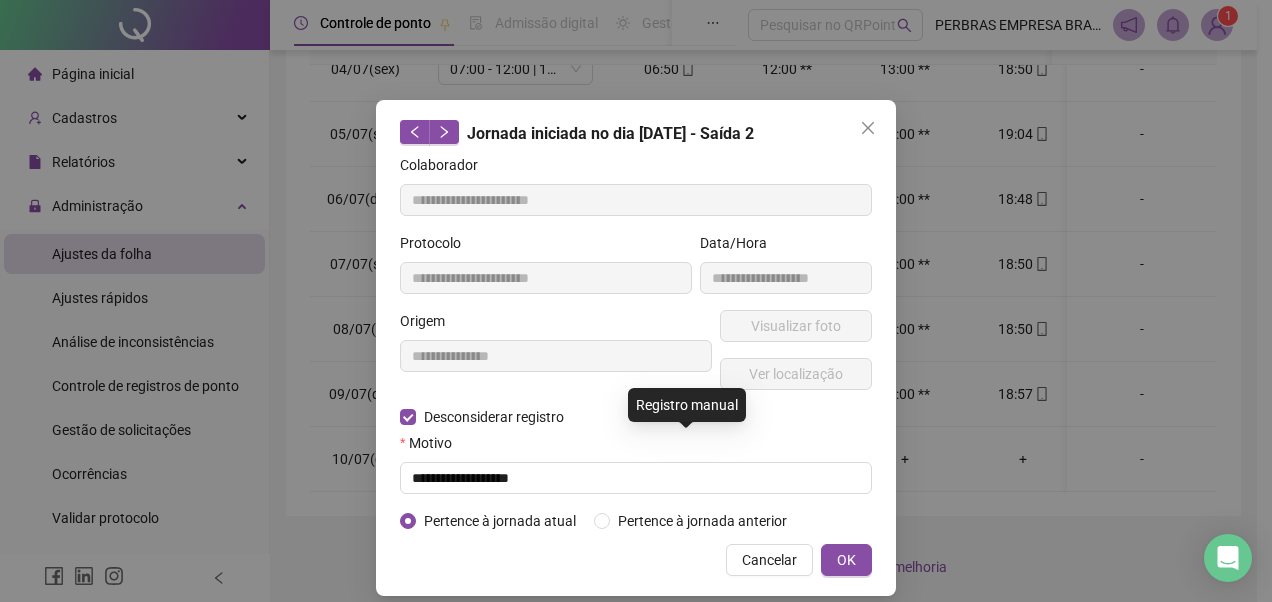 type on "**********" 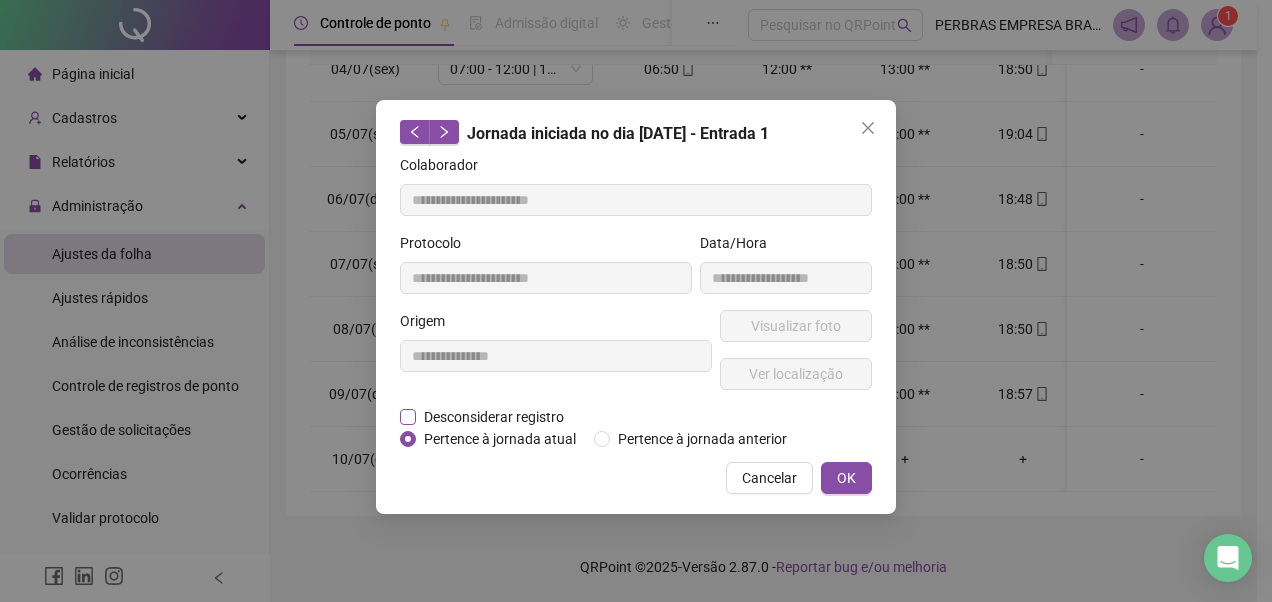 click on "Desconsiderar registro" at bounding box center (494, 417) 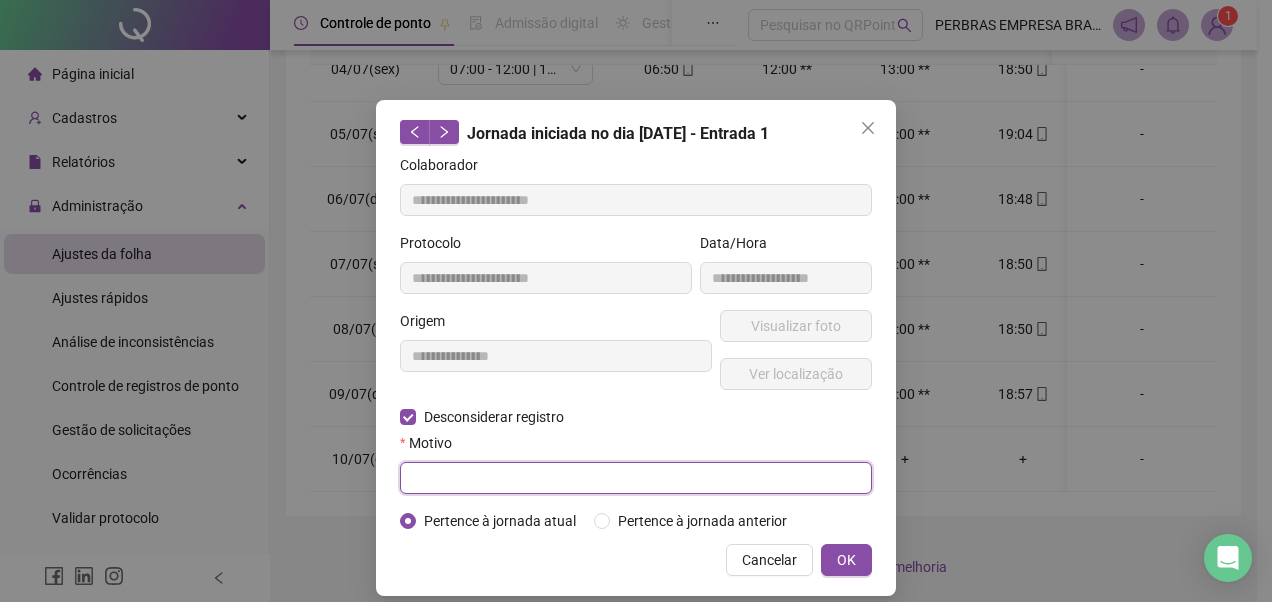 click at bounding box center (636, 478) 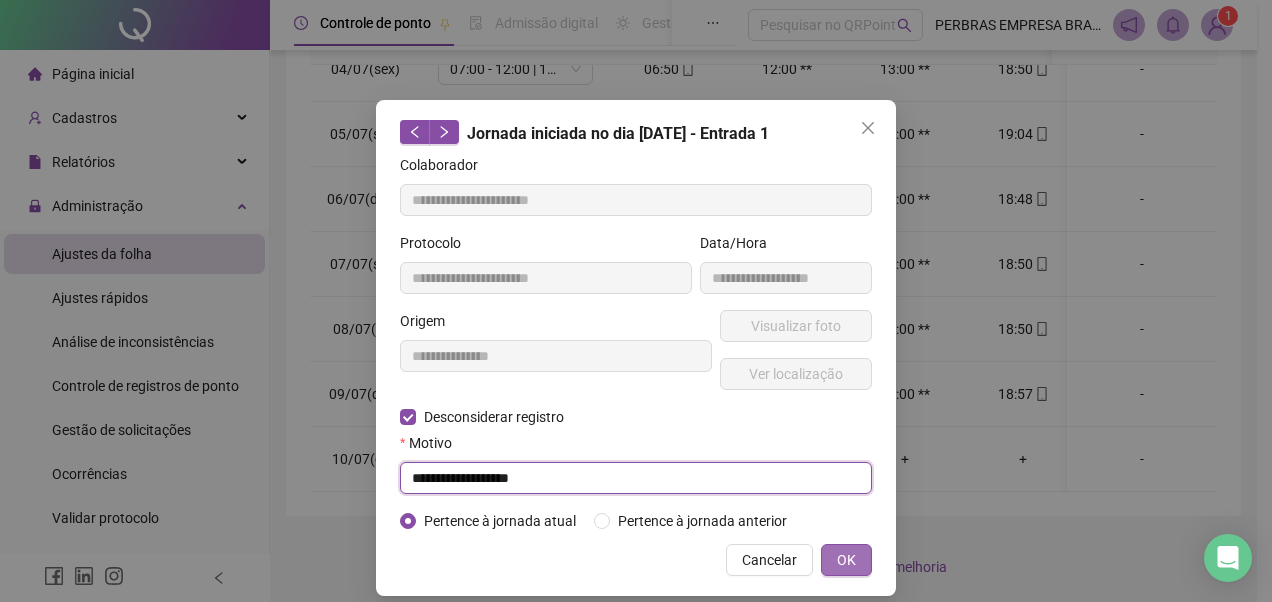 type on "**********" 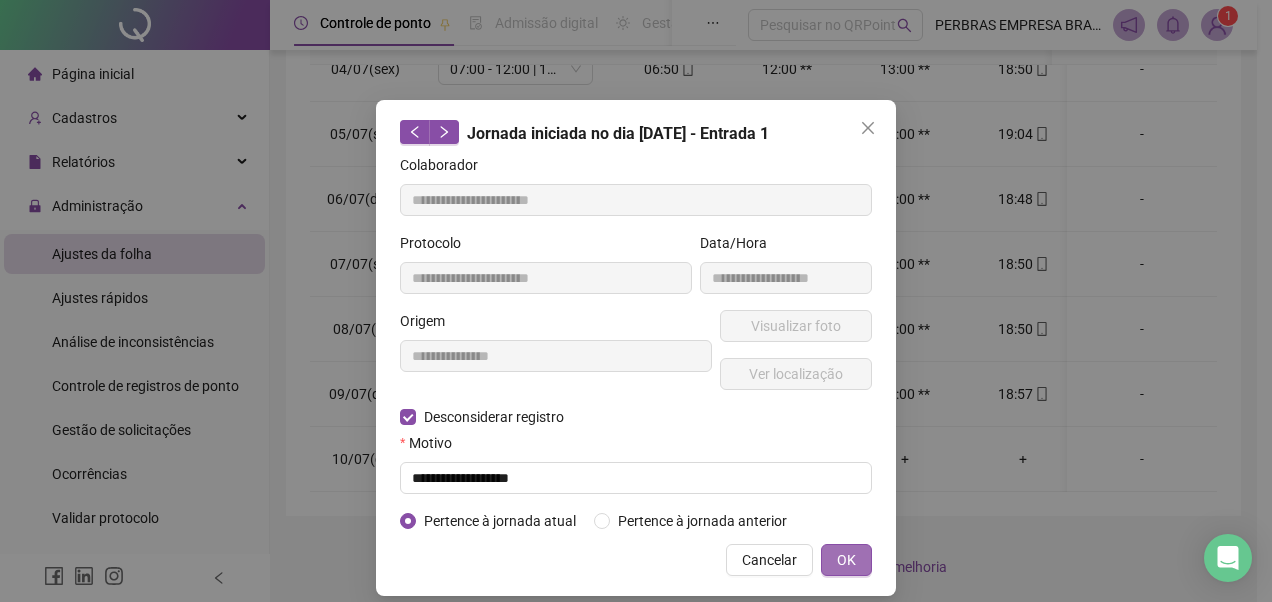 click on "OK" at bounding box center (846, 560) 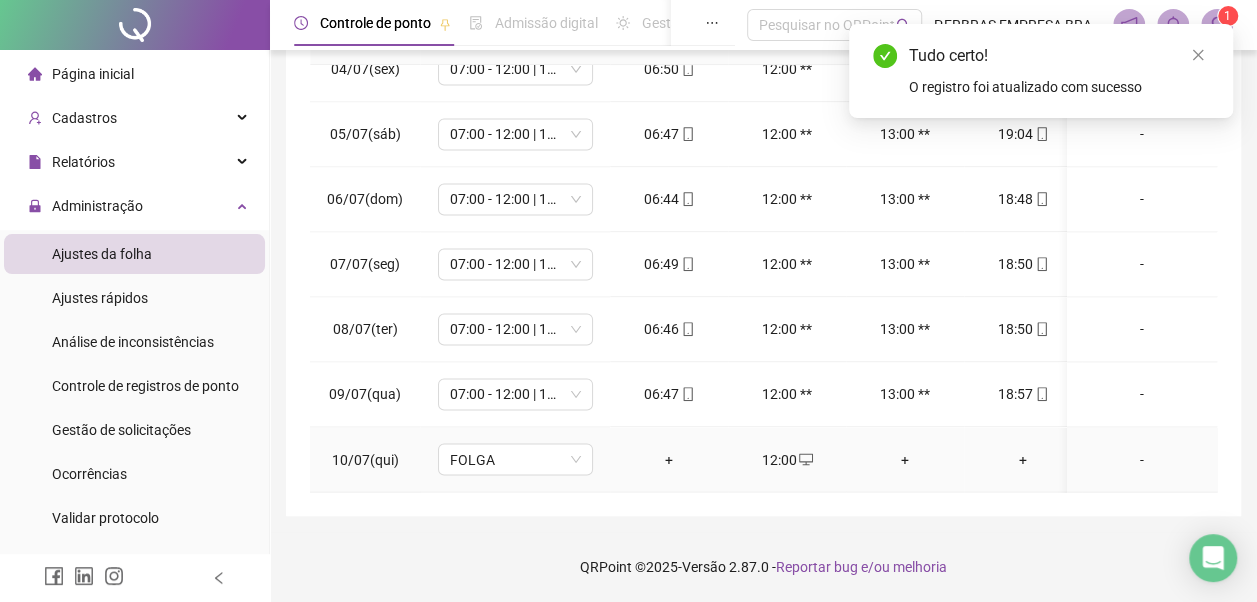 click 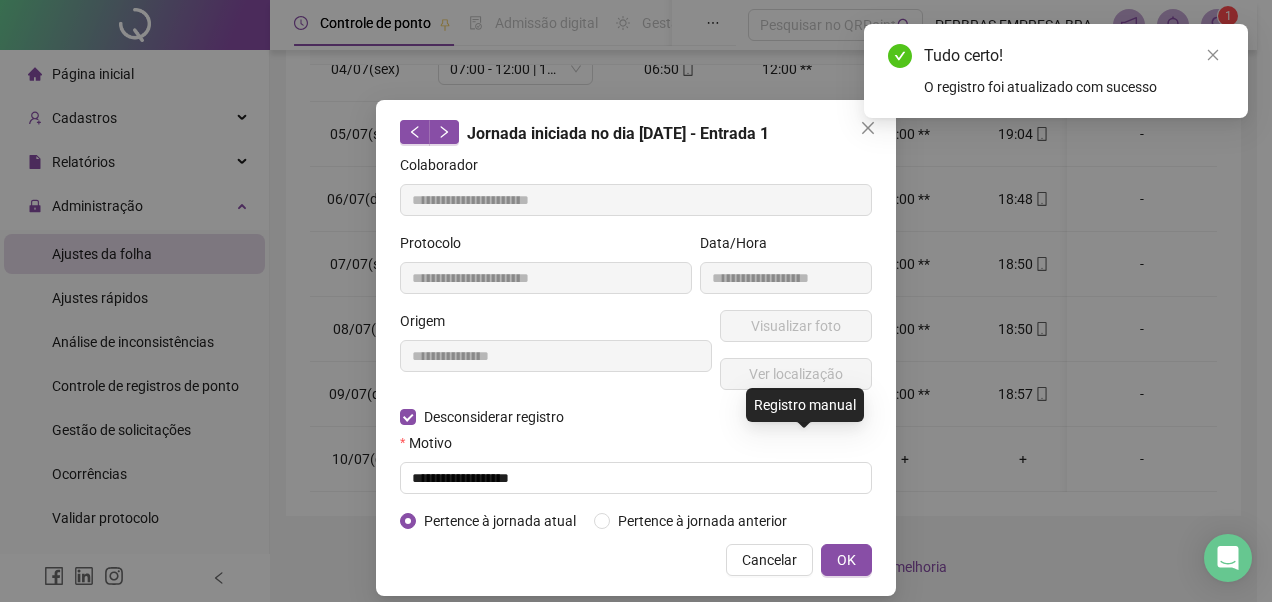 type on "**********" 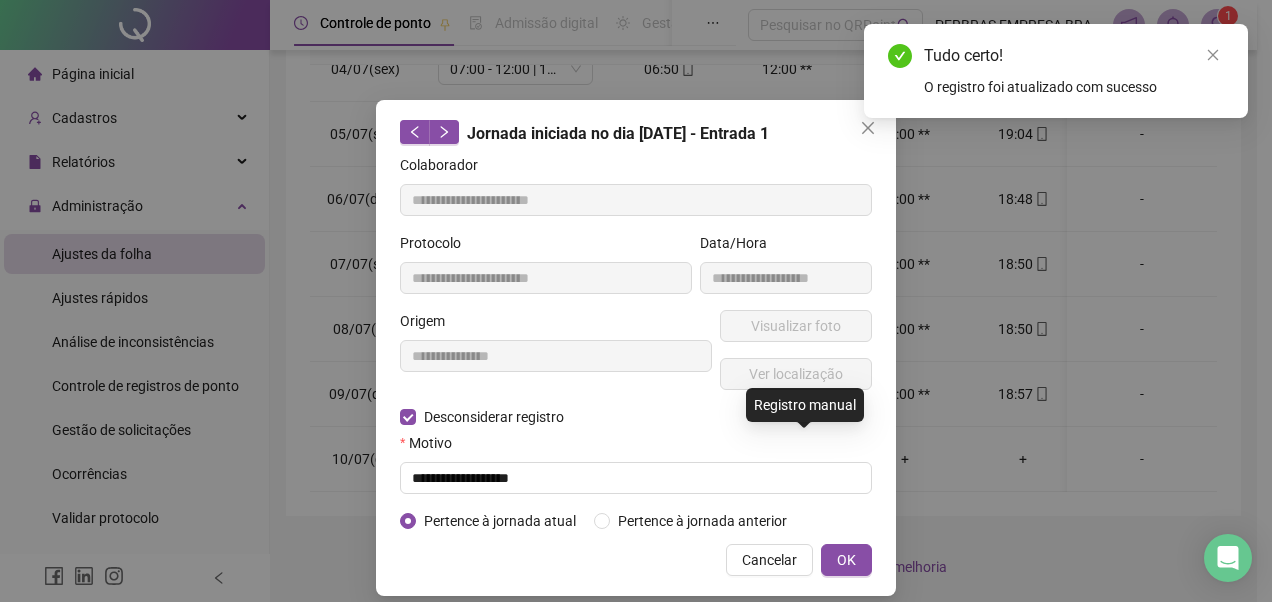 type on "**********" 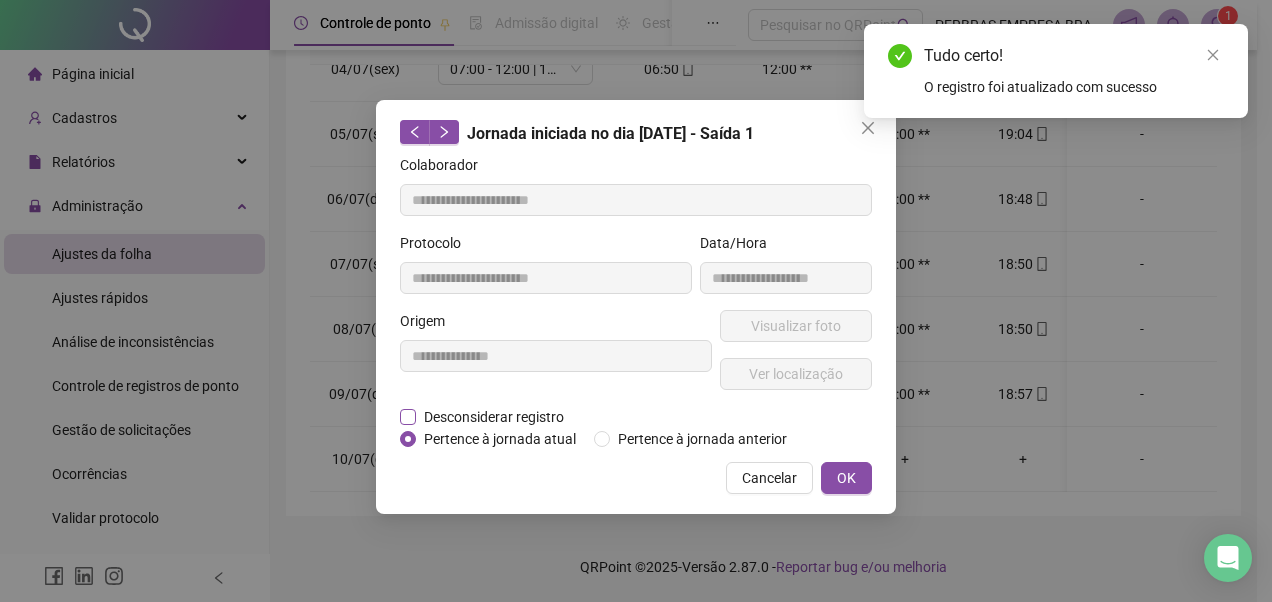 click on "Desconsiderar registro" at bounding box center [494, 417] 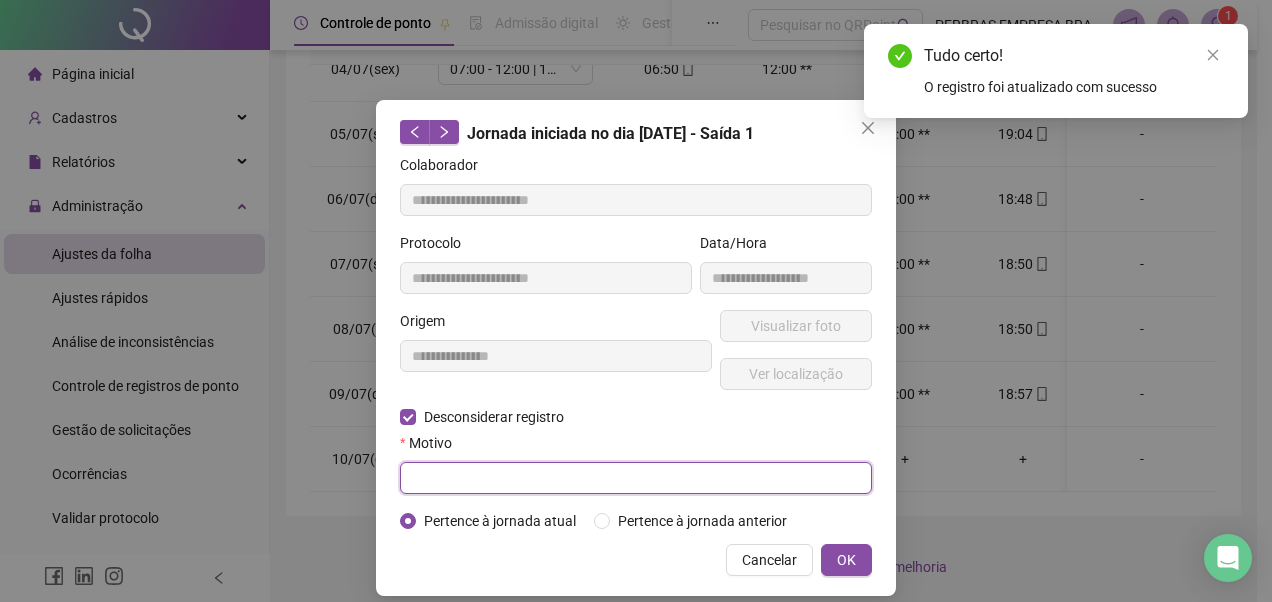 drag, startPoint x: 469, startPoint y: 468, endPoint x: 492, endPoint y: 490, distance: 31.827662 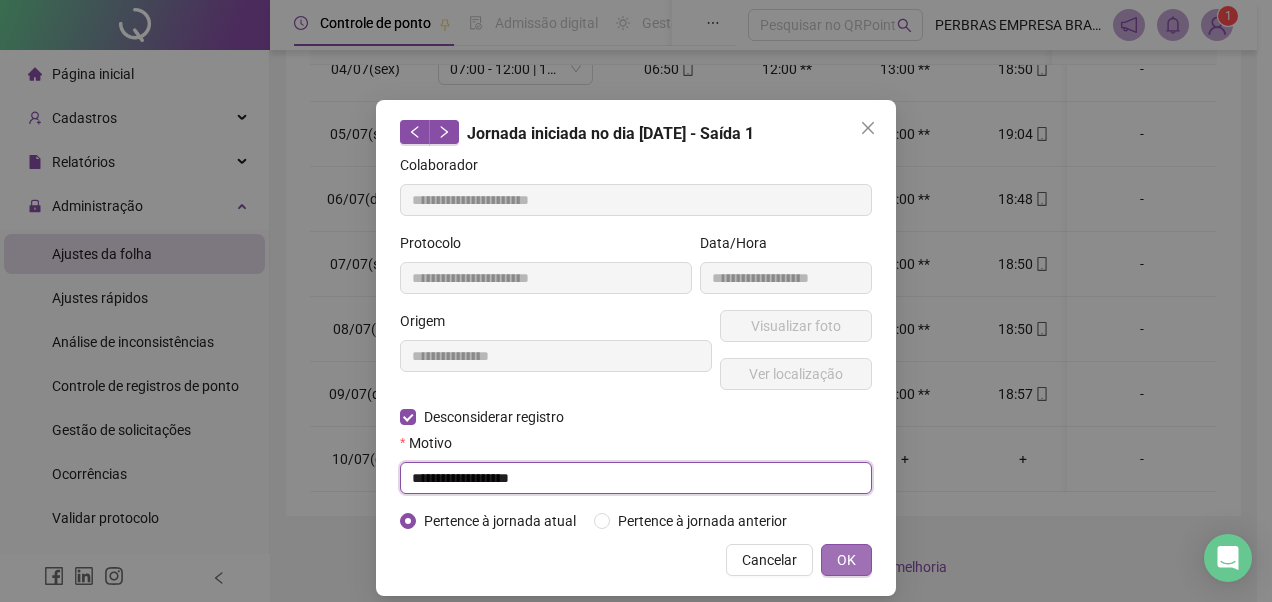 type on "**********" 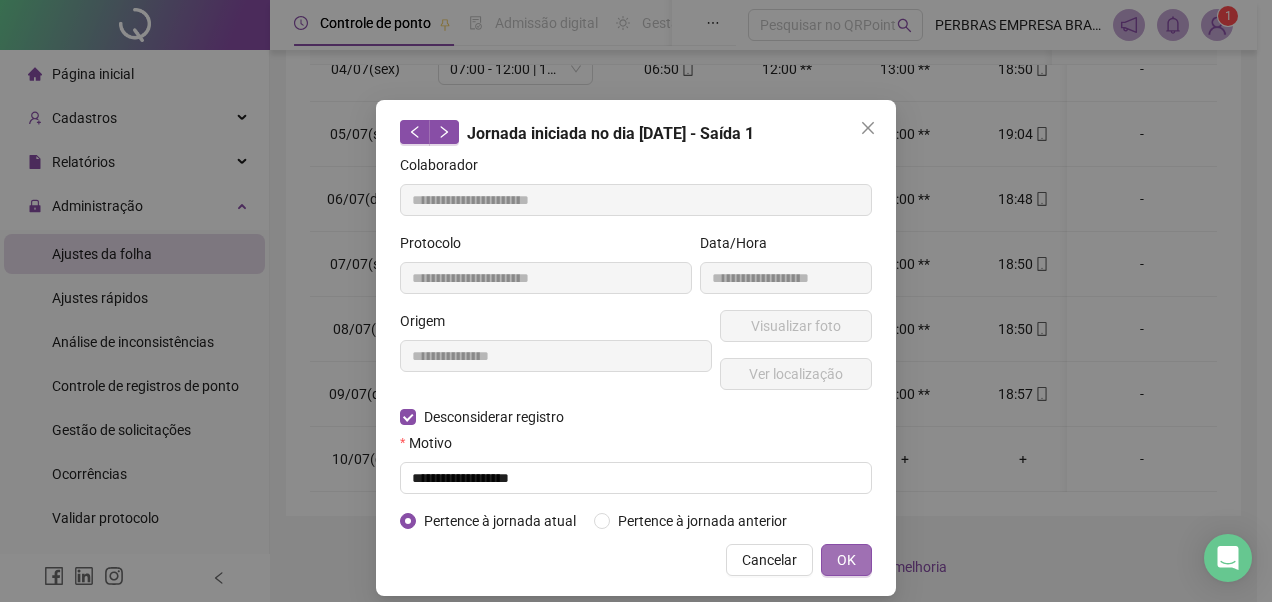click on "OK" at bounding box center (846, 560) 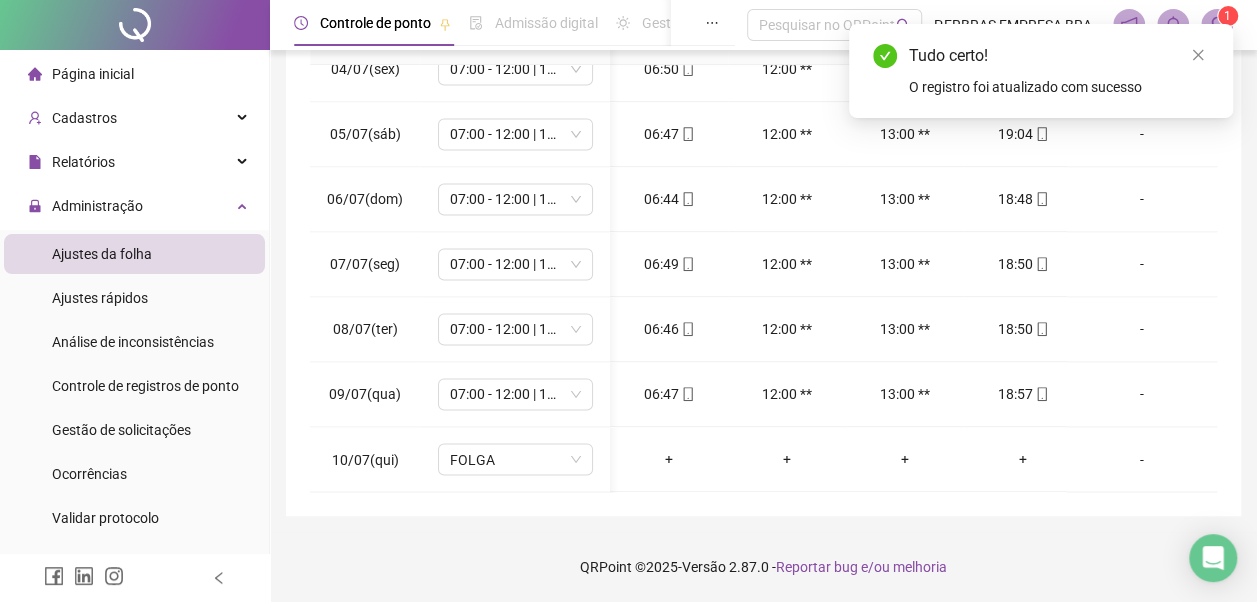 scroll, scrollTop: 1528, scrollLeft: 266, axis: both 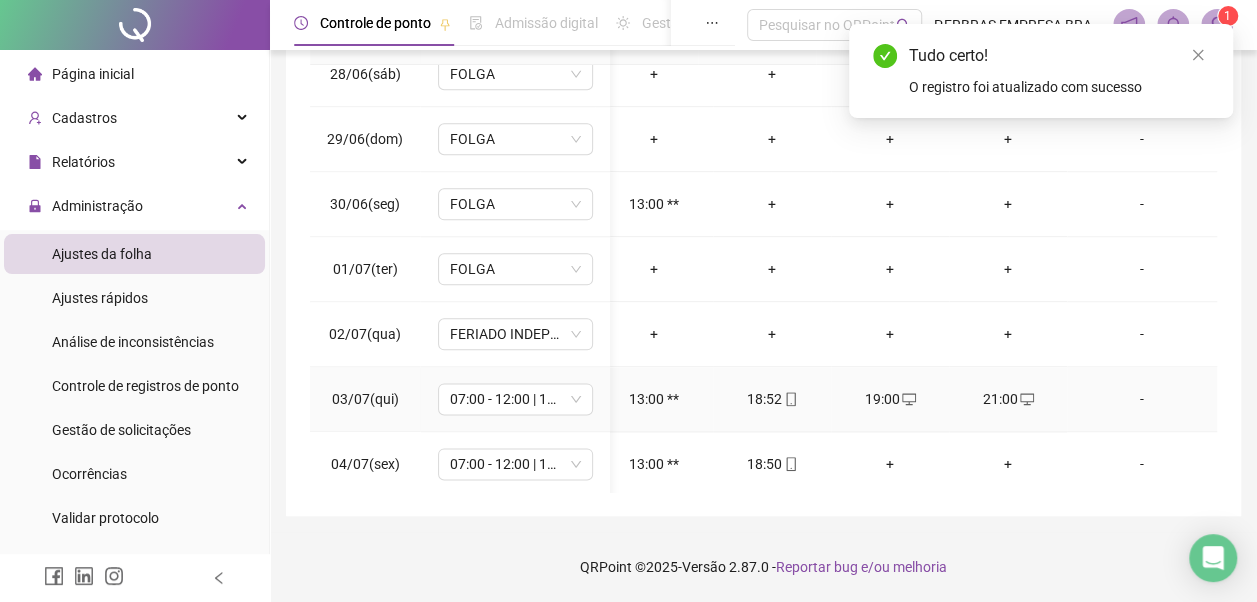 click 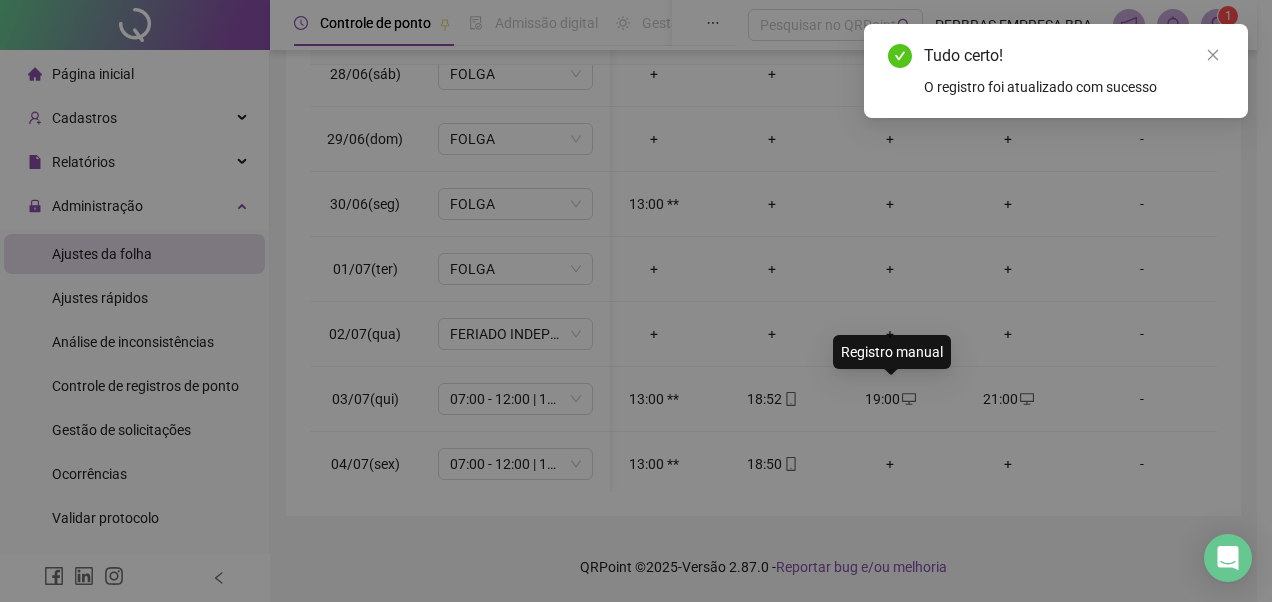 scroll, scrollTop: 0, scrollLeft: 266, axis: horizontal 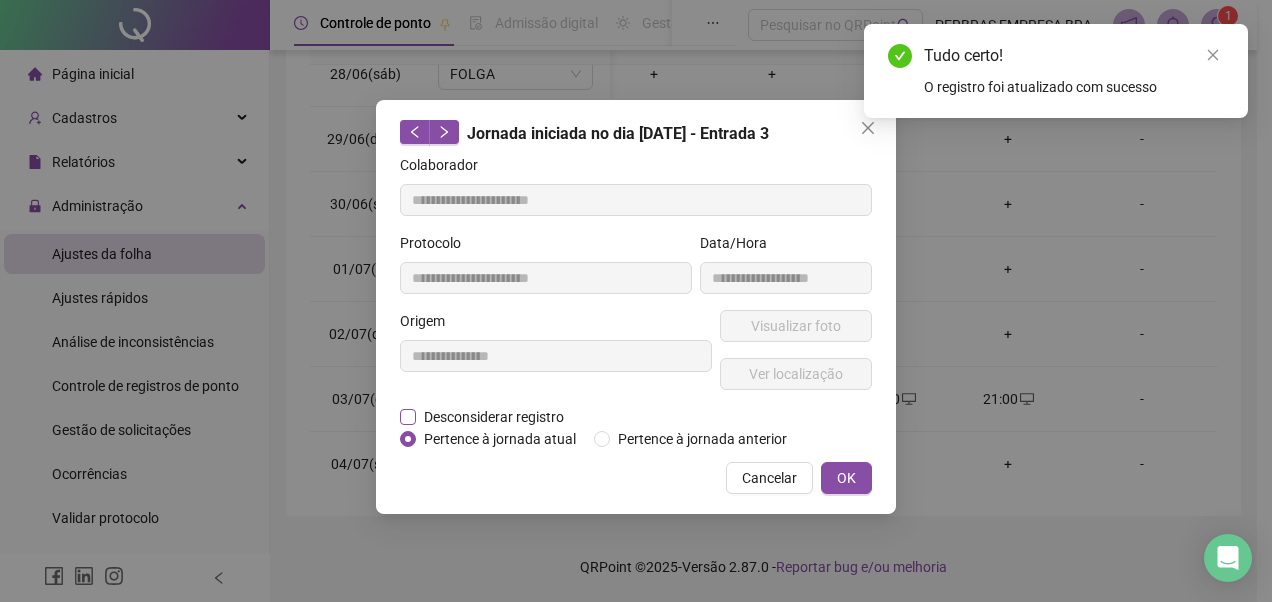 click on "Desconsiderar registro" at bounding box center (494, 417) 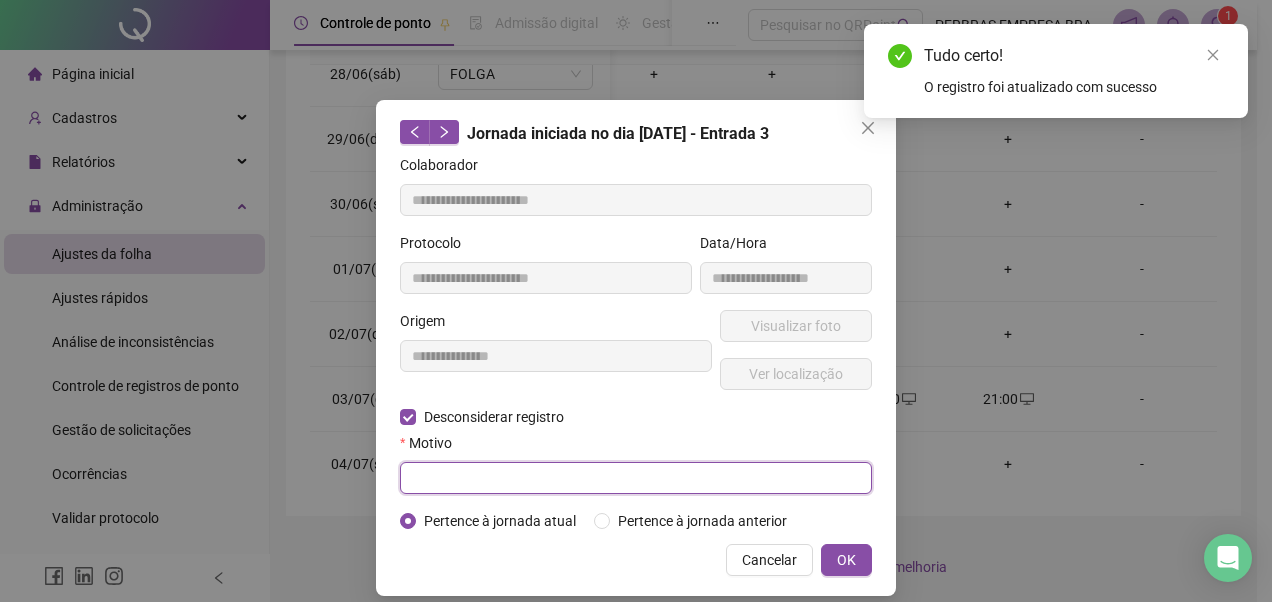 click at bounding box center (636, 478) 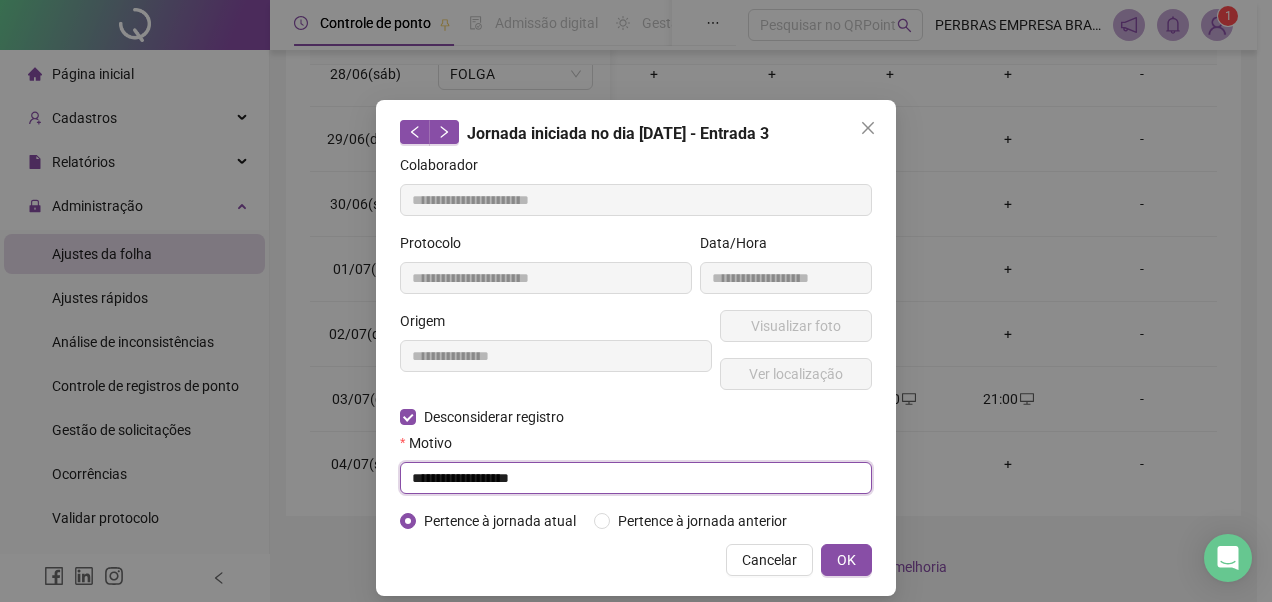 type on "**********" 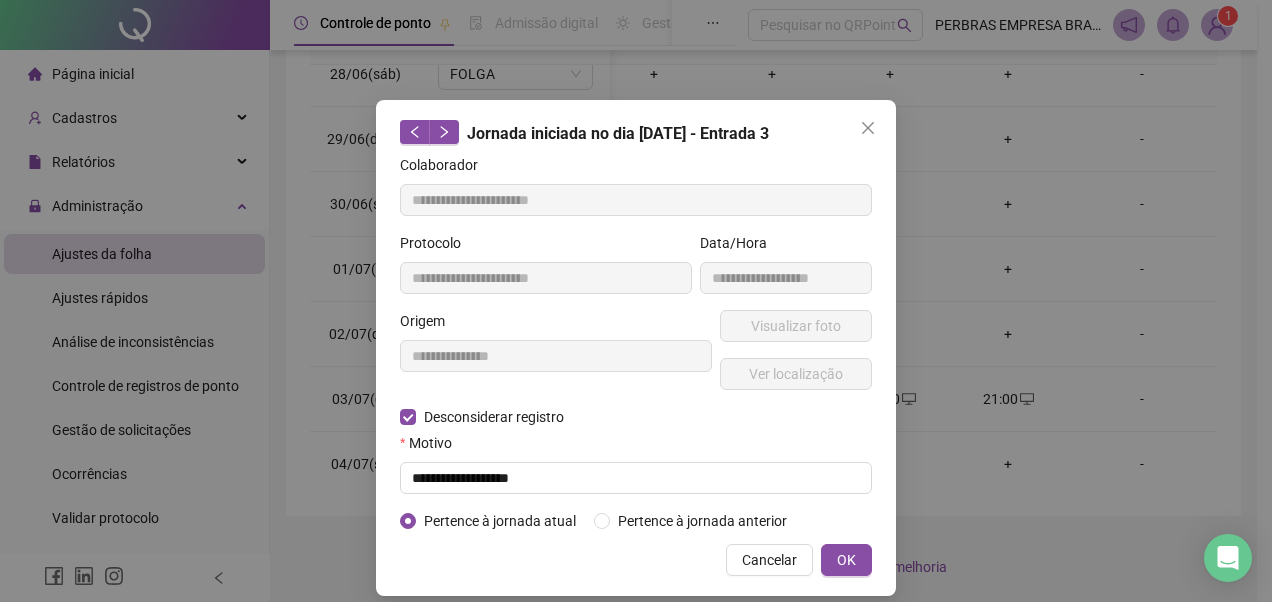 drag, startPoint x: 1120, startPoint y: 543, endPoint x: 1024, endPoint y: 552, distance: 96.42095 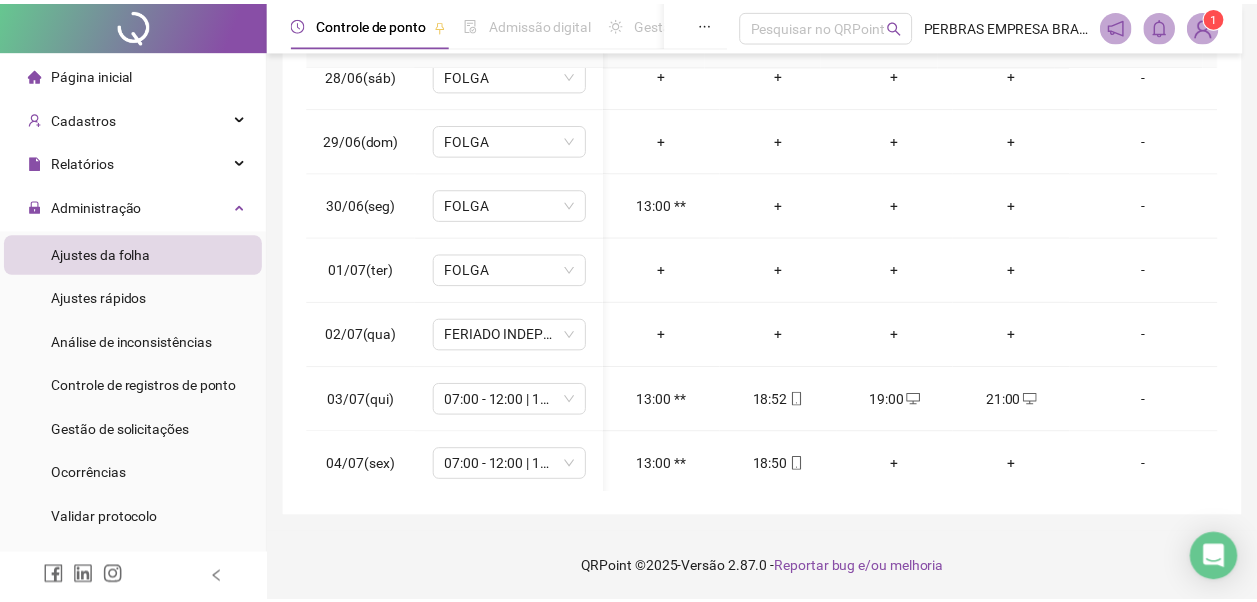 scroll, scrollTop: 0, scrollLeft: 251, axis: horizontal 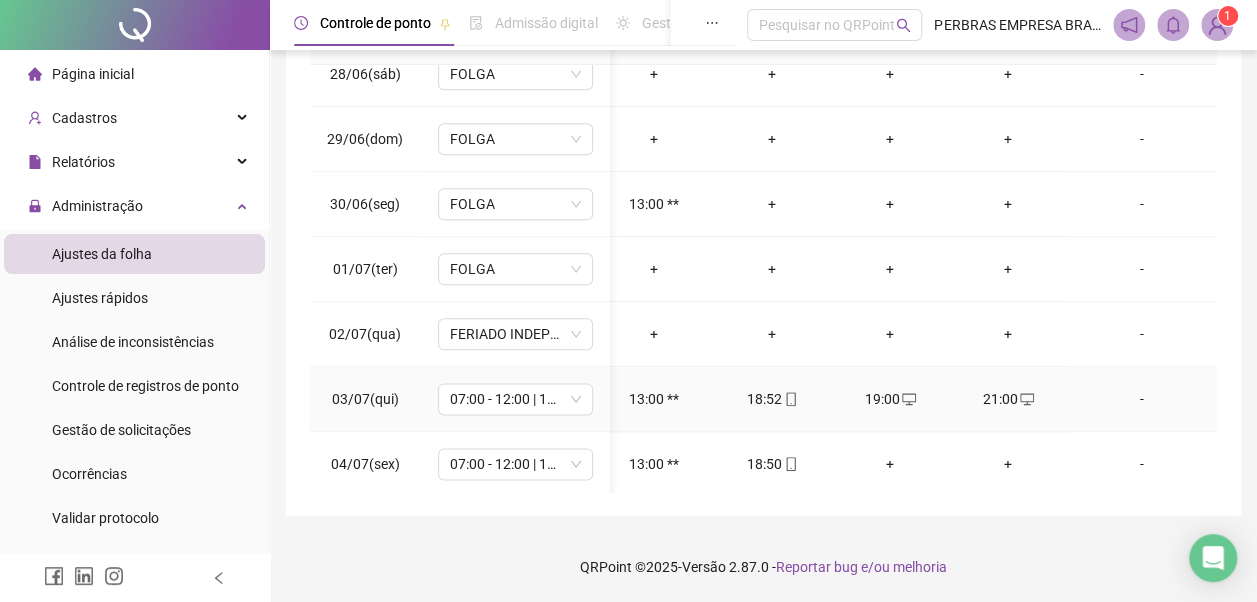 click 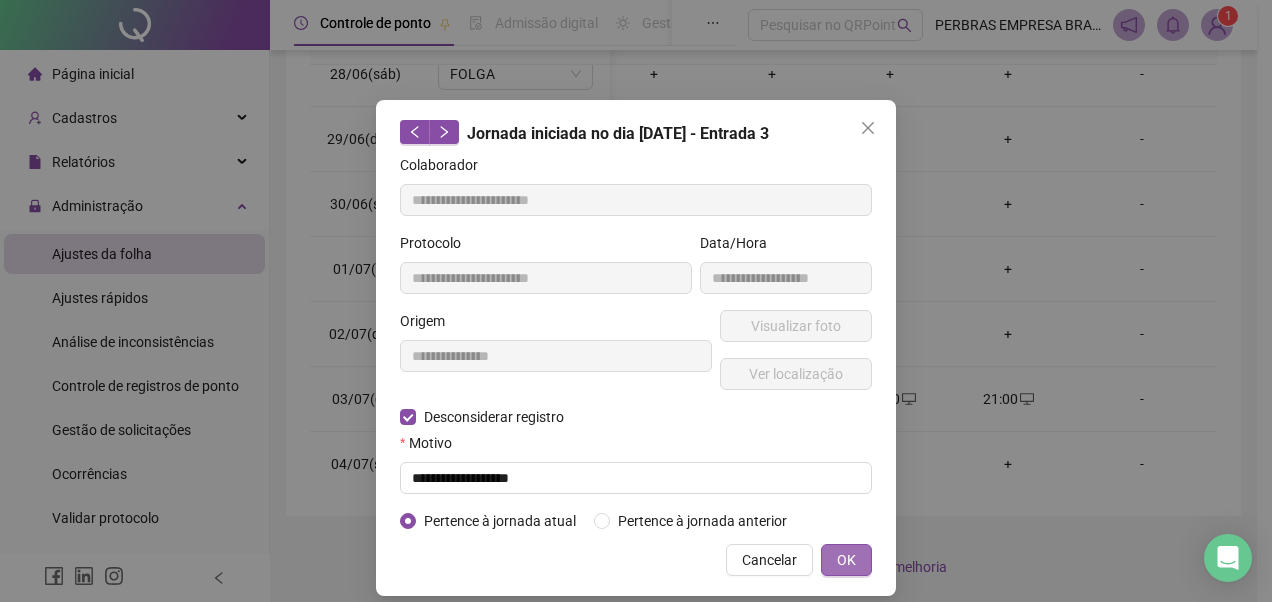 click on "OK" at bounding box center [846, 560] 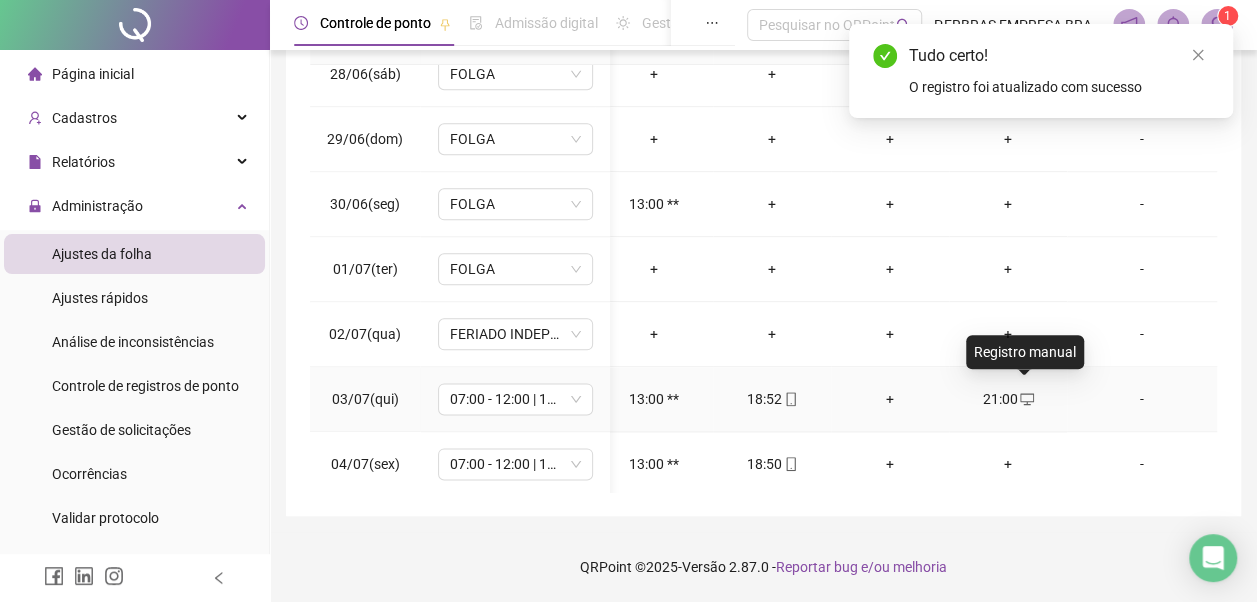 click 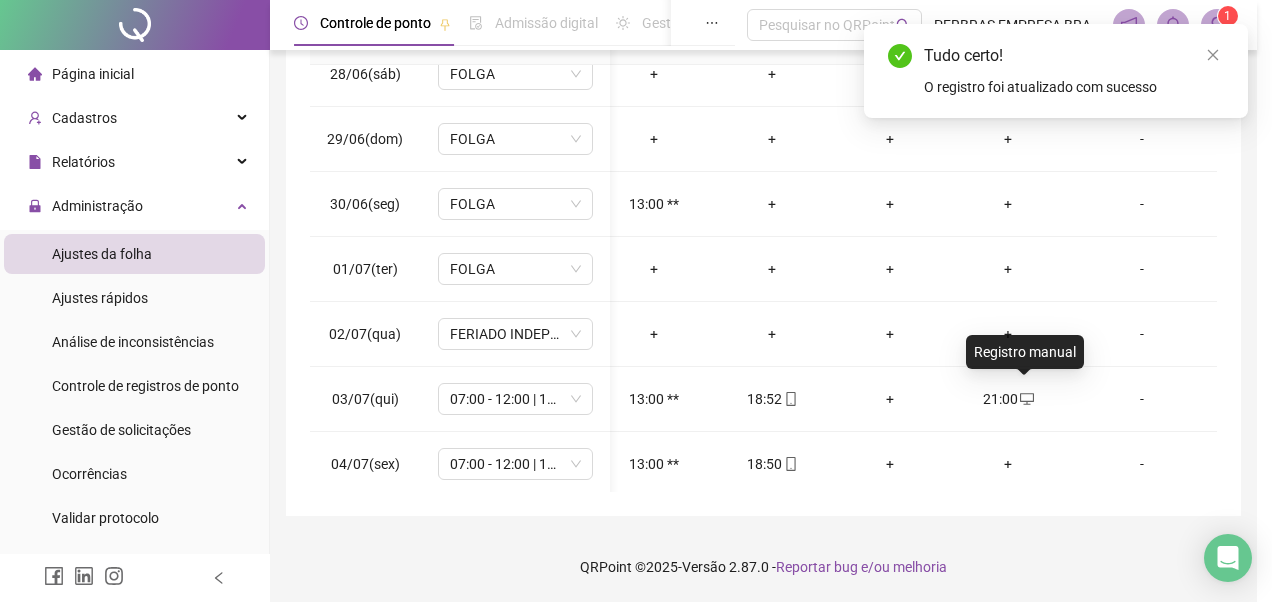 type on "**********" 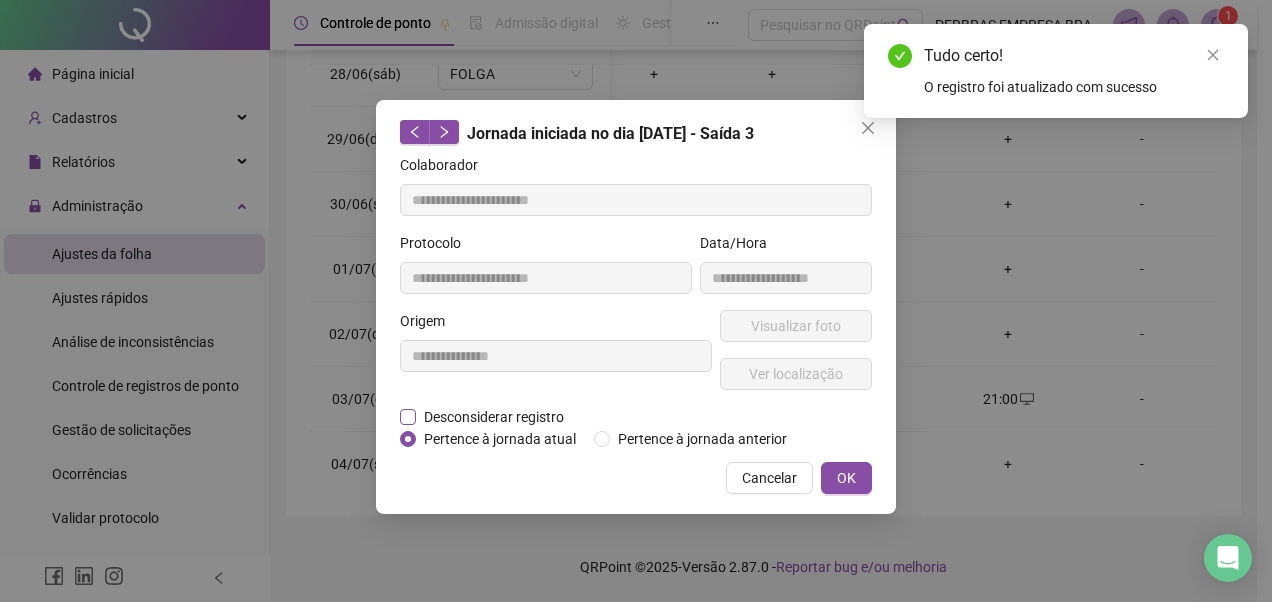 click on "Desconsiderar registro" at bounding box center [494, 417] 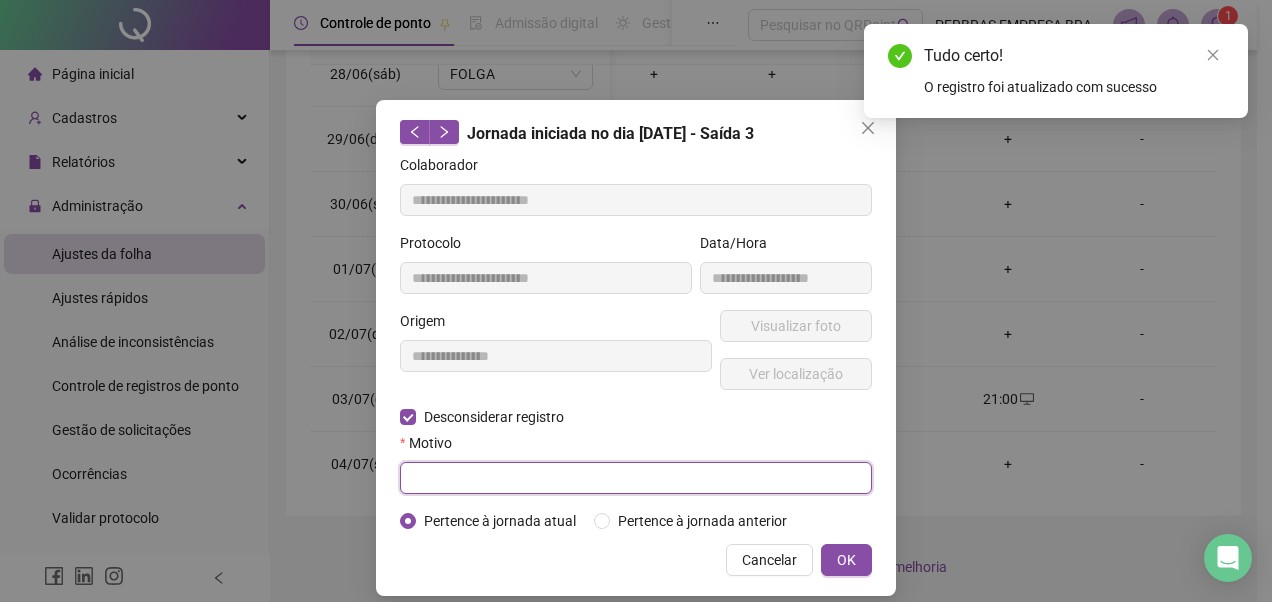 click at bounding box center (636, 478) 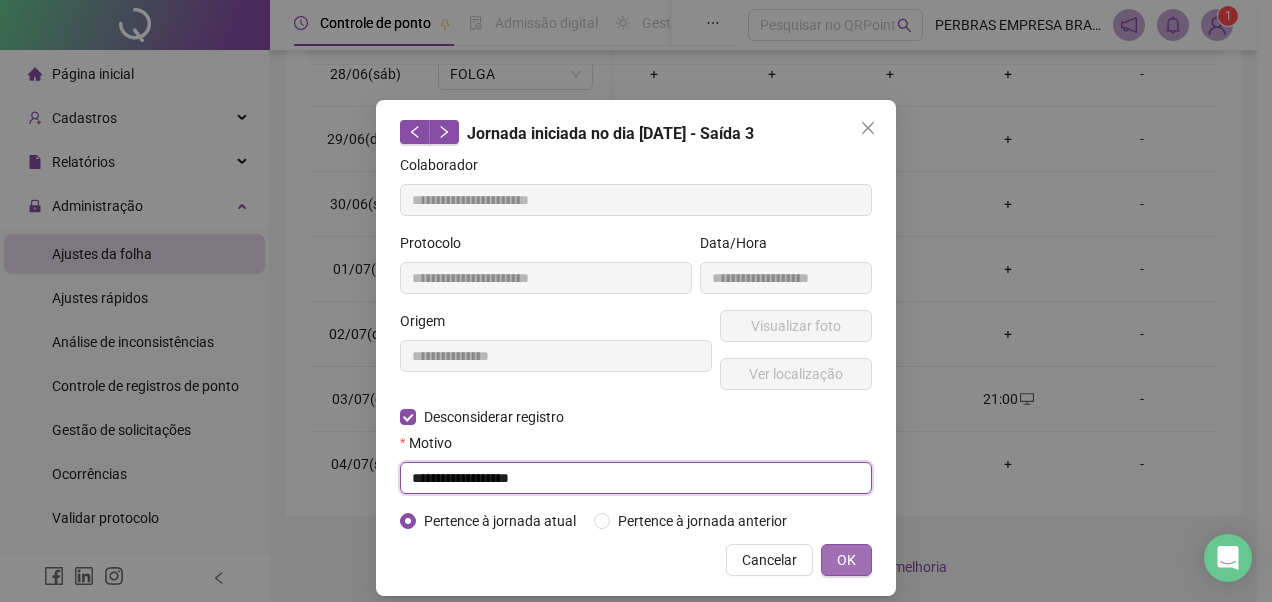 type on "**********" 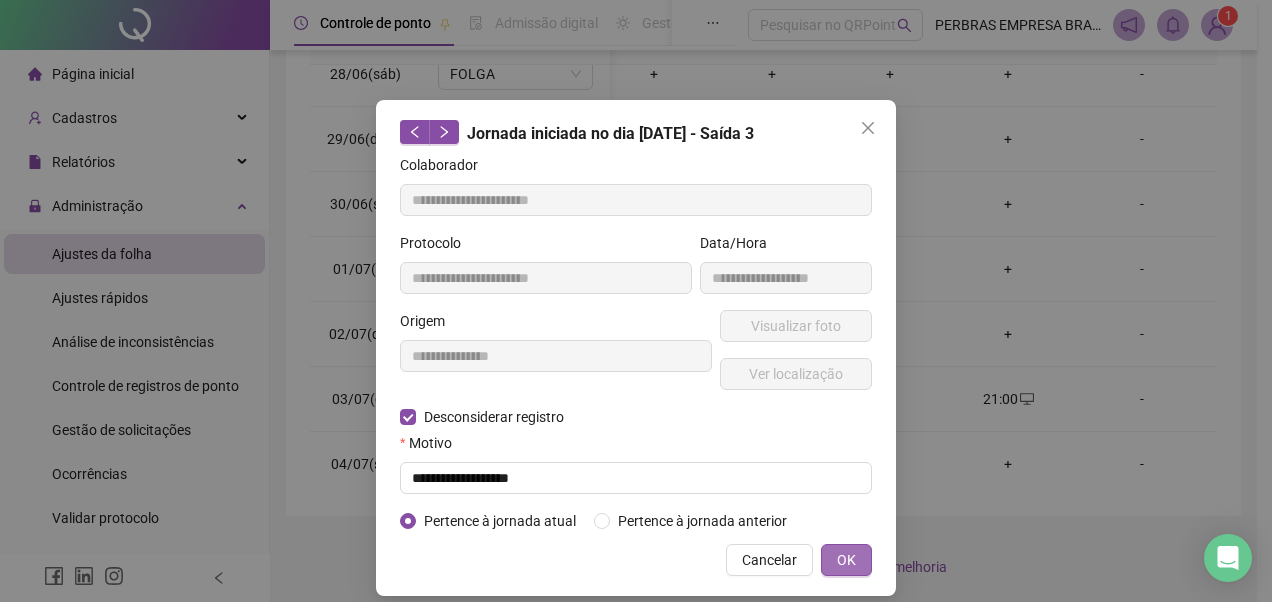click on "OK" at bounding box center [846, 560] 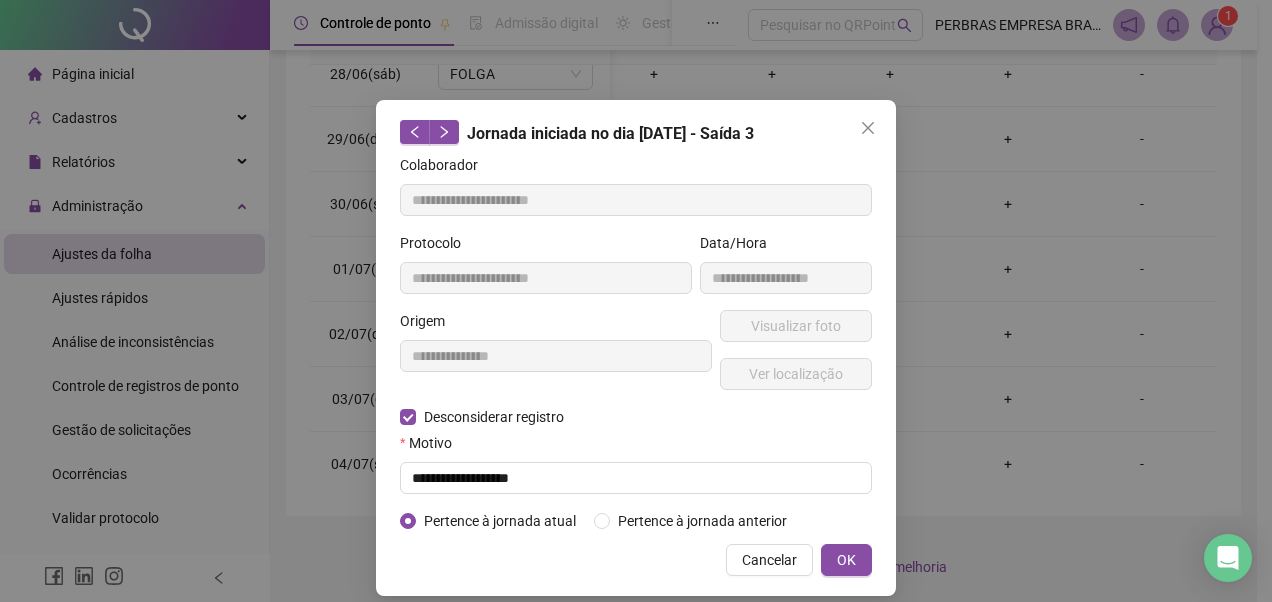 click on "**********" at bounding box center [636, 301] 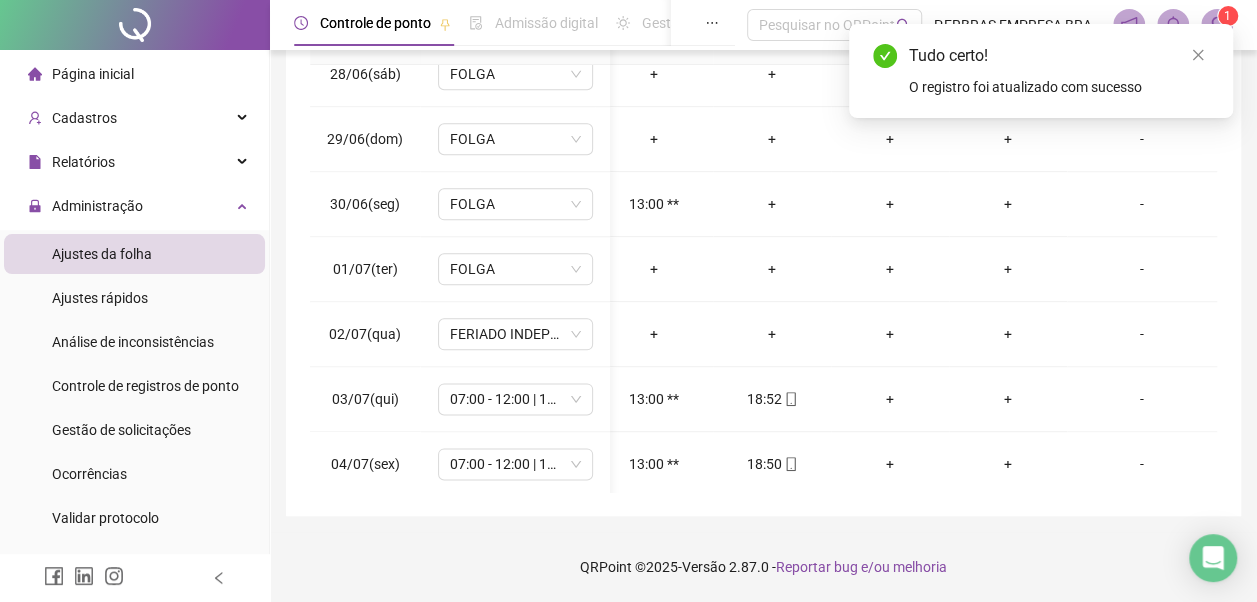 scroll, scrollTop: 1128, scrollLeft: 266, axis: both 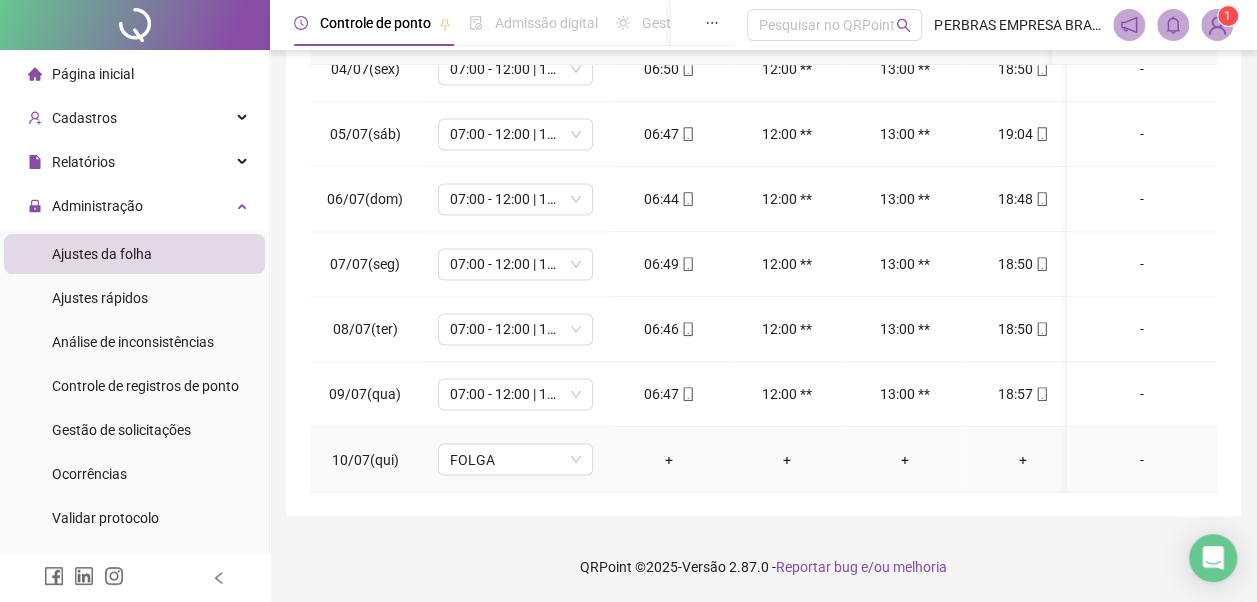 drag, startPoint x: 664, startPoint y: 447, endPoint x: 658, endPoint y: 474, distance: 27.658634 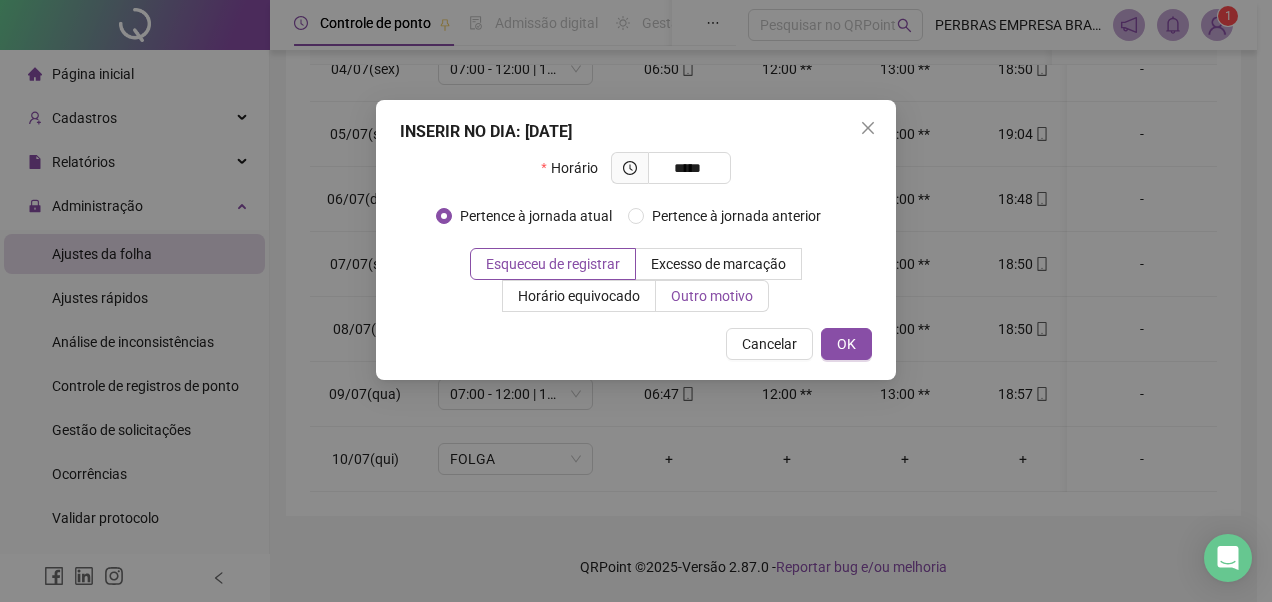 type on "*****" 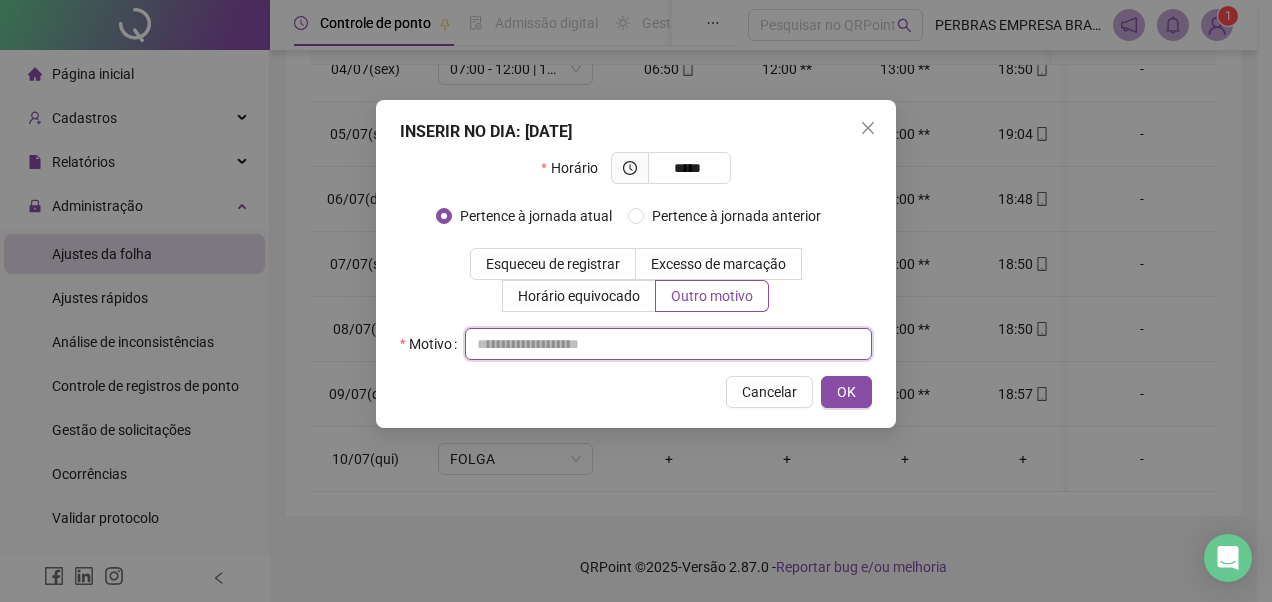 click at bounding box center [668, 344] 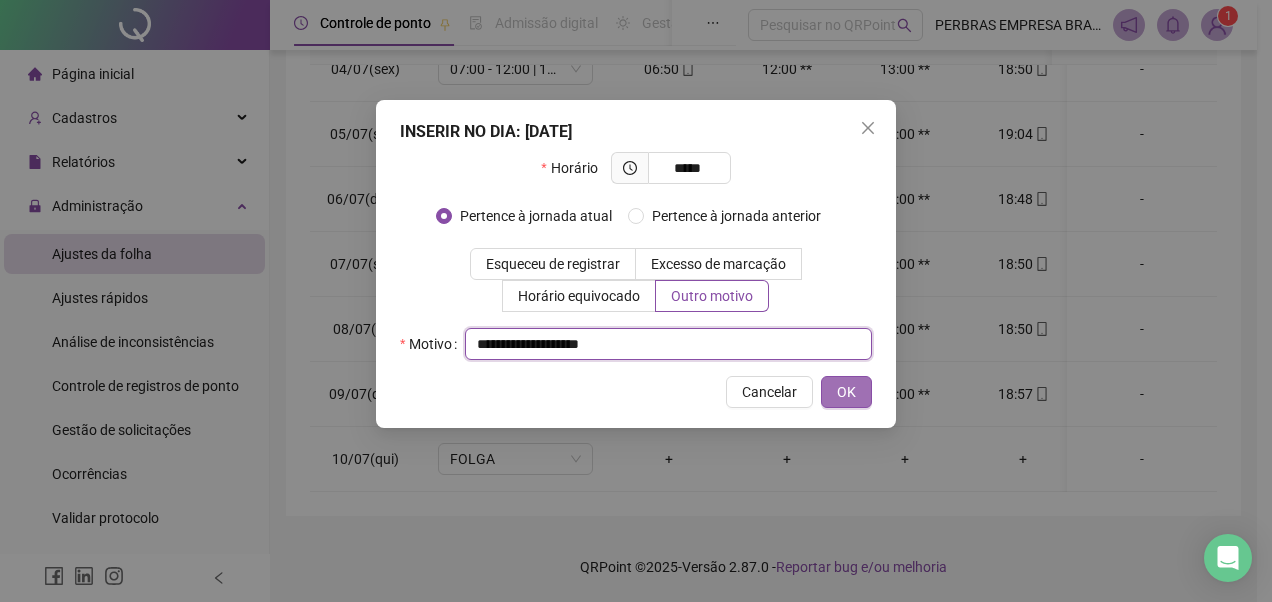 type on "**********" 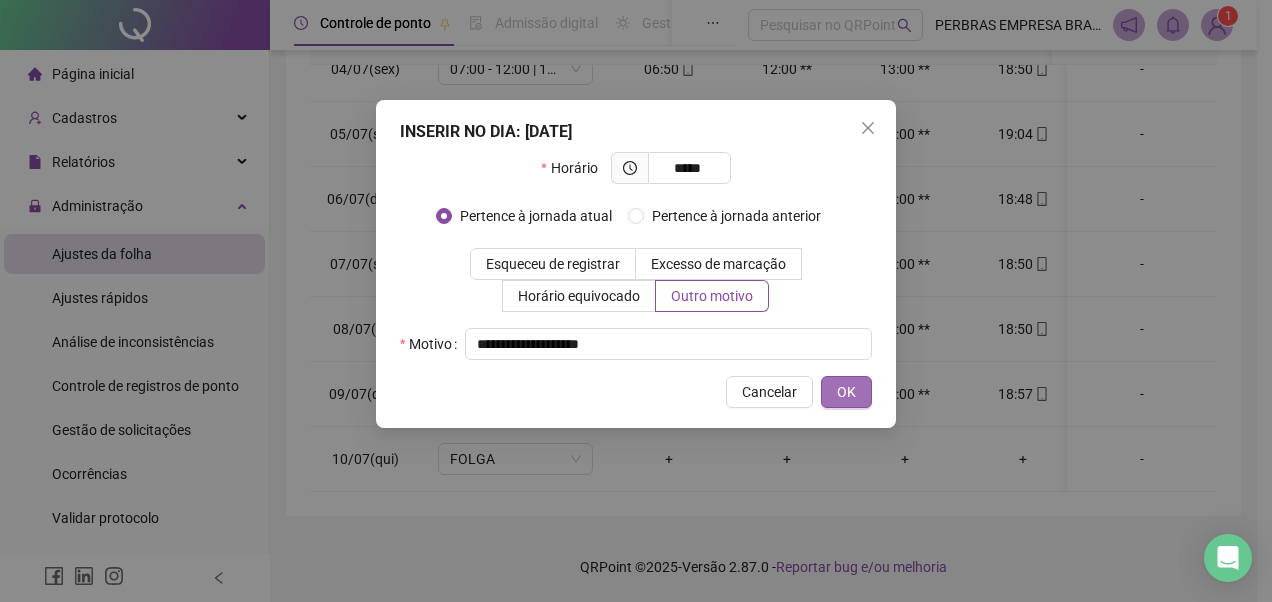 click on "OK" at bounding box center [846, 392] 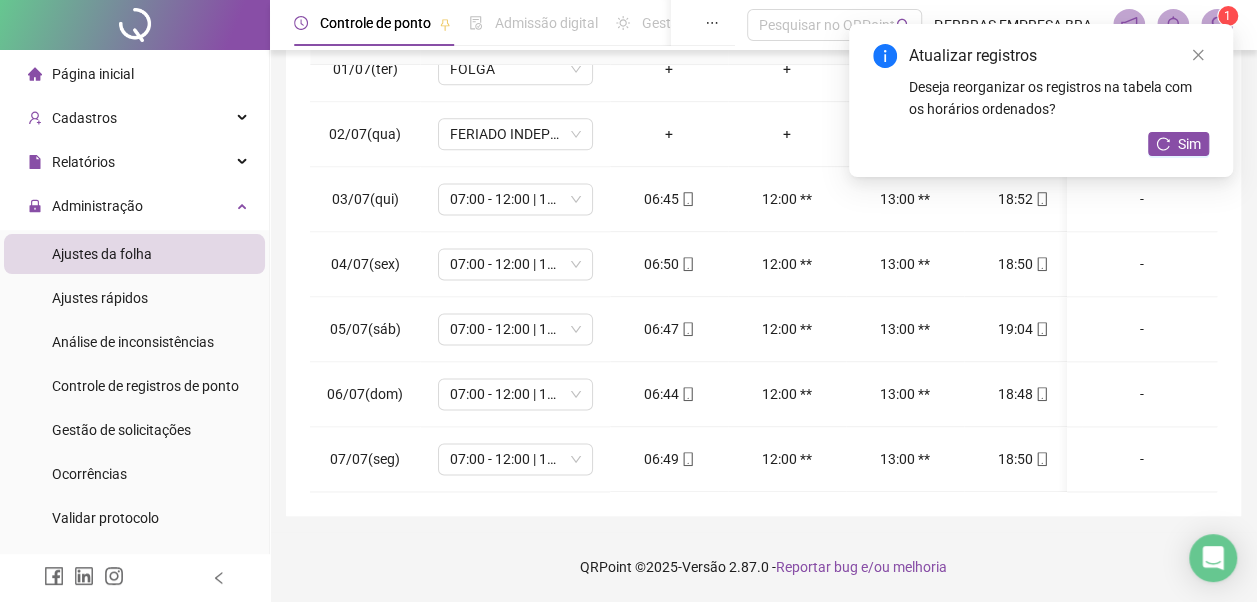 scroll, scrollTop: 1328, scrollLeft: 141, axis: both 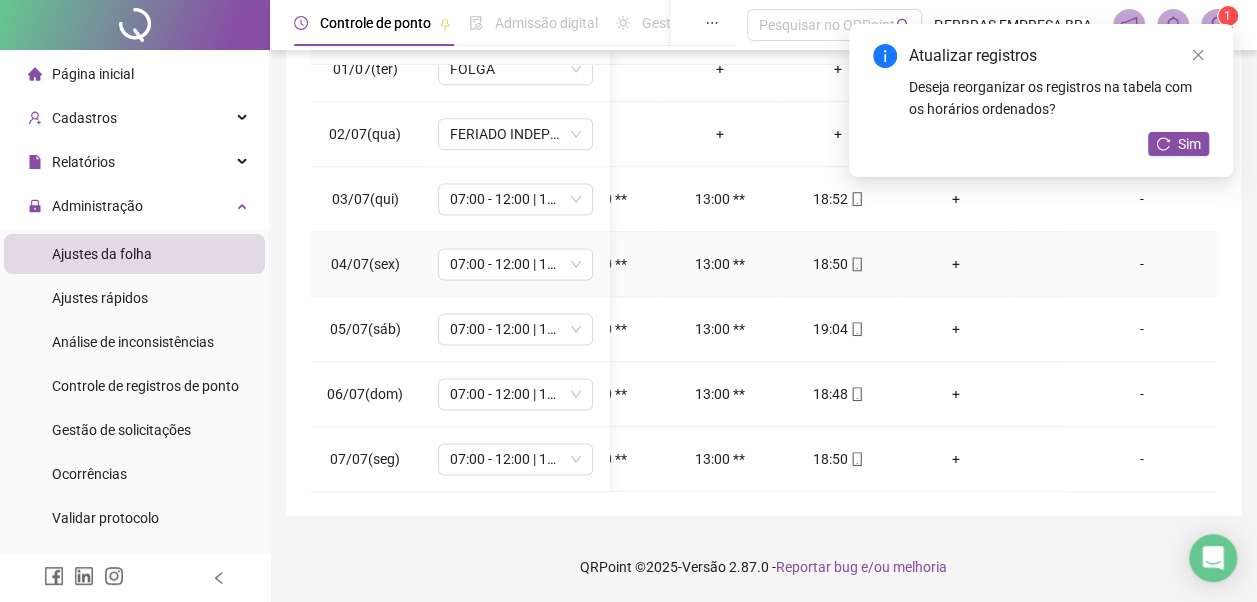 click on "+" at bounding box center (956, 264) 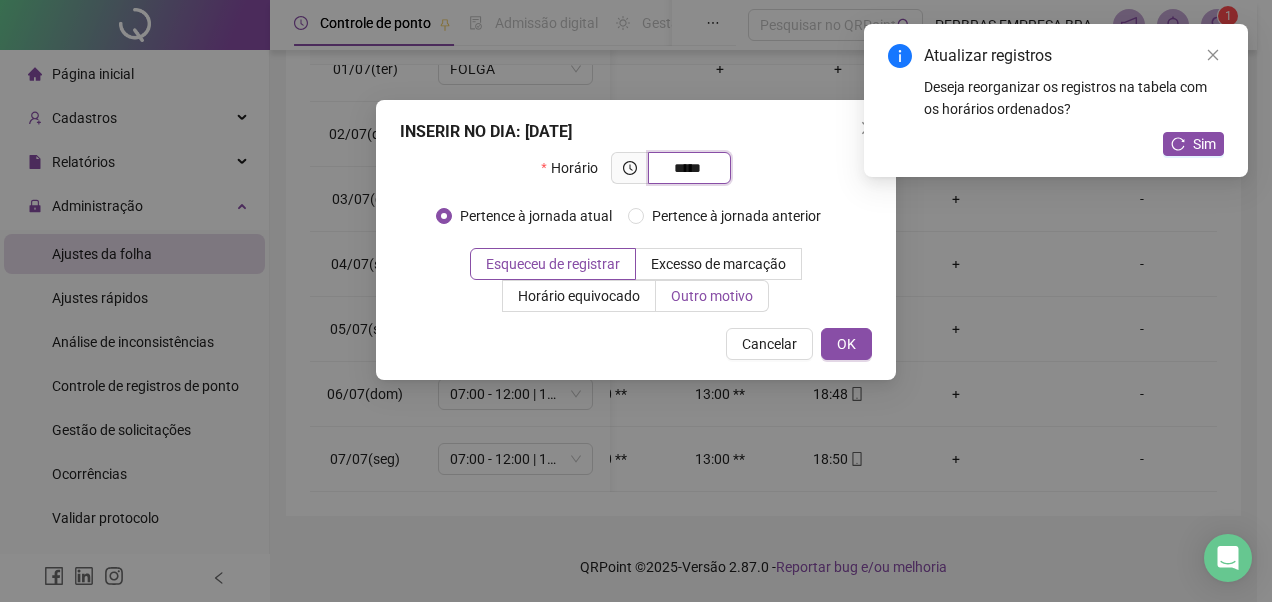 type on "*****" 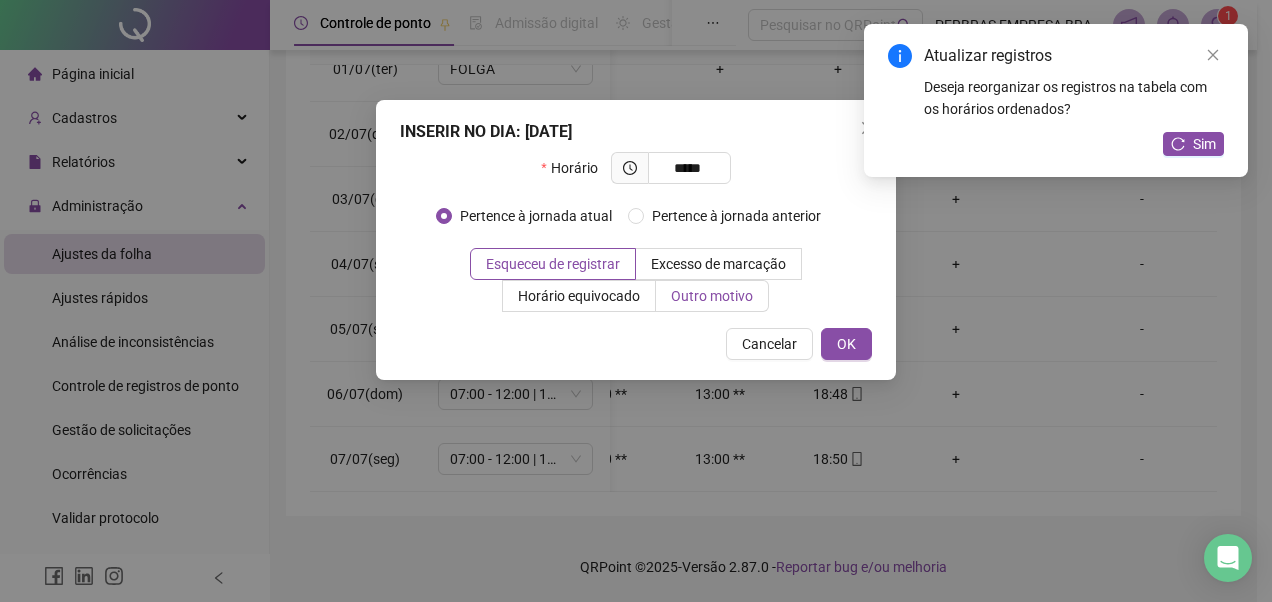 click on "Outro motivo" at bounding box center (712, 296) 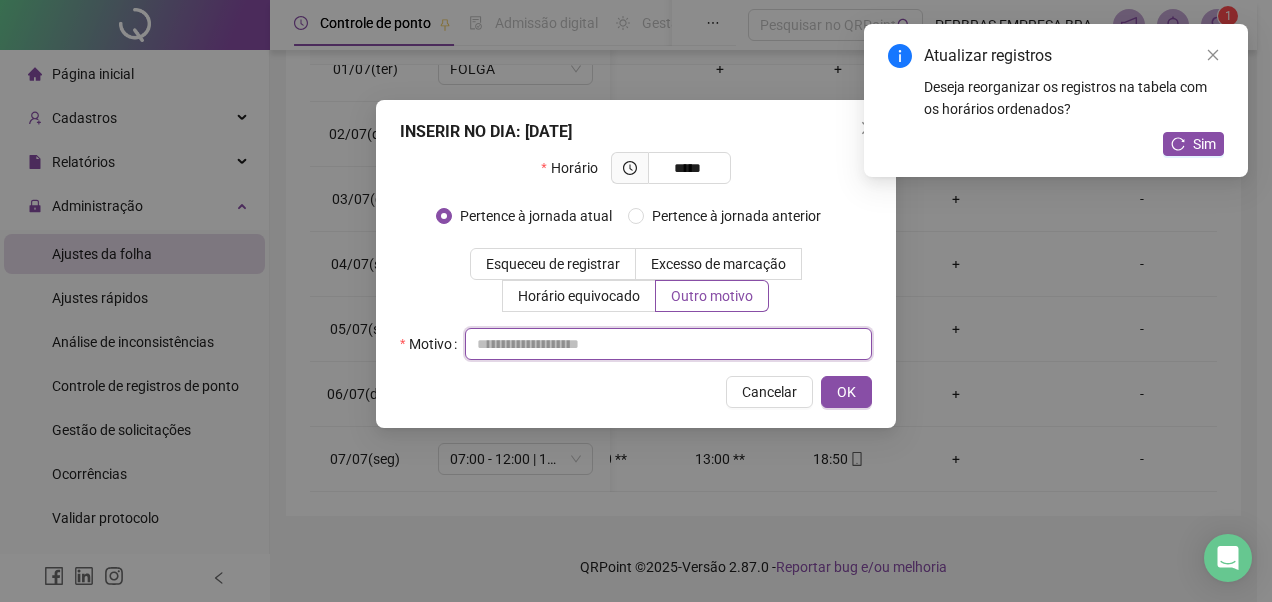 click at bounding box center (668, 344) 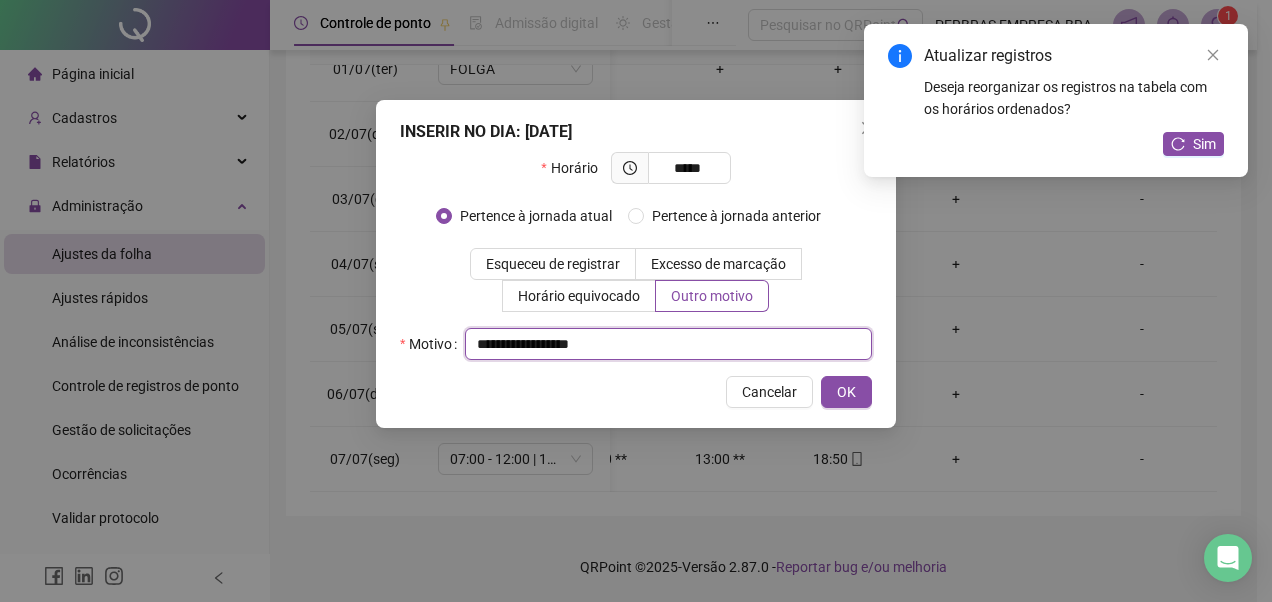 drag, startPoint x: 503, startPoint y: 345, endPoint x: 571, endPoint y: 380, distance: 76.47875 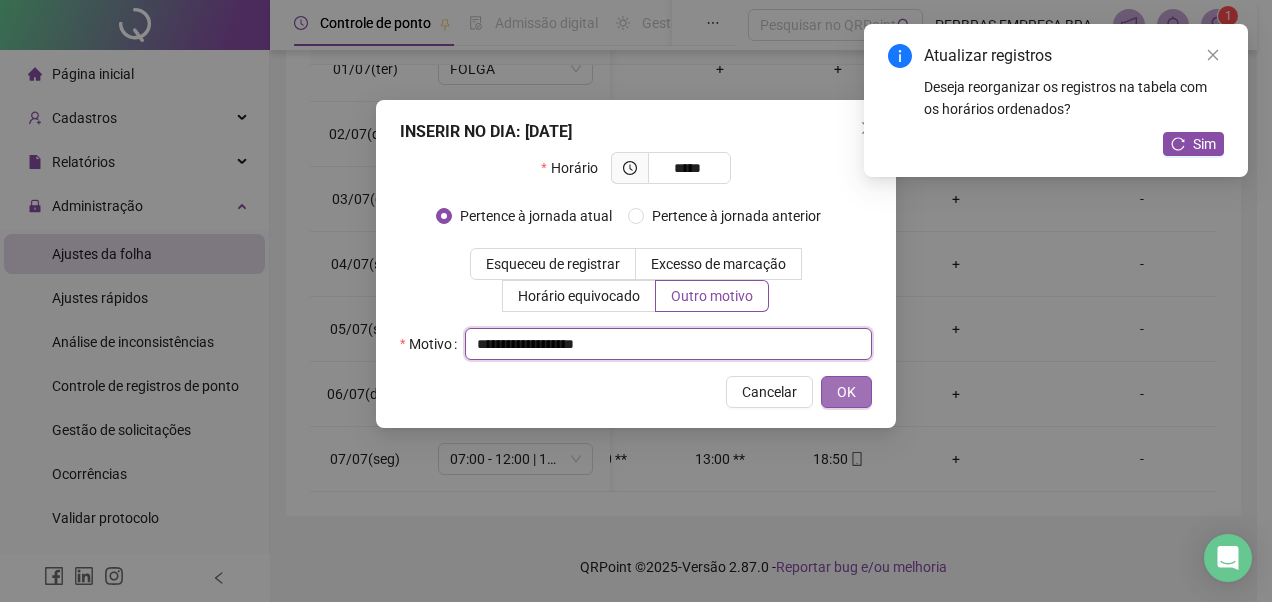 type on "**********" 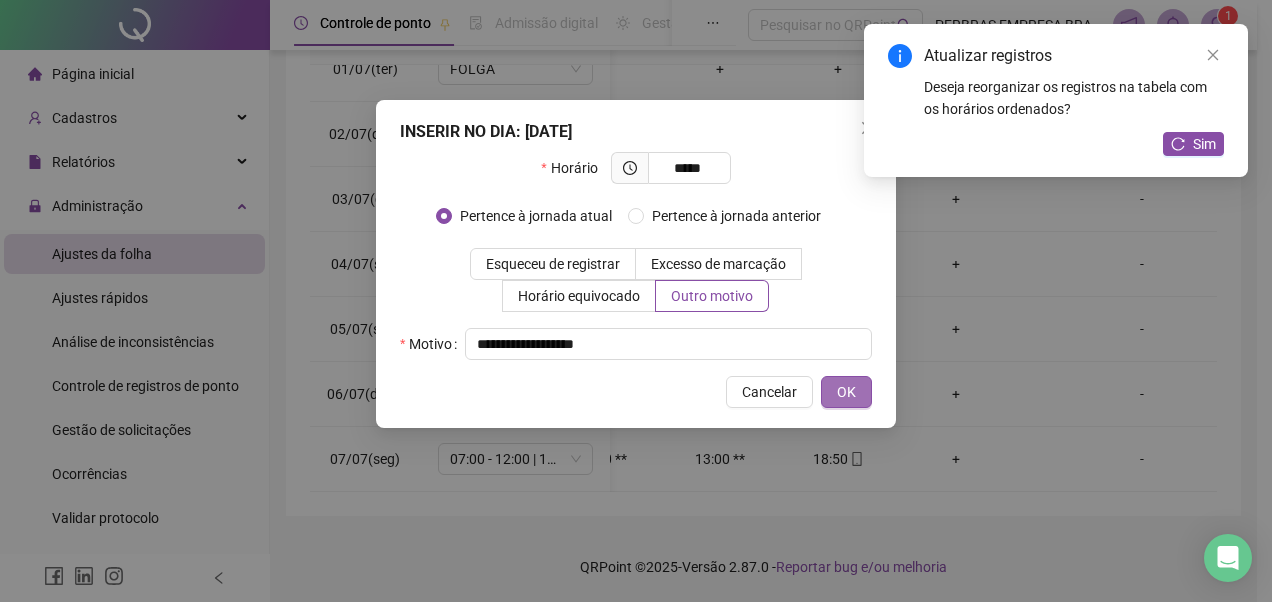 click on "OK" at bounding box center [846, 392] 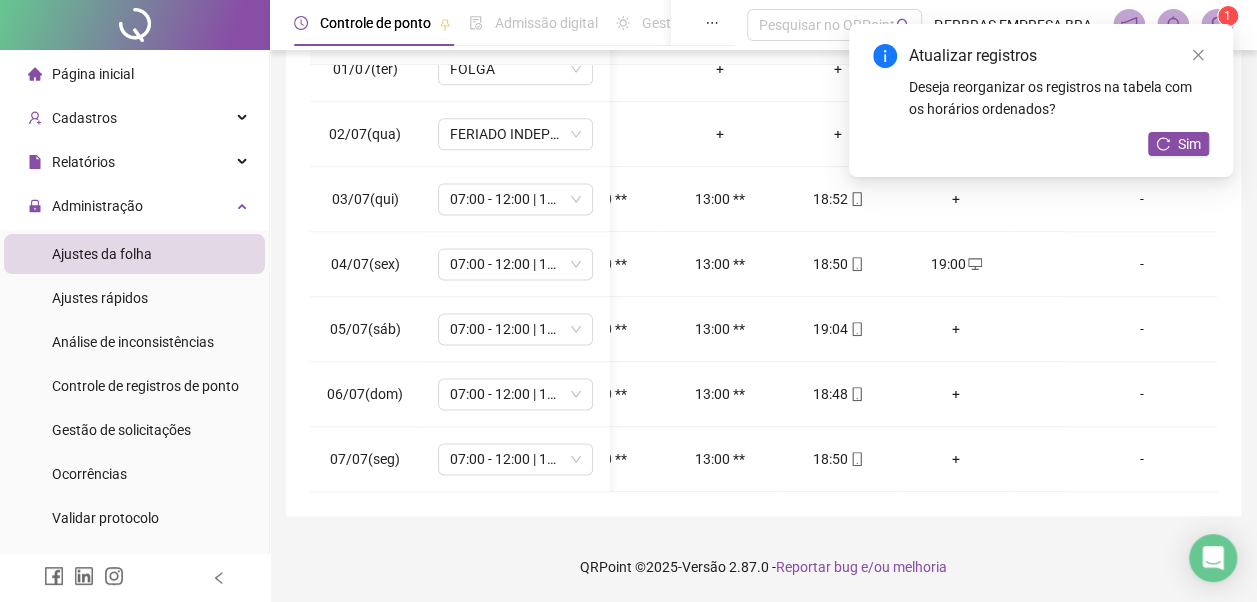 scroll, scrollTop: 1328, scrollLeft: 266, axis: both 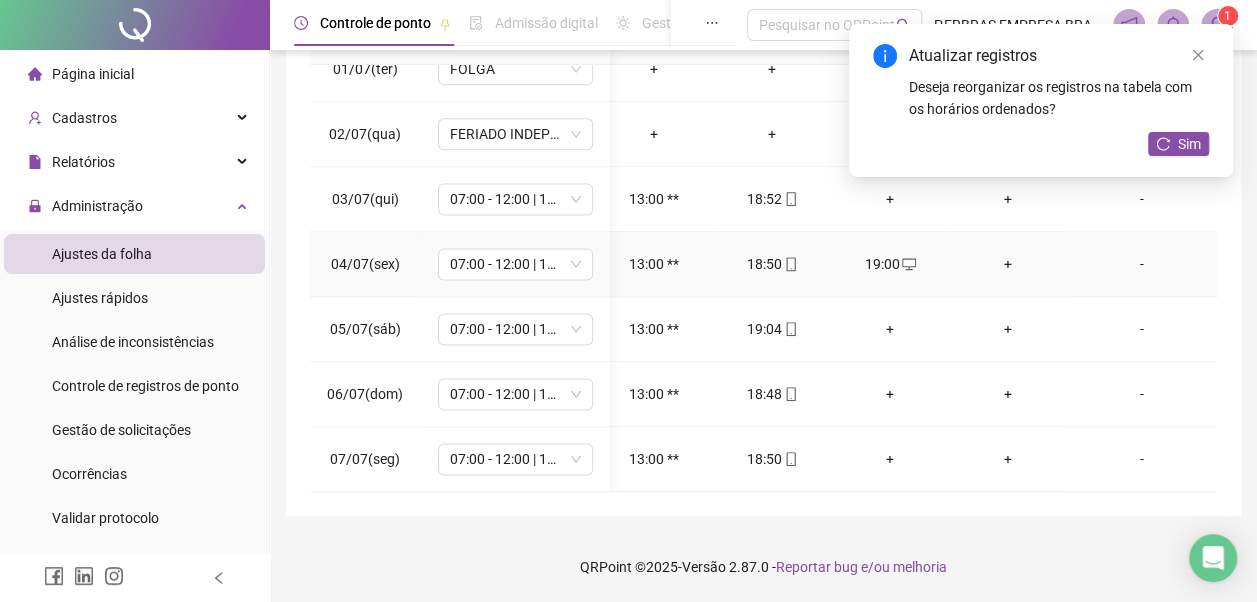 click on "+" at bounding box center (1008, 264) 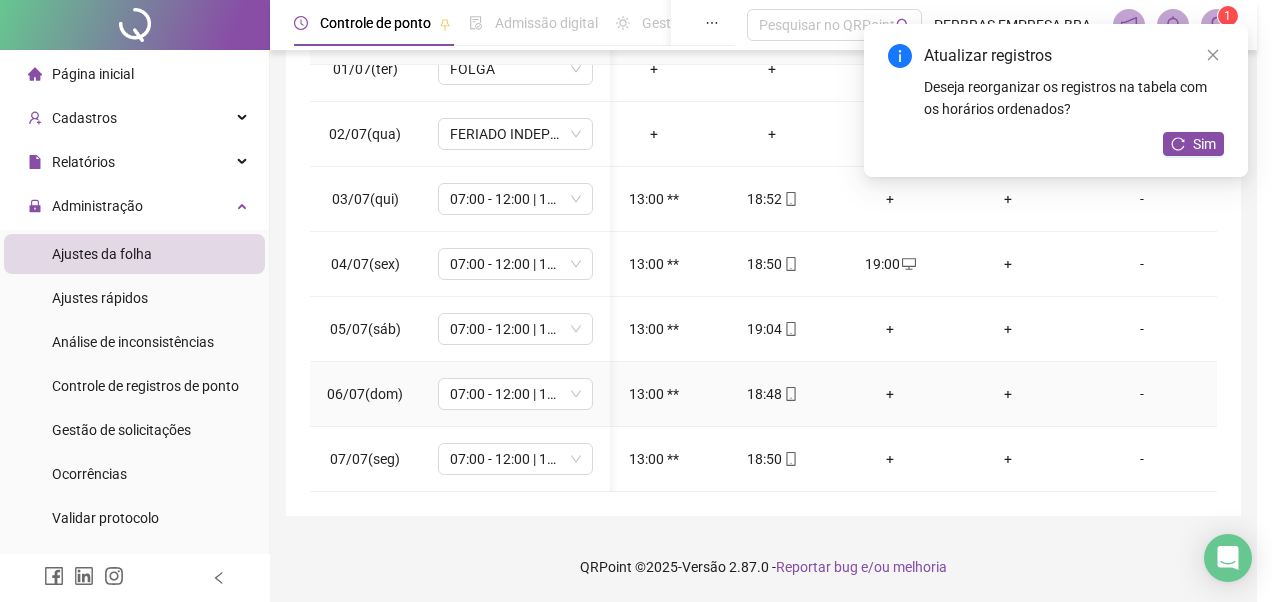 scroll, scrollTop: 0, scrollLeft: 266, axis: horizontal 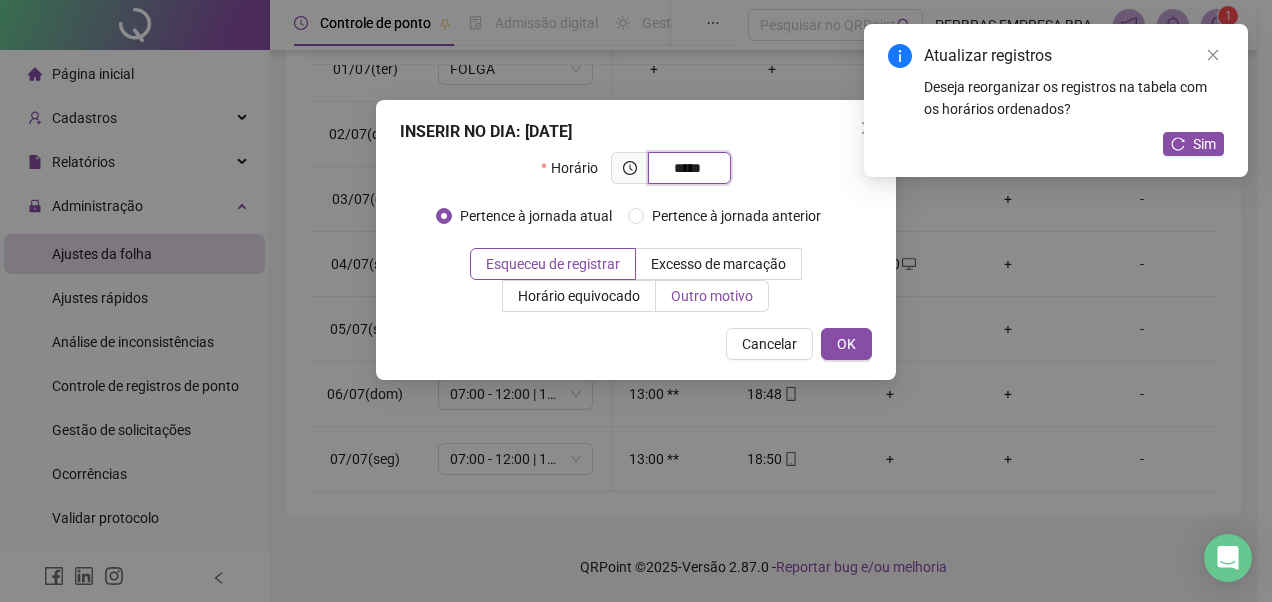 type on "*****" 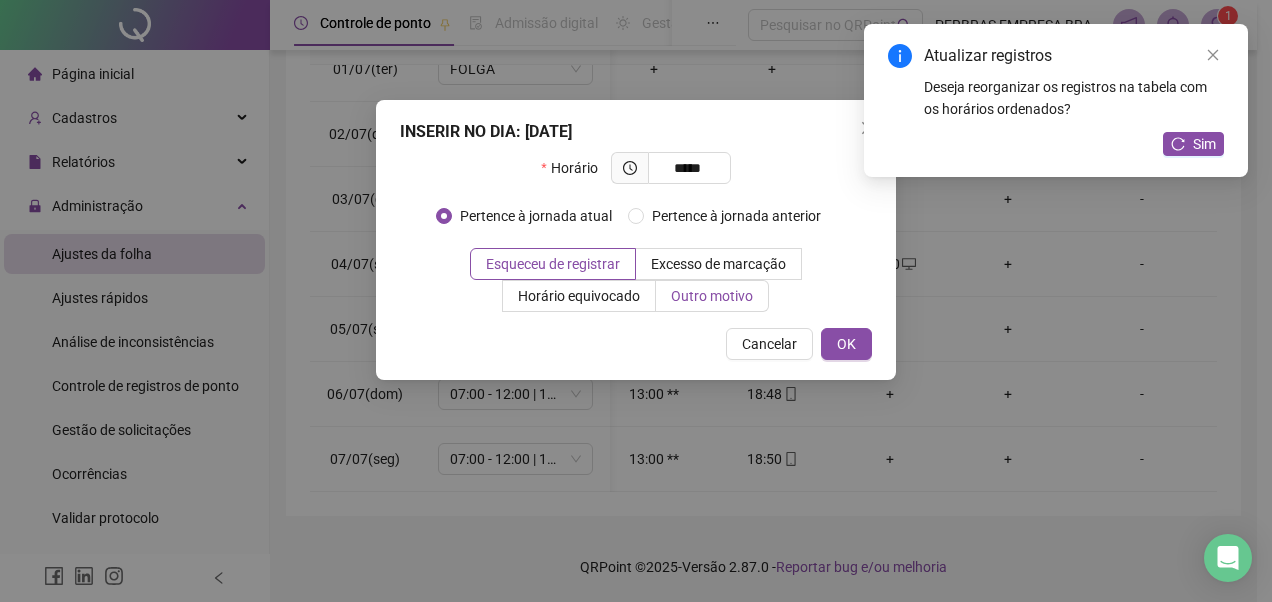 drag, startPoint x: 692, startPoint y: 290, endPoint x: 685, endPoint y: 302, distance: 13.892444 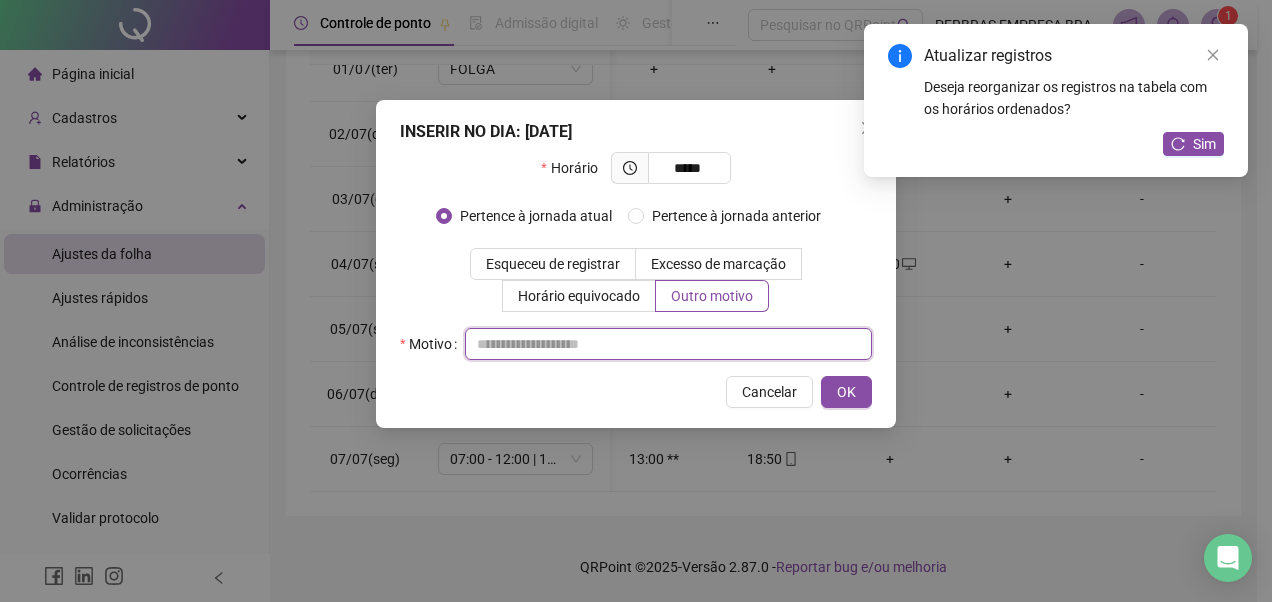 click at bounding box center [668, 344] 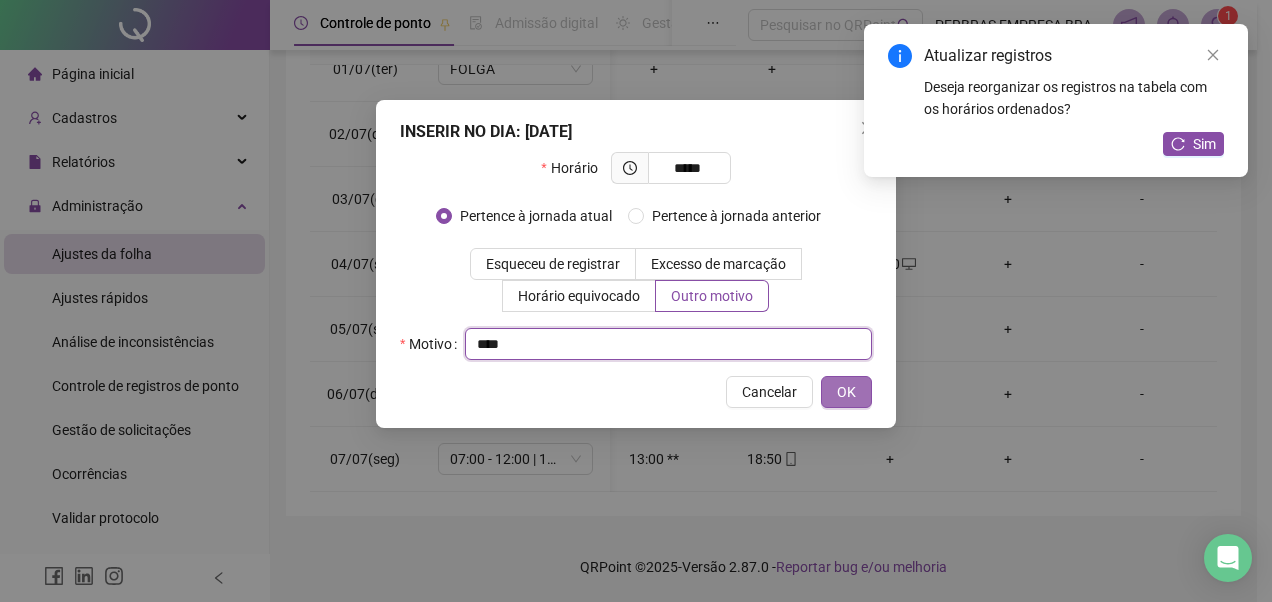 type on "****" 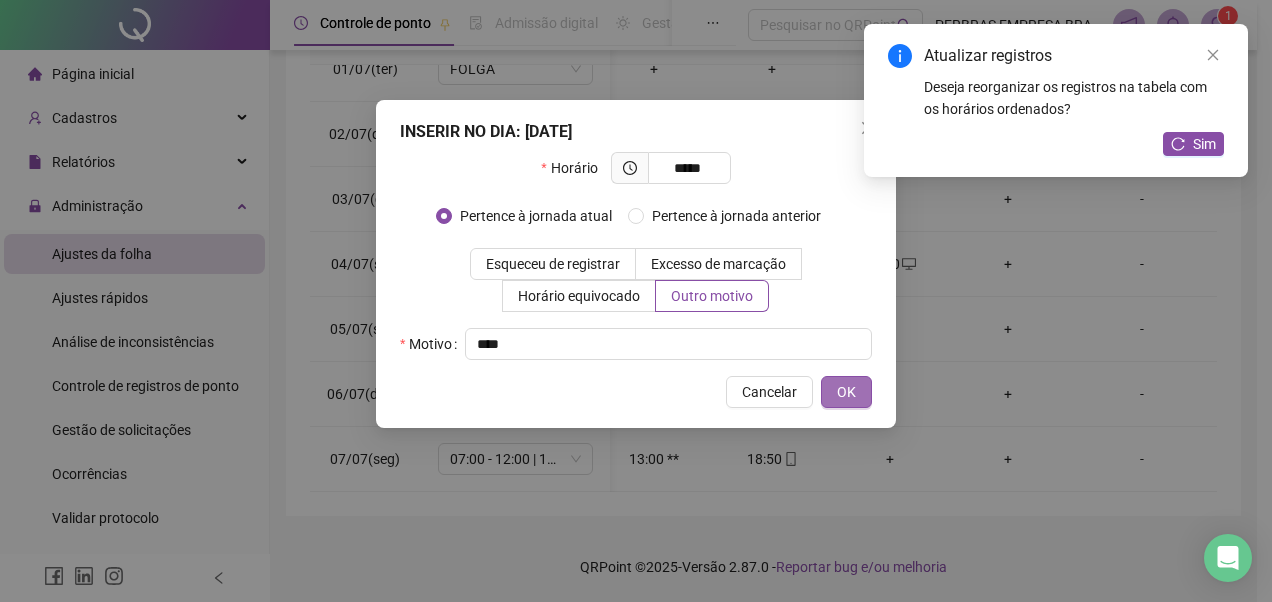 click on "OK" at bounding box center [846, 392] 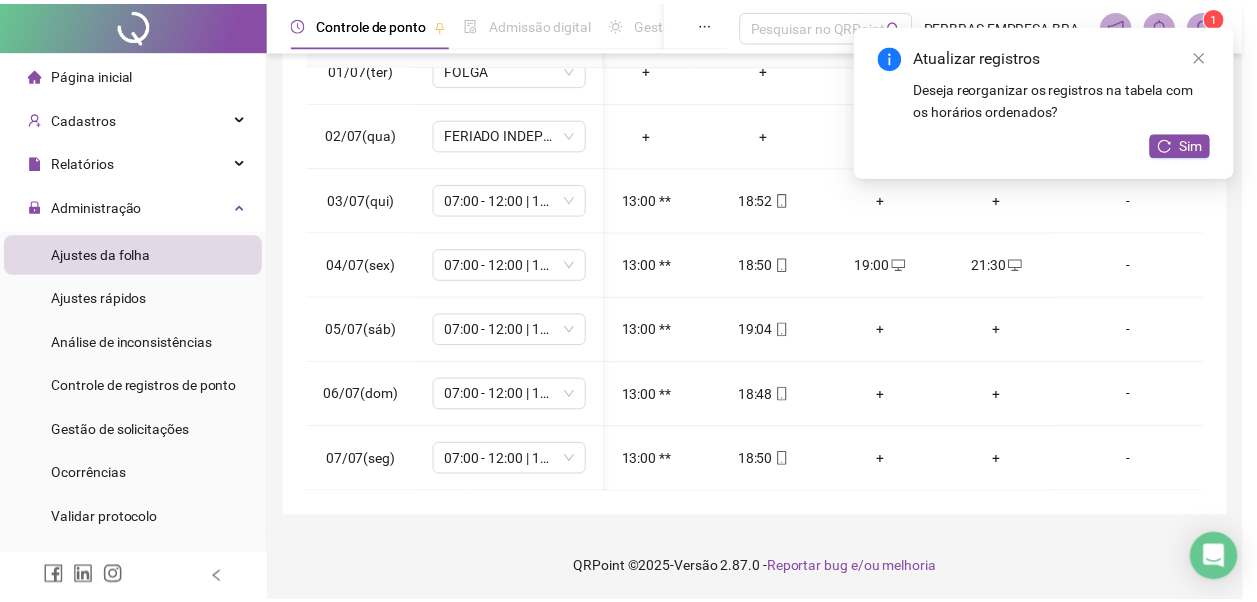 scroll, scrollTop: 0, scrollLeft: 251, axis: horizontal 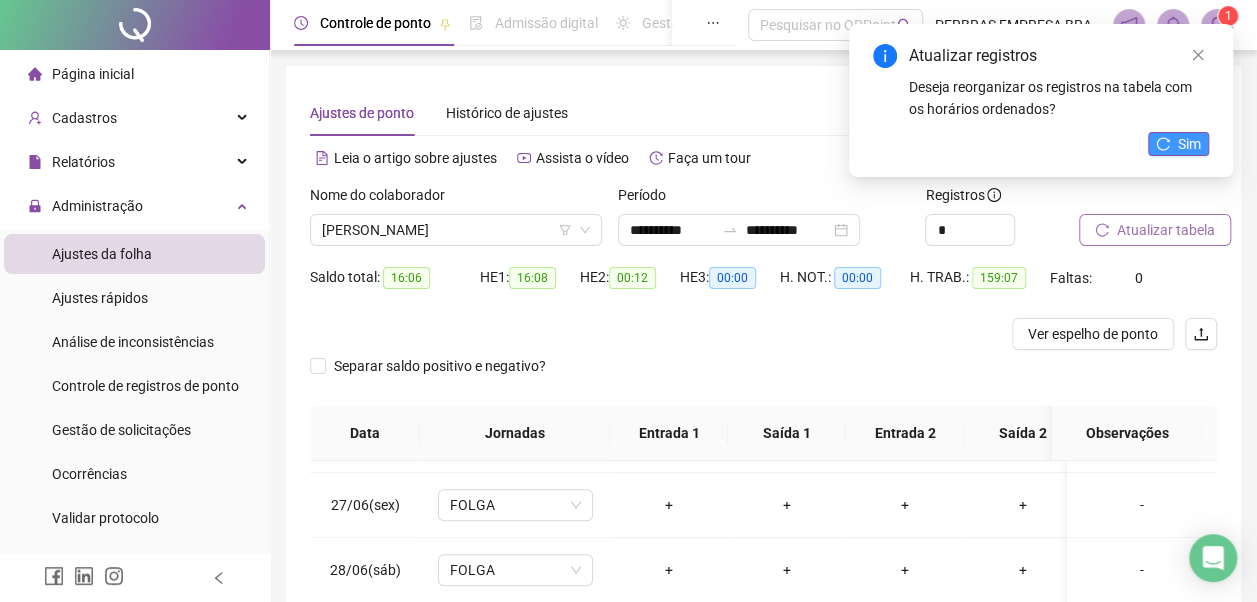 click on "Sim" at bounding box center (1189, 144) 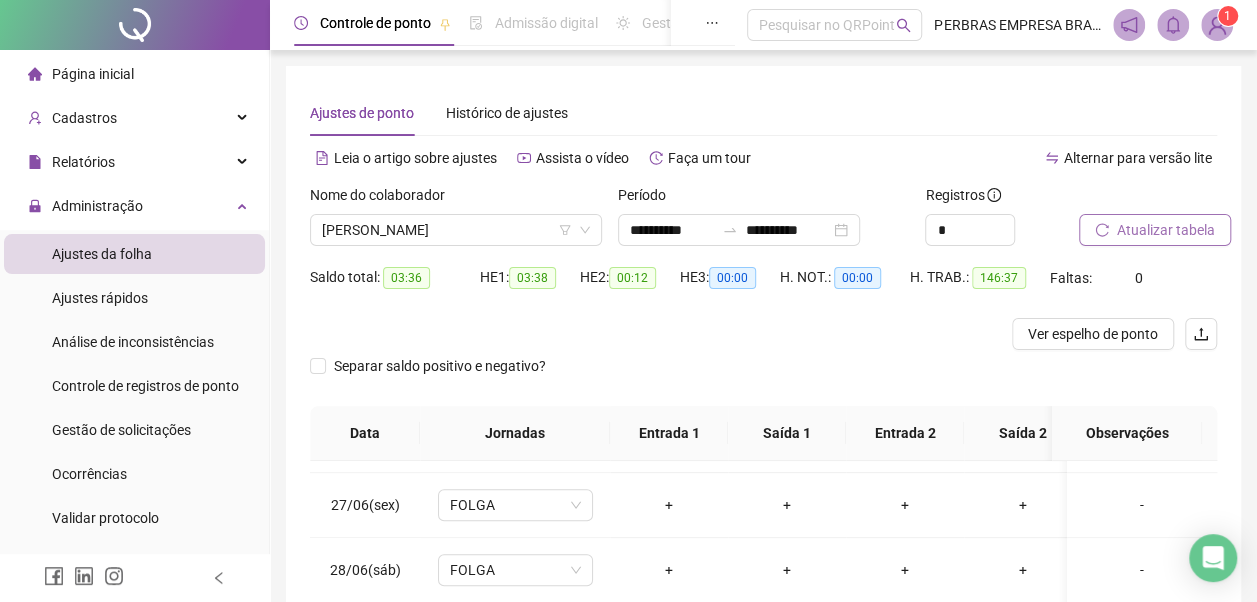 scroll, scrollTop: 396, scrollLeft: 0, axis: vertical 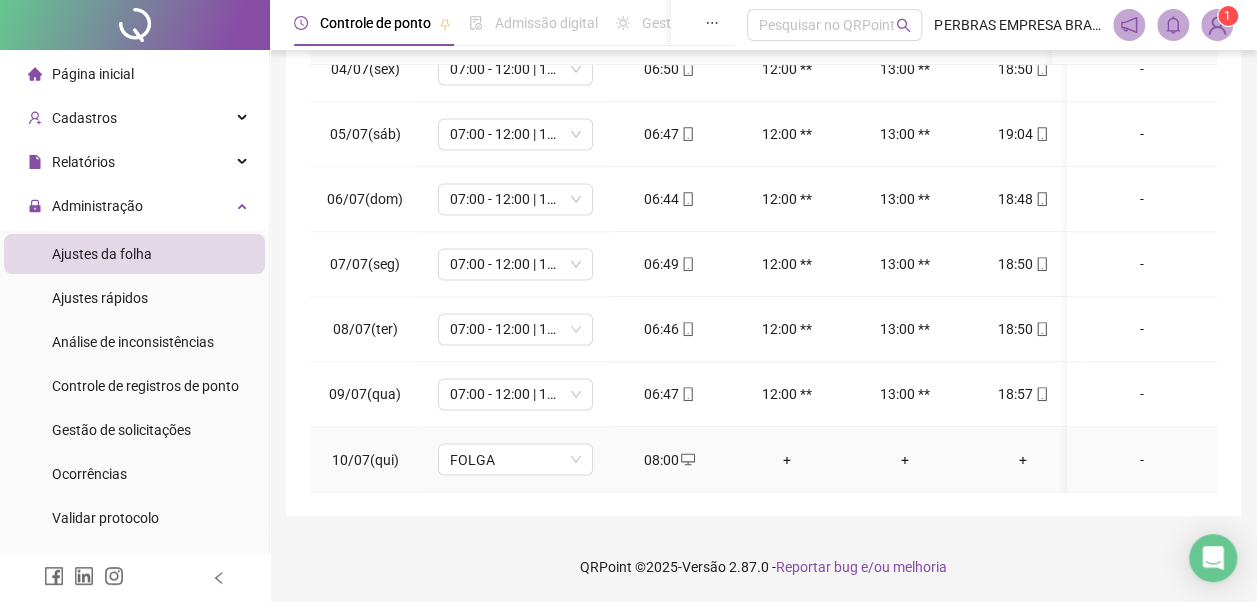 click on "+" at bounding box center [787, 459] 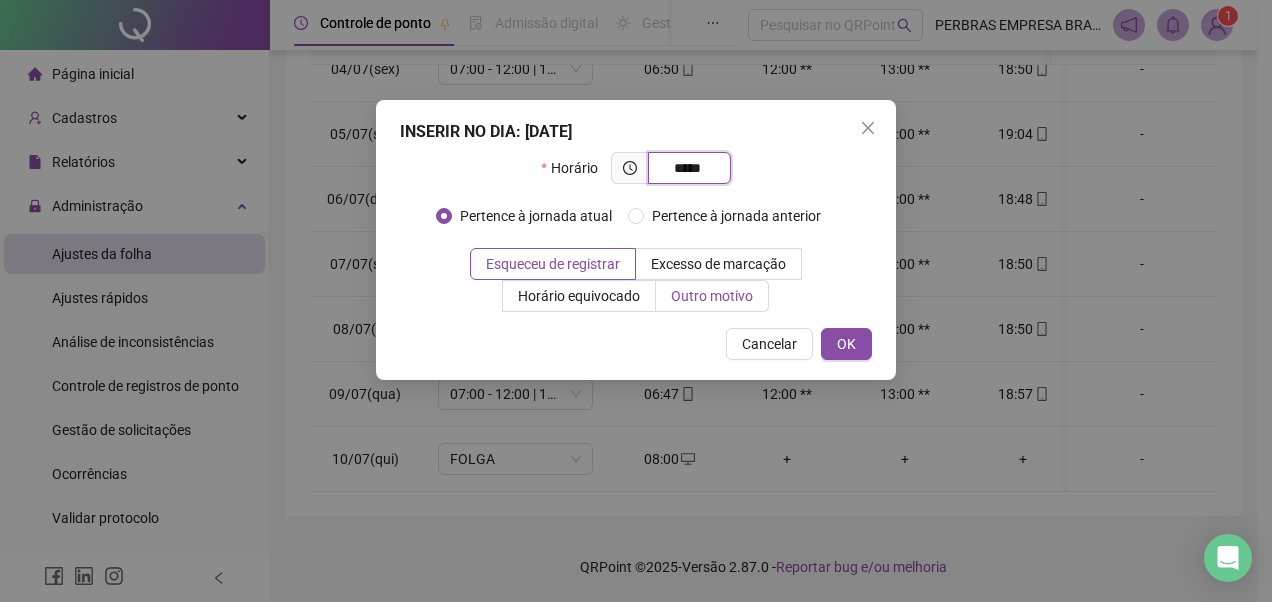 type on "*****" 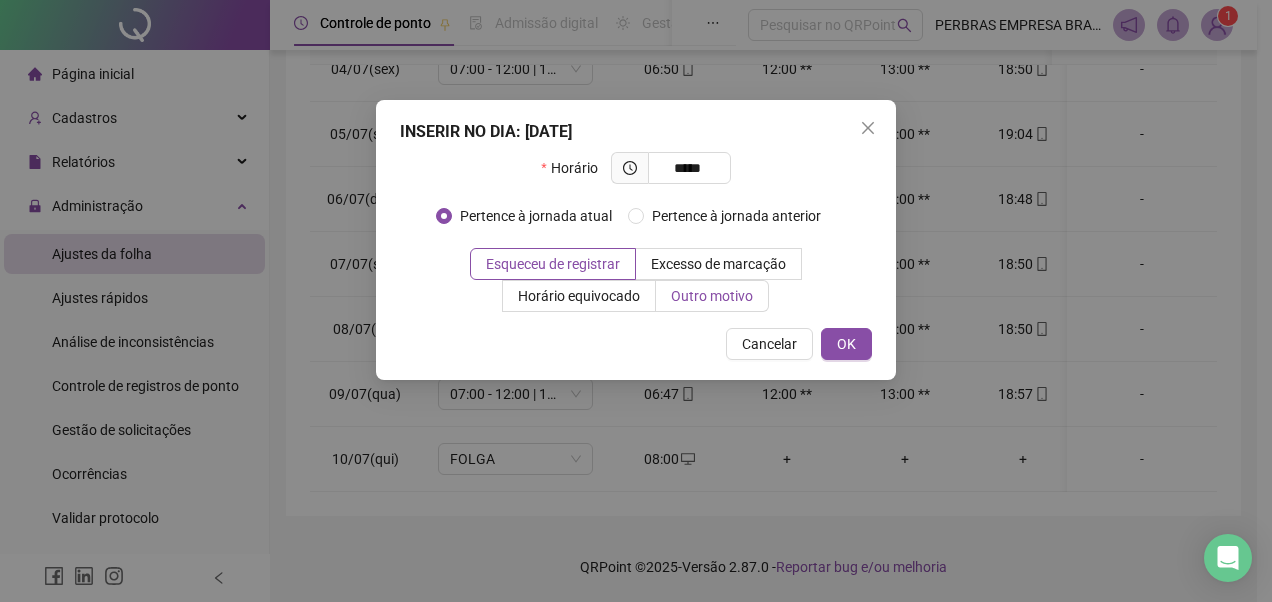 click on "Outro motivo" at bounding box center [712, 296] 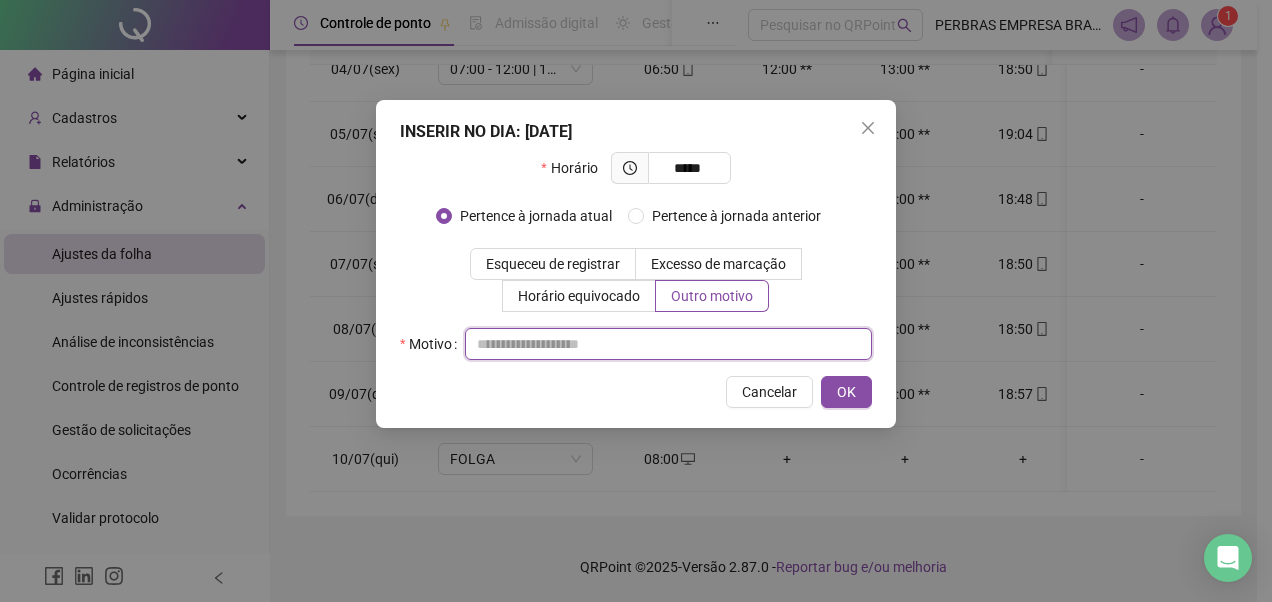 click at bounding box center [668, 344] 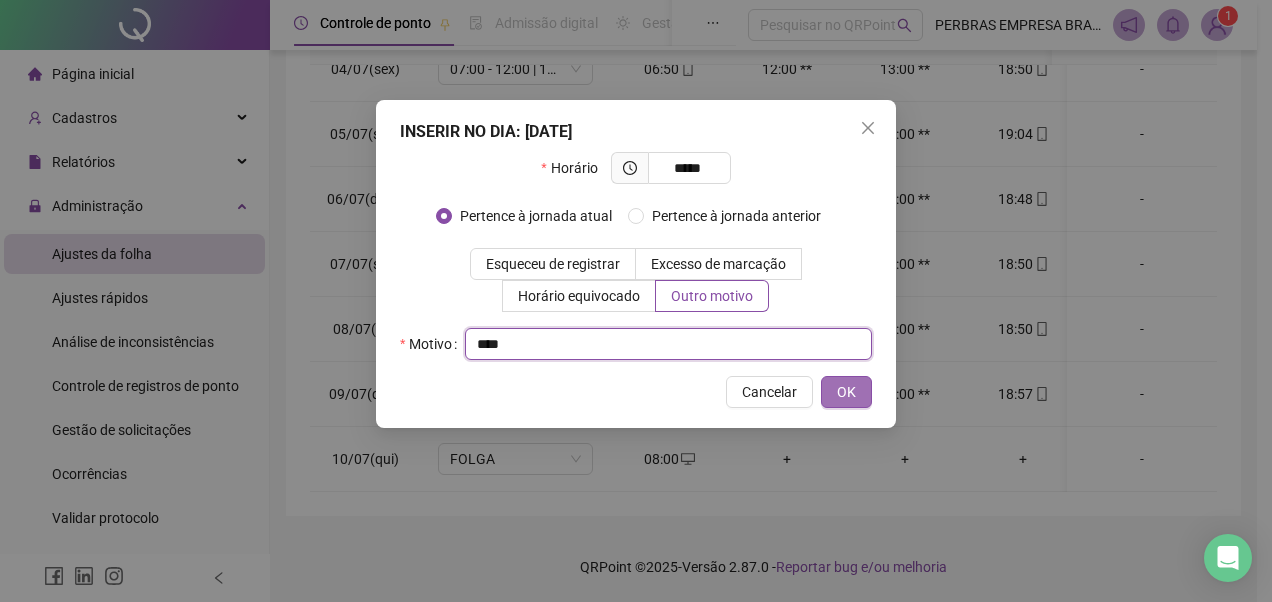 type on "****" 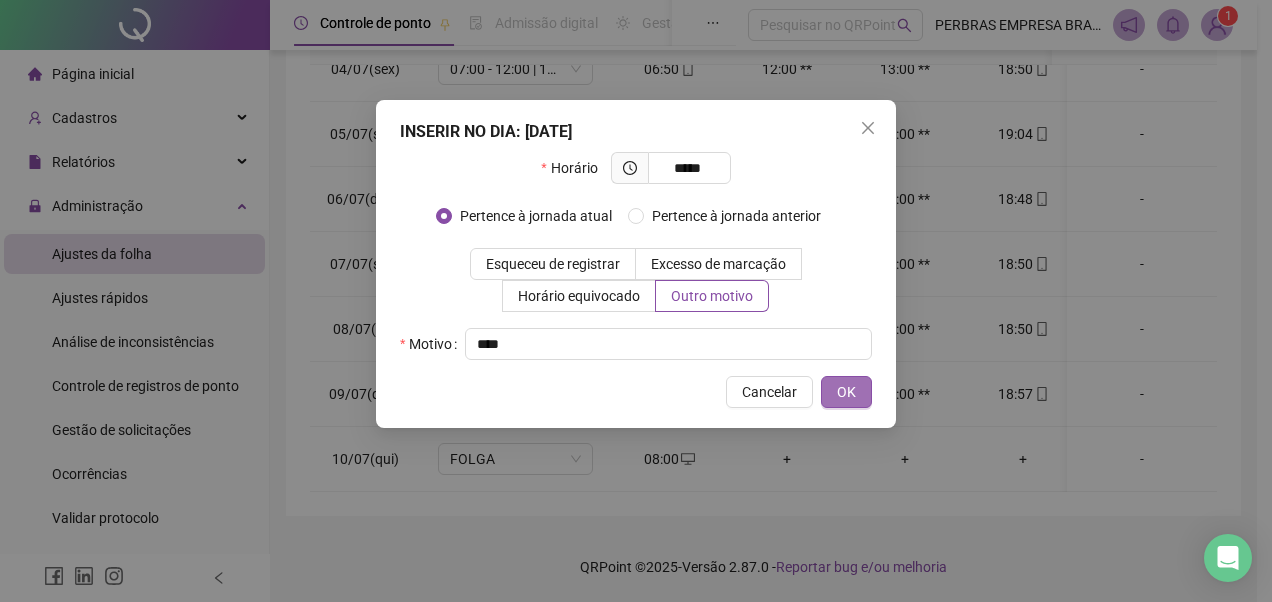 click on "OK" at bounding box center [846, 392] 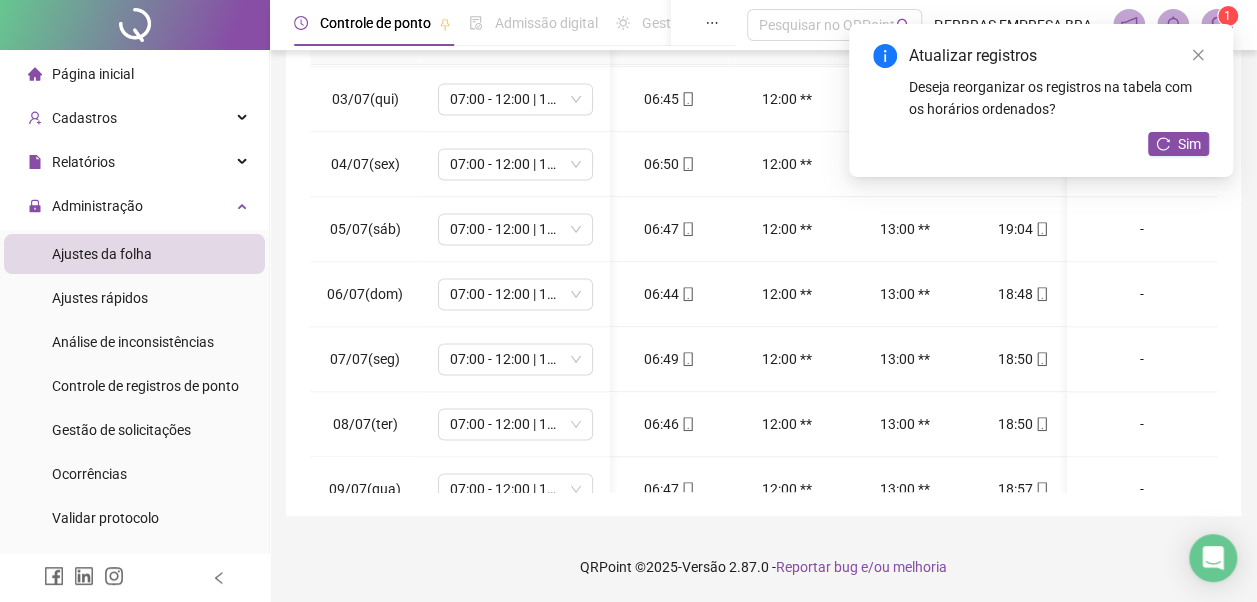 scroll, scrollTop: 1428, scrollLeft: 266, axis: both 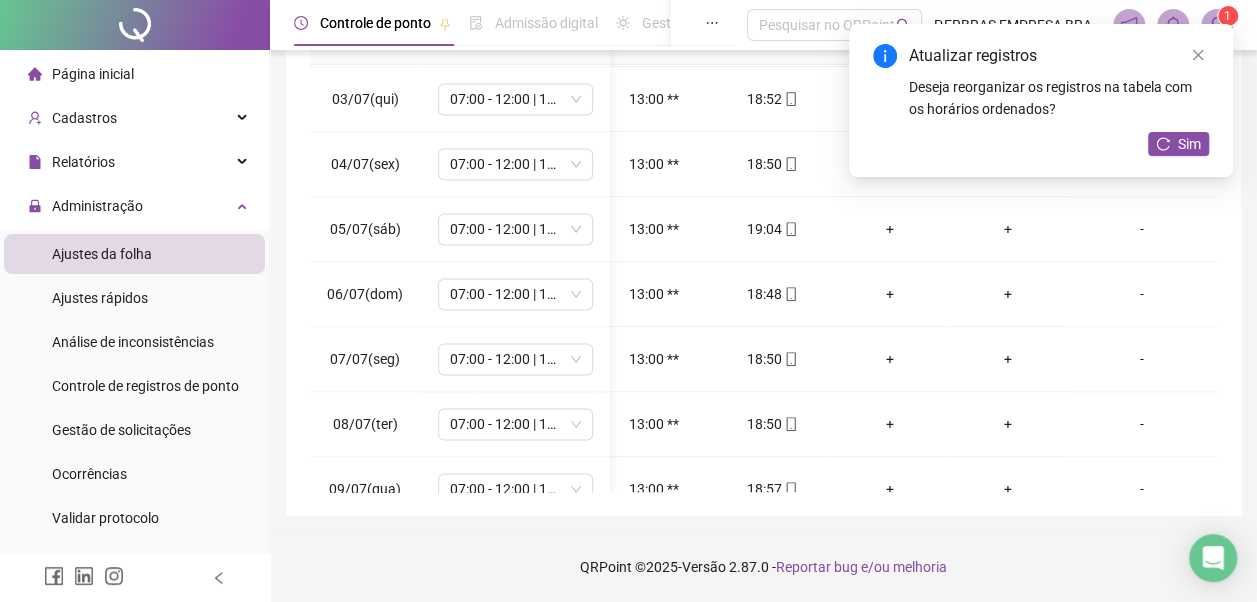 drag, startPoint x: 1192, startPoint y: 152, endPoint x: 1168, endPoint y: 173, distance: 31.890438 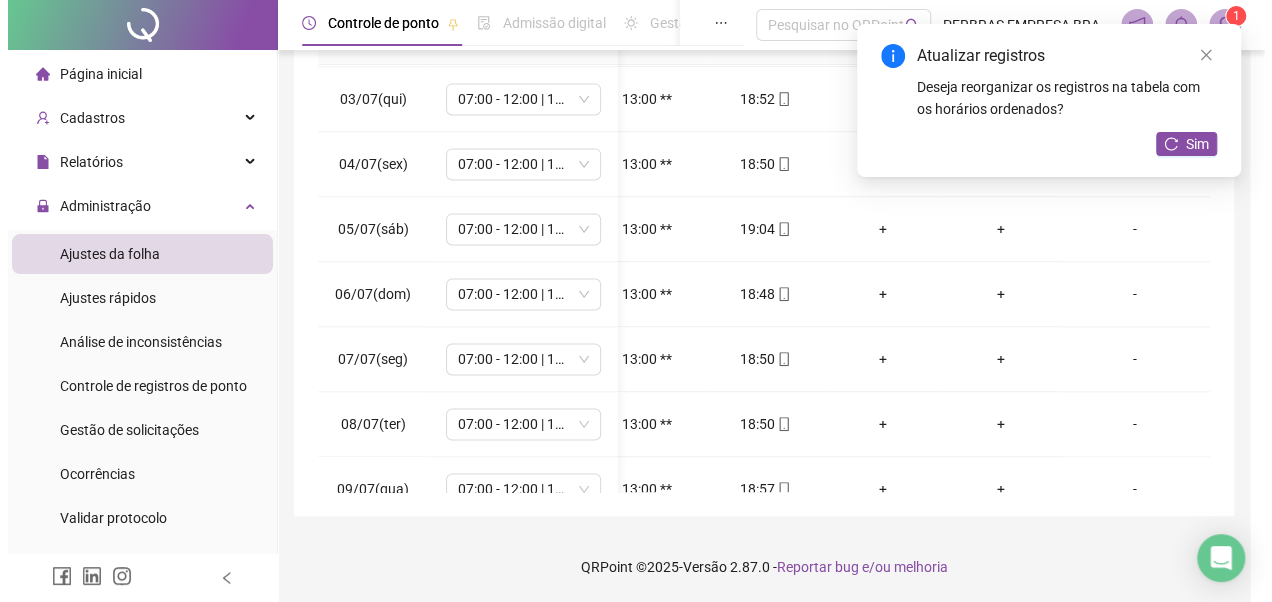 scroll, scrollTop: 0, scrollLeft: 266, axis: horizontal 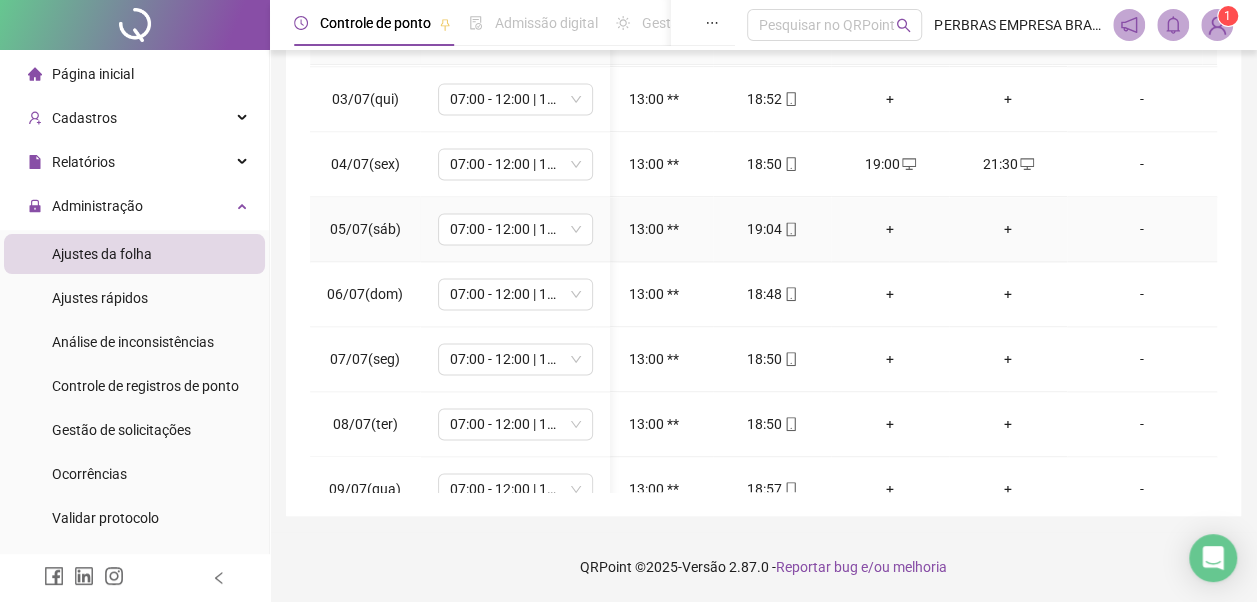click on "+" at bounding box center [890, 229] 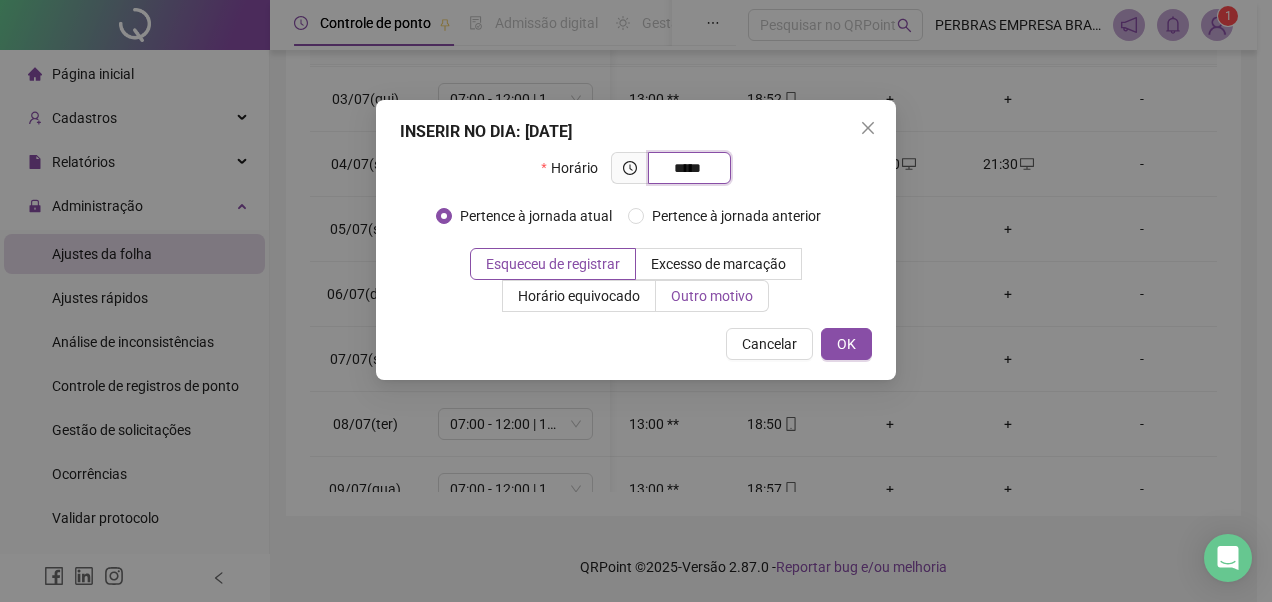 type on "*****" 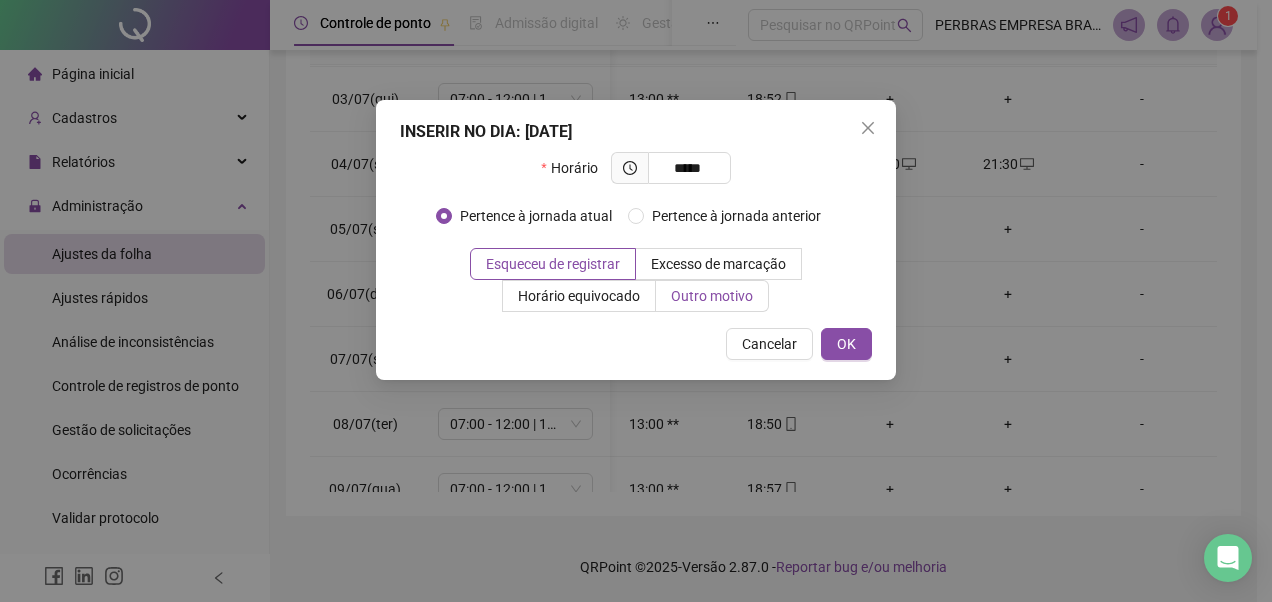 click on "Outro motivo" at bounding box center (712, 296) 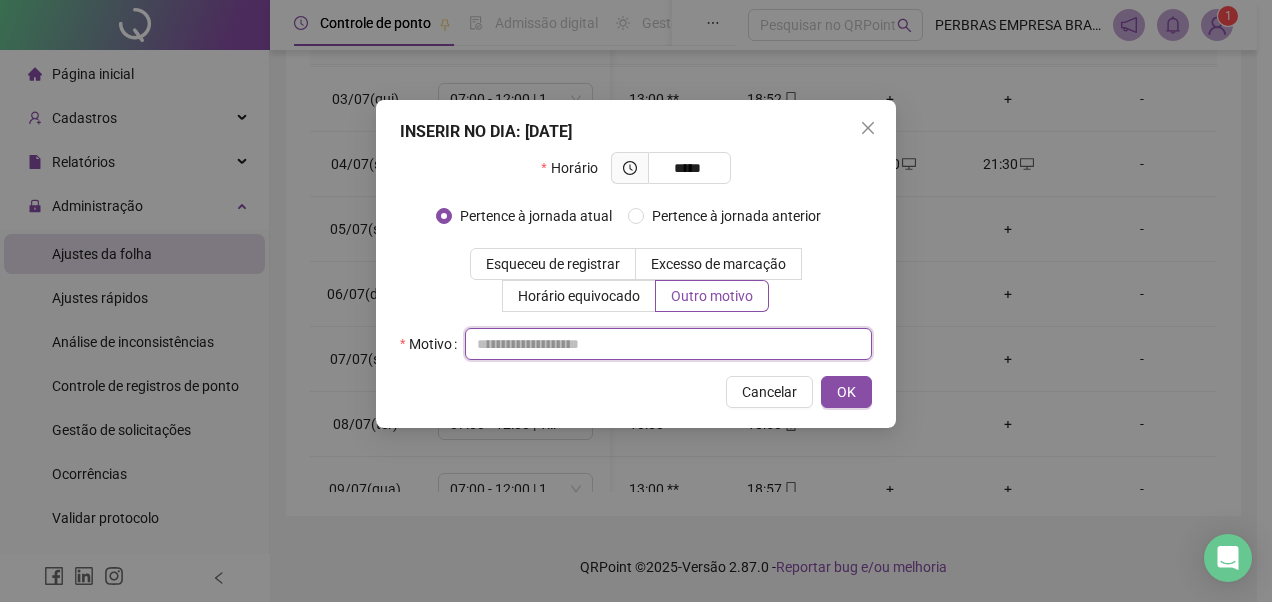 click at bounding box center [668, 344] 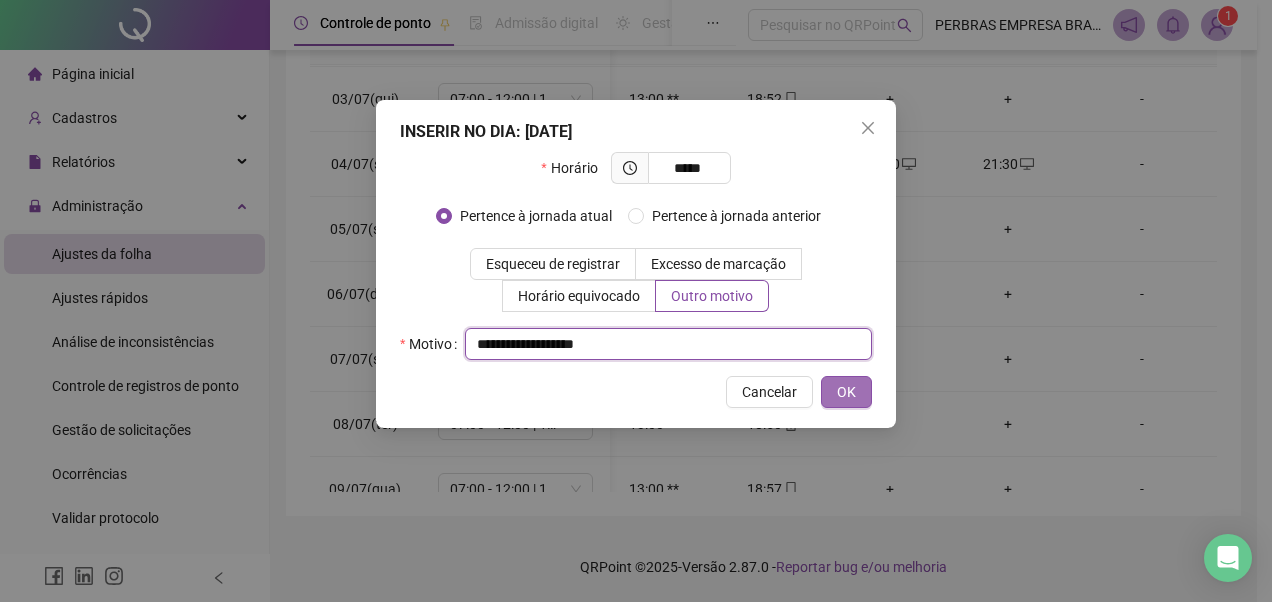 type on "**********" 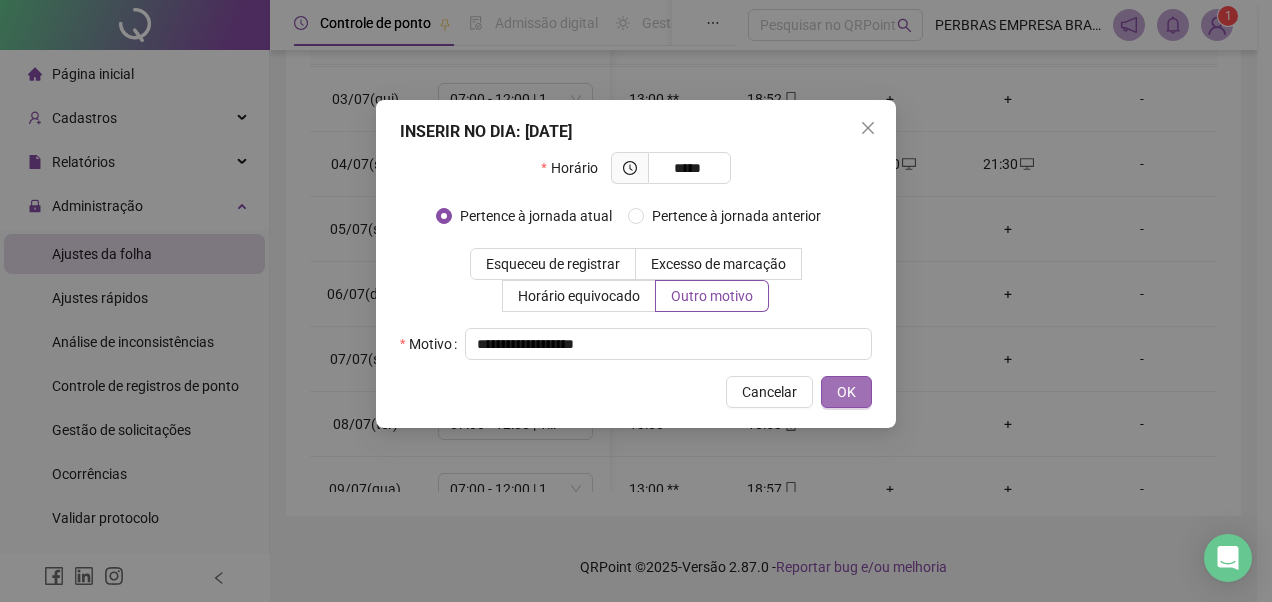 click on "OK" at bounding box center [846, 392] 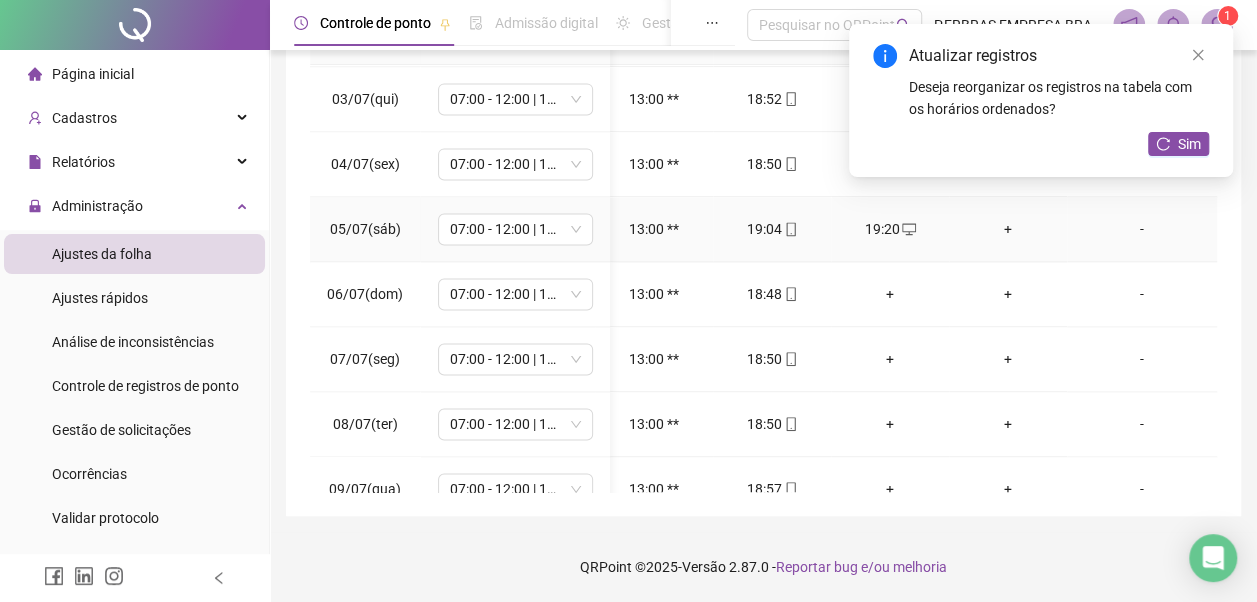 drag, startPoint x: 1000, startPoint y: 224, endPoint x: 987, endPoint y: 276, distance: 53.600372 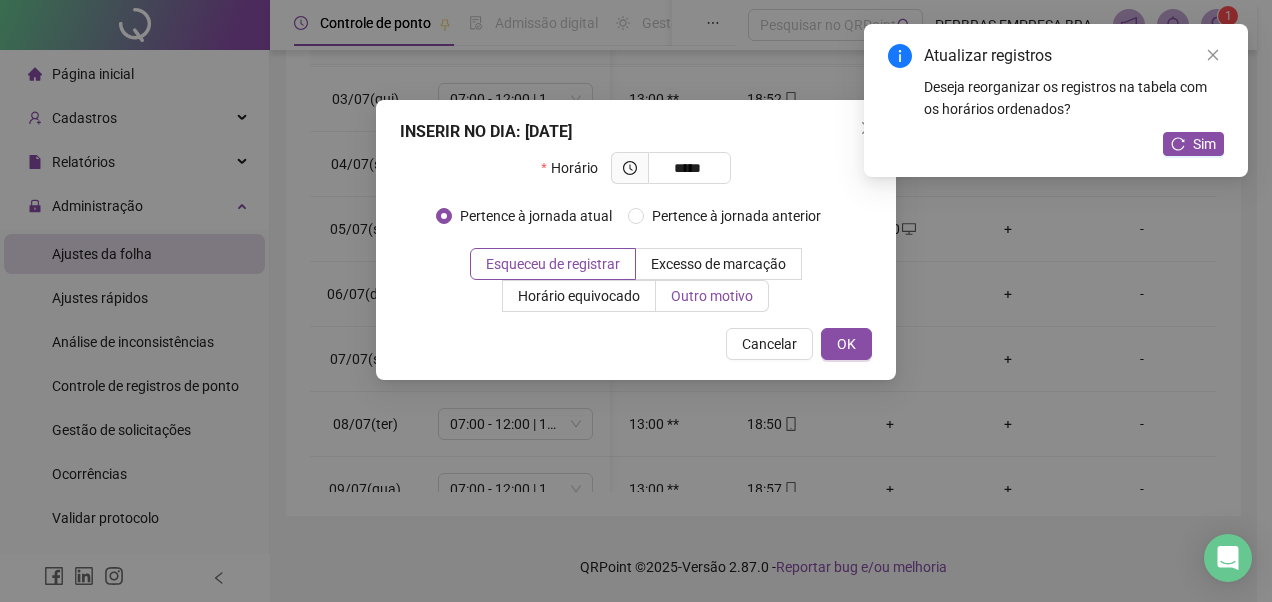 type on "*****" 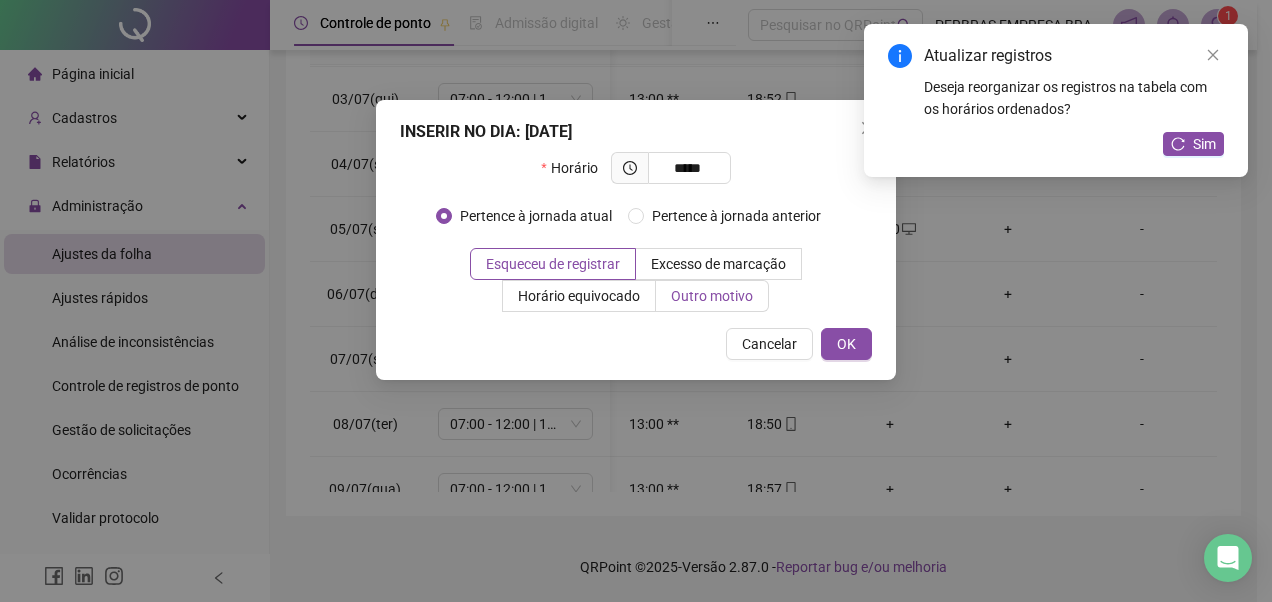 click on "Outro motivo" at bounding box center [712, 296] 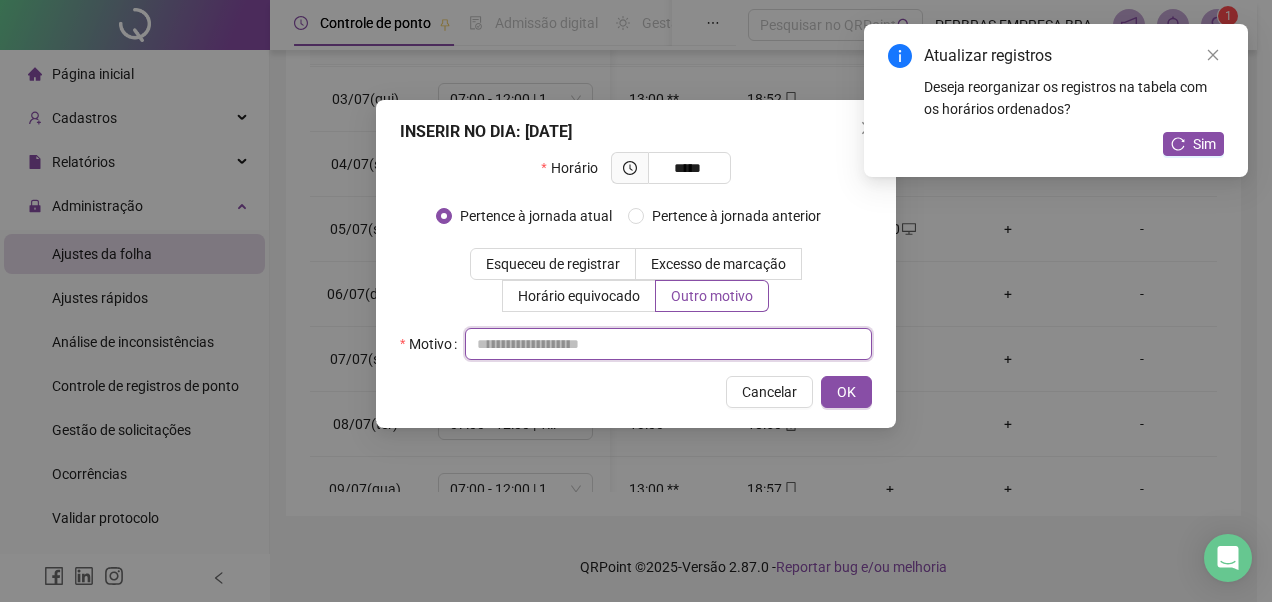 click at bounding box center [668, 344] 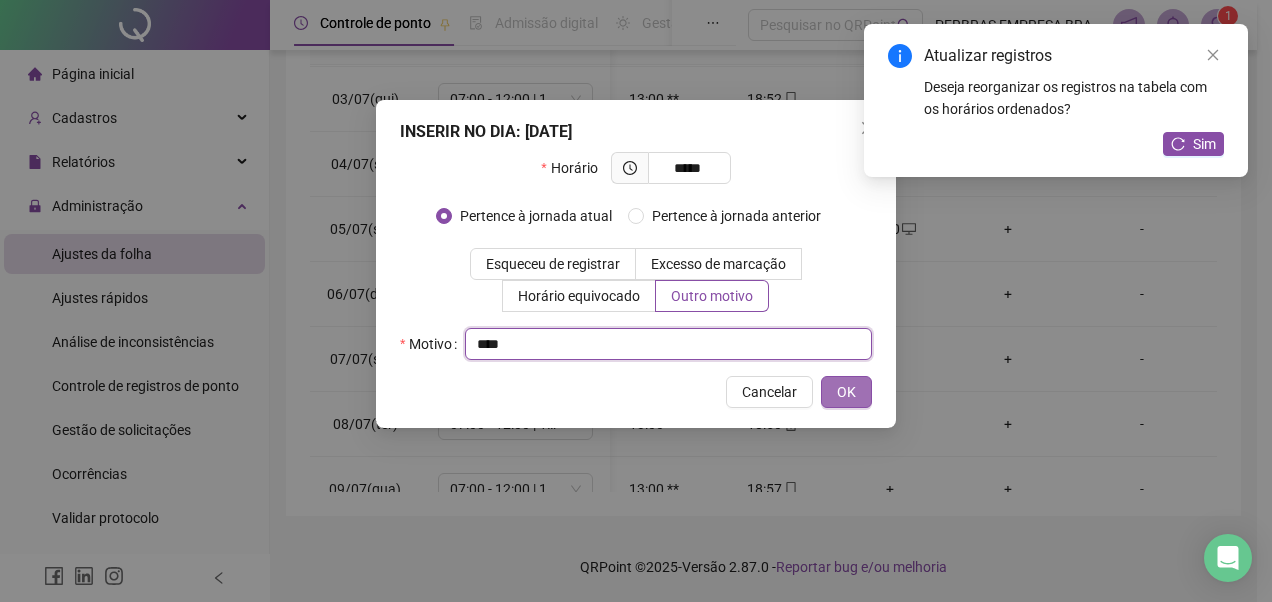 type on "****" 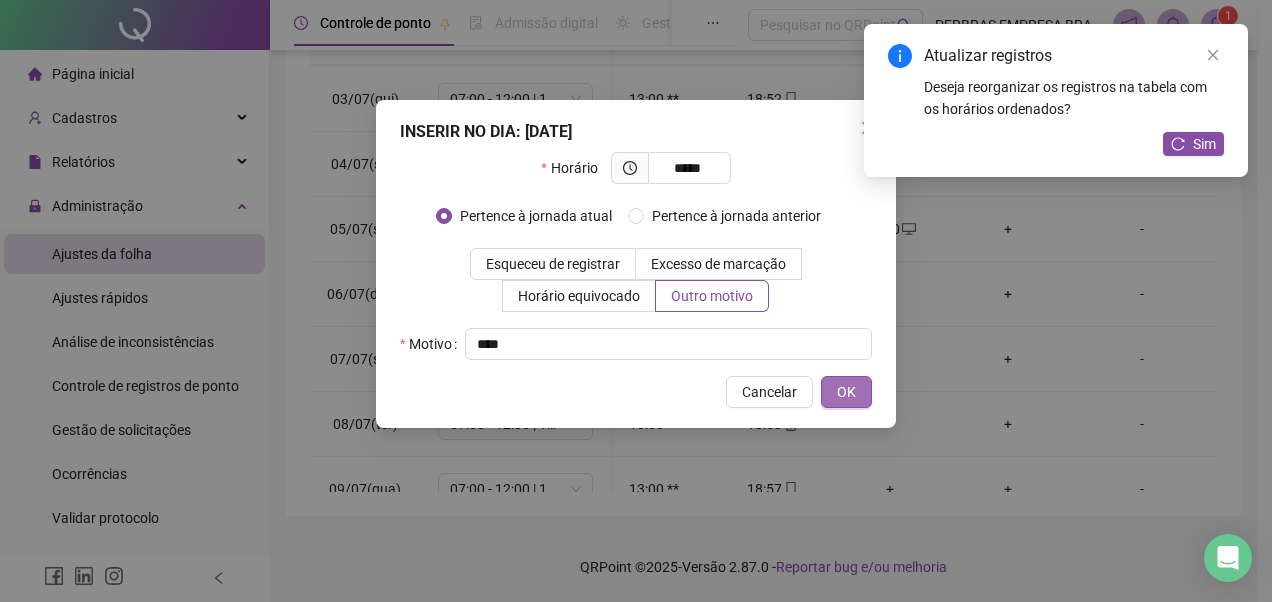 click on "OK" at bounding box center [846, 392] 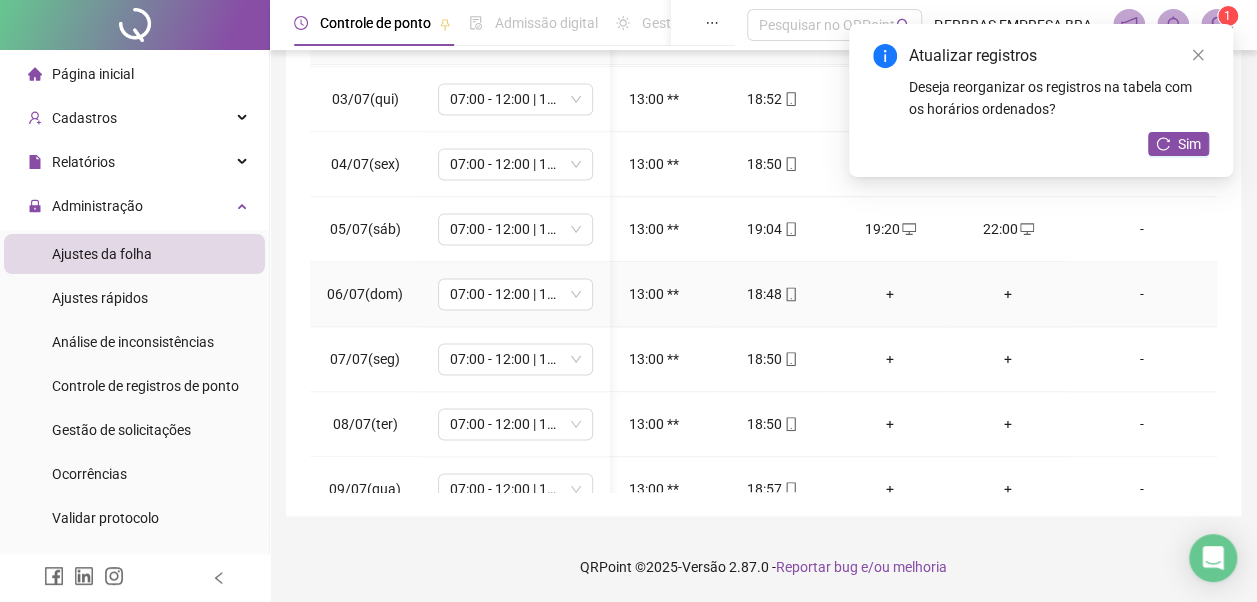 click on "+" at bounding box center (890, 294) 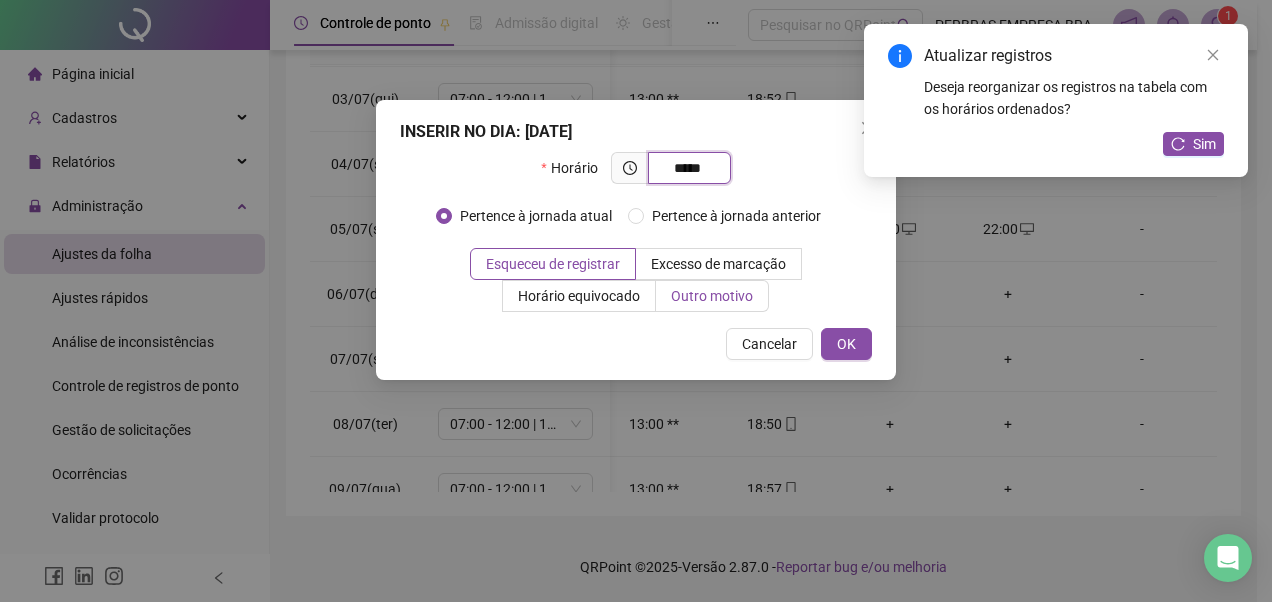 type on "*****" 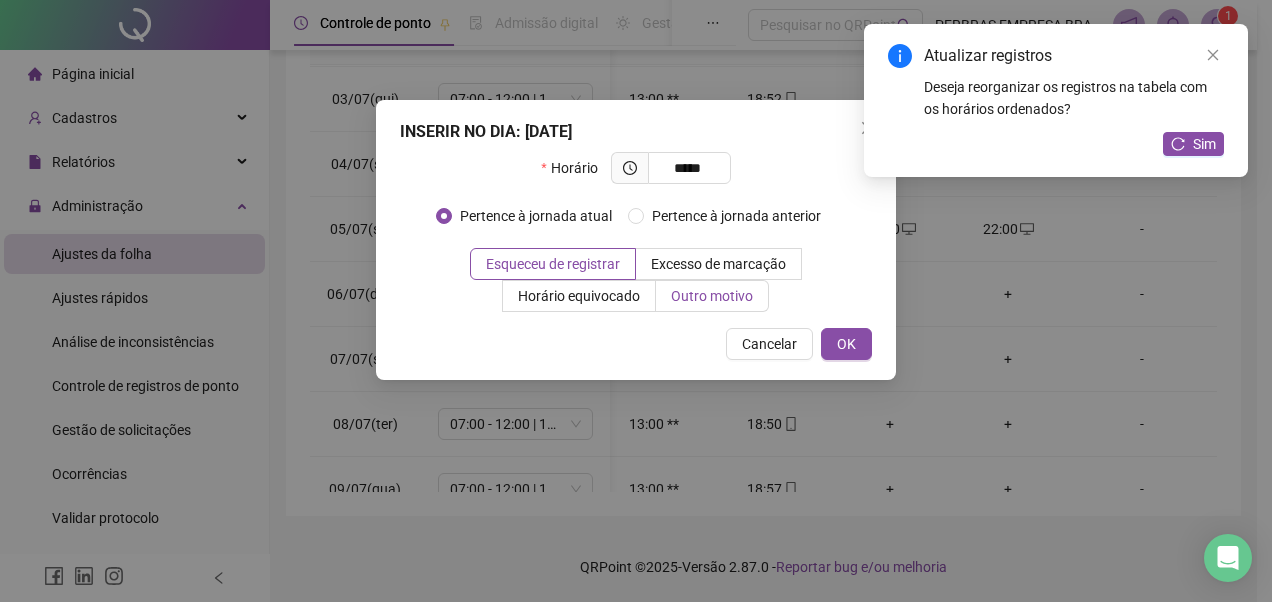 click on "Outro motivo" at bounding box center (712, 296) 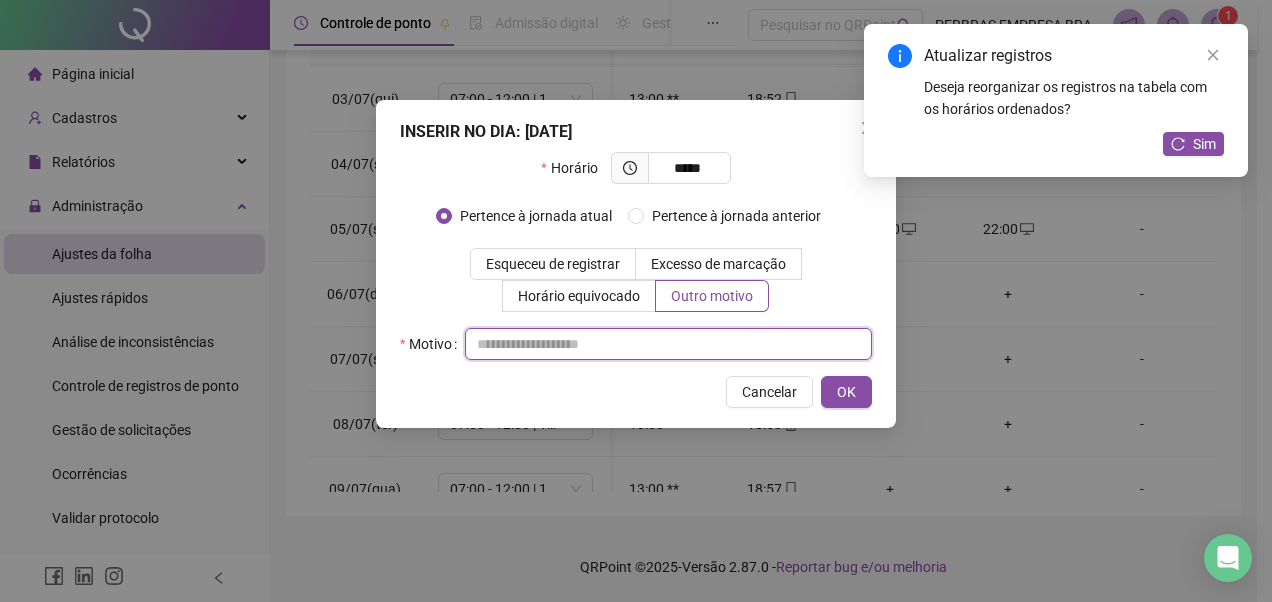drag, startPoint x: 638, startPoint y: 346, endPoint x: 673, endPoint y: 424, distance: 85.49269 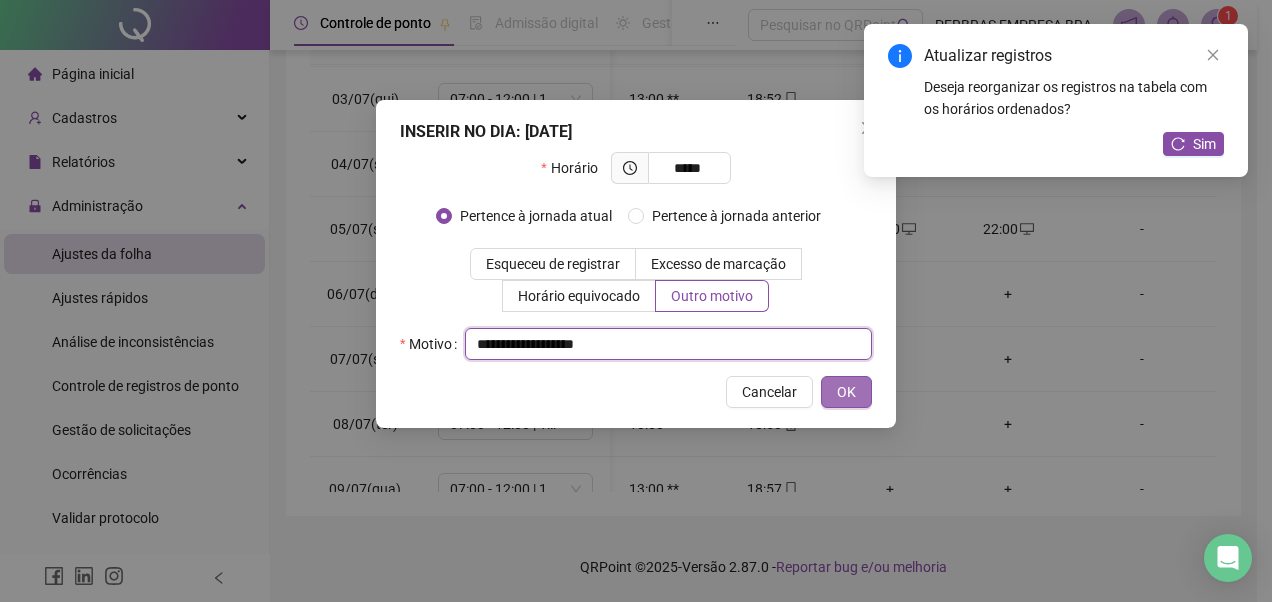 type on "**********" 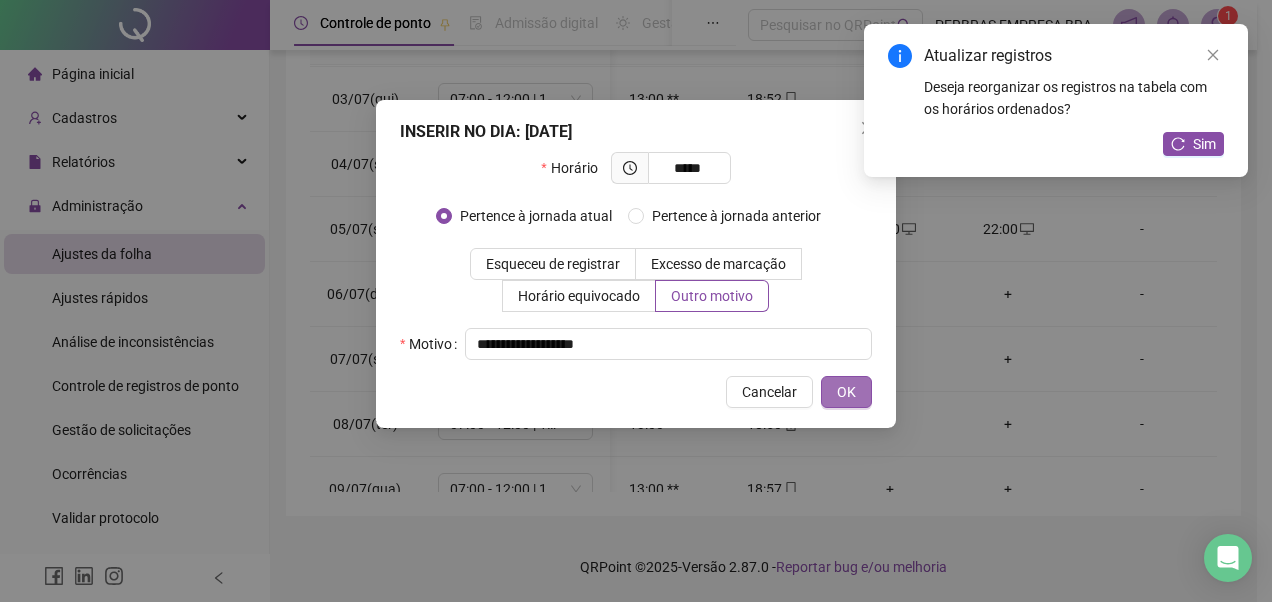 click on "OK" at bounding box center (846, 392) 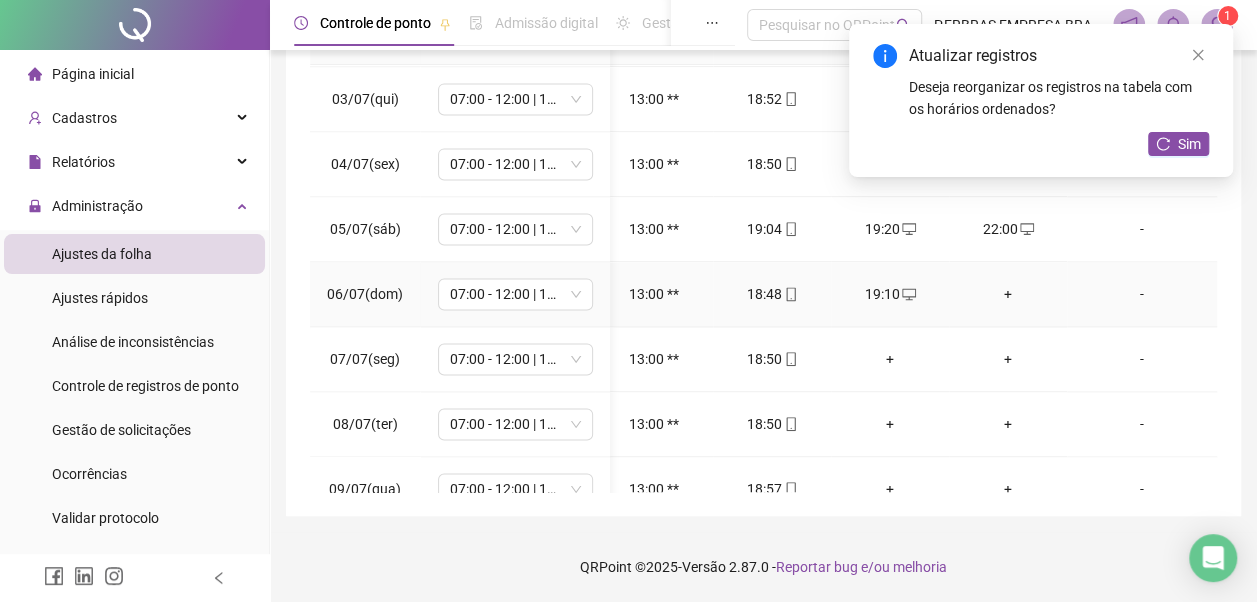 click on "+" at bounding box center (1008, 294) 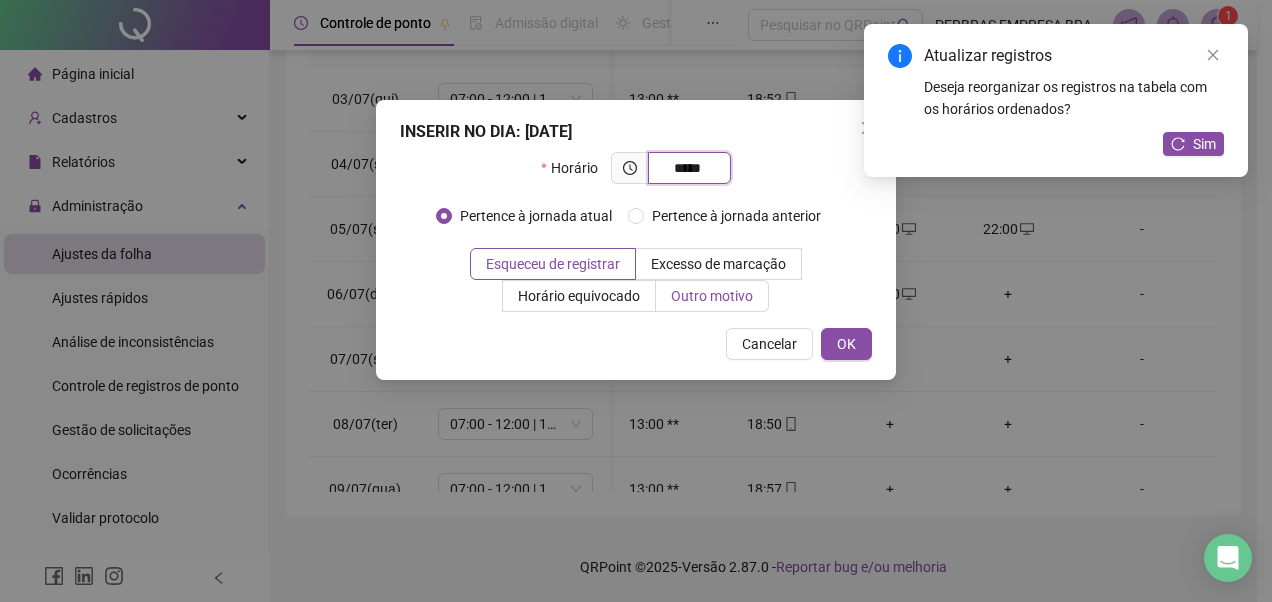 type on "*****" 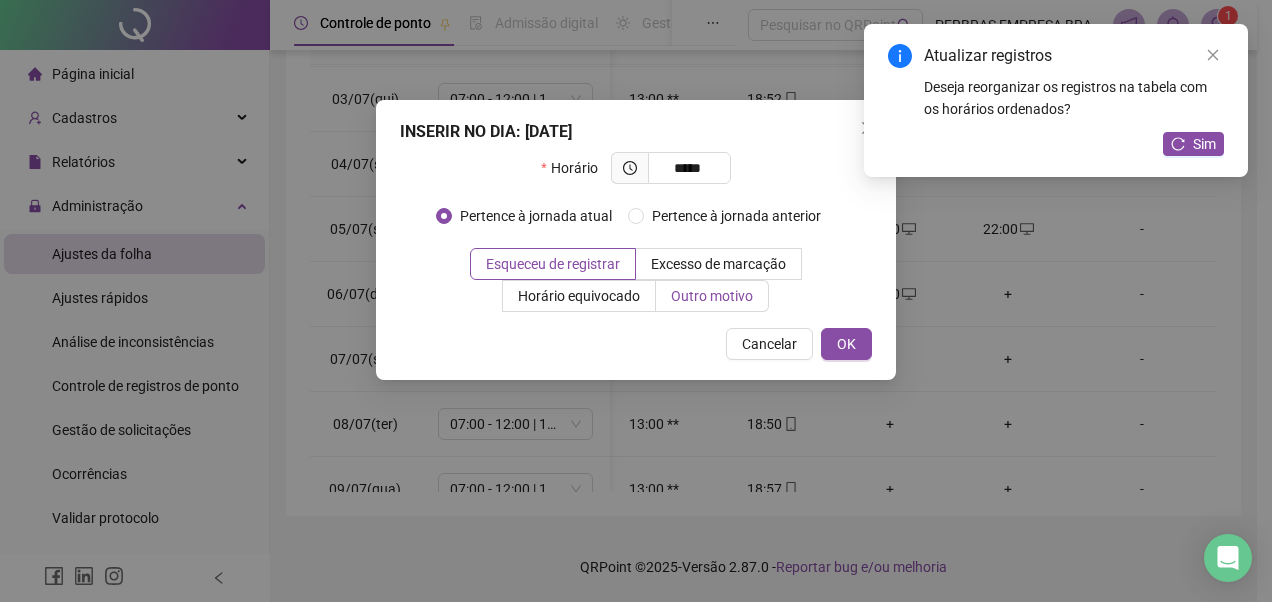click on "Outro motivo" at bounding box center (712, 296) 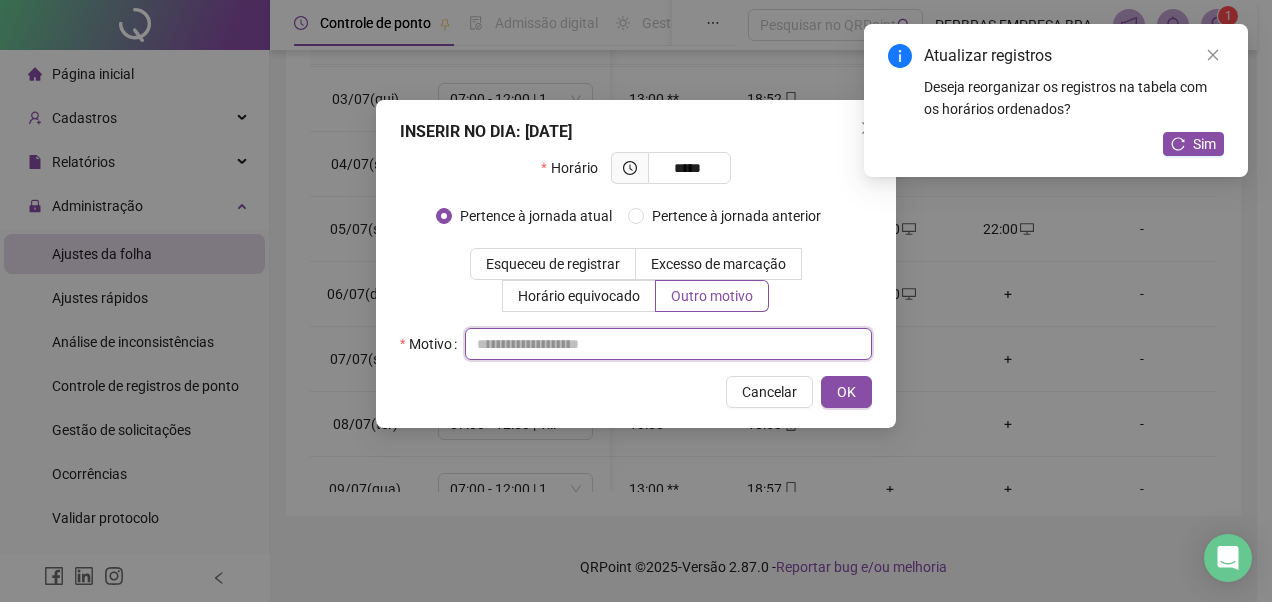 click at bounding box center [668, 344] 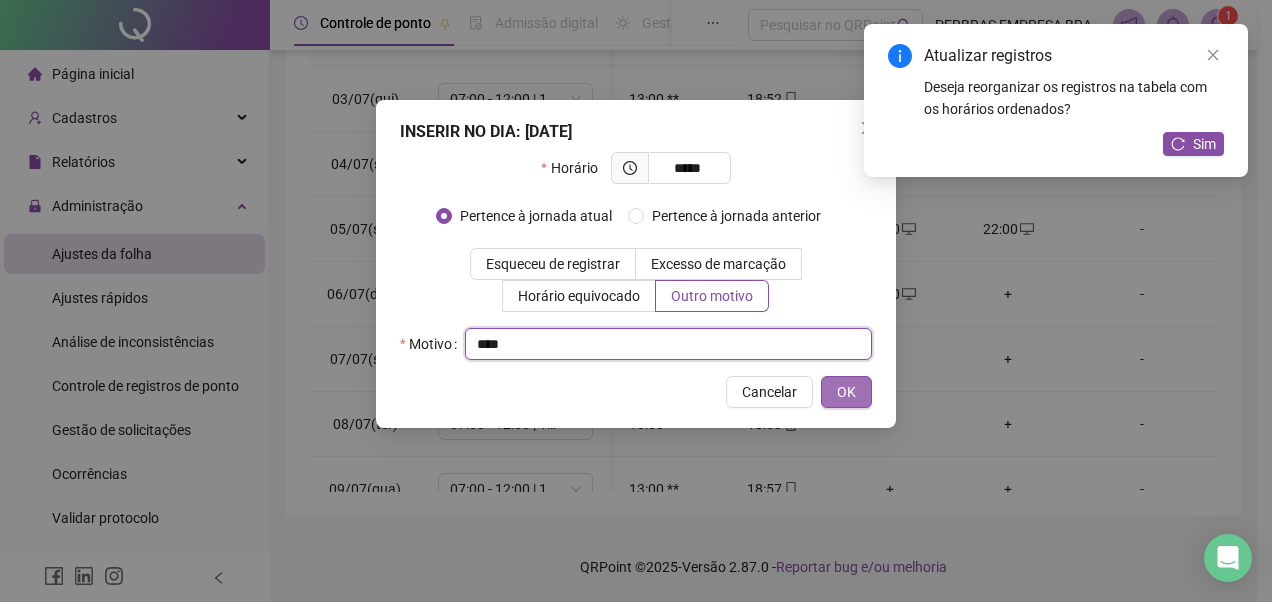 type on "****" 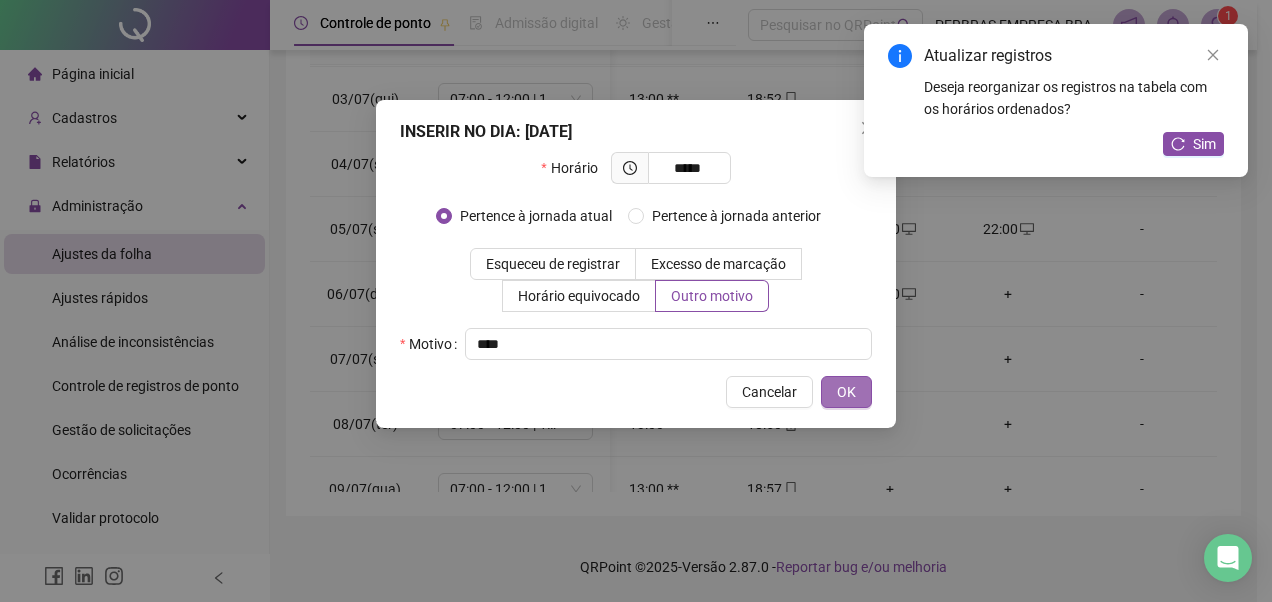 click on "OK" at bounding box center (846, 392) 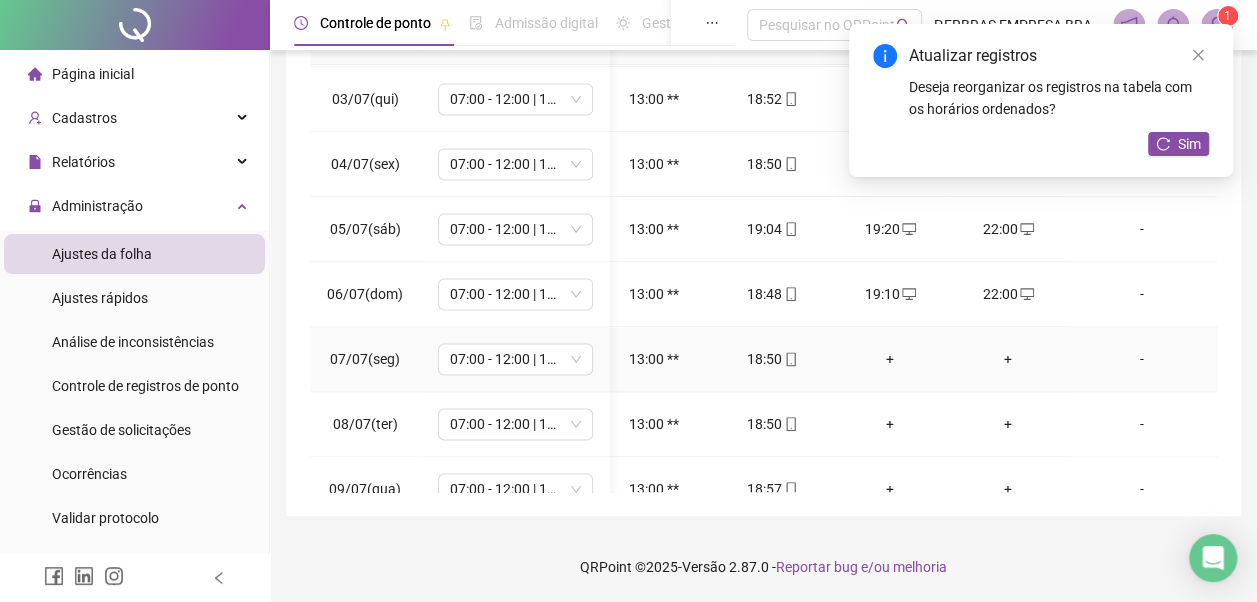 click on "+" at bounding box center [890, 359] 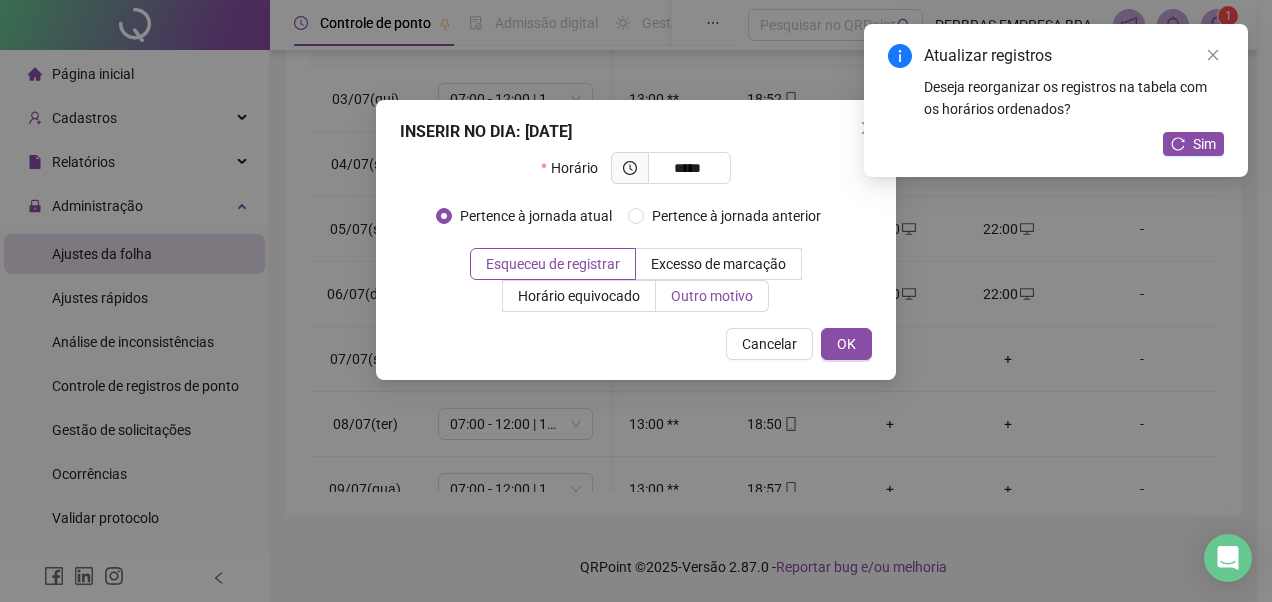 type on "*****" 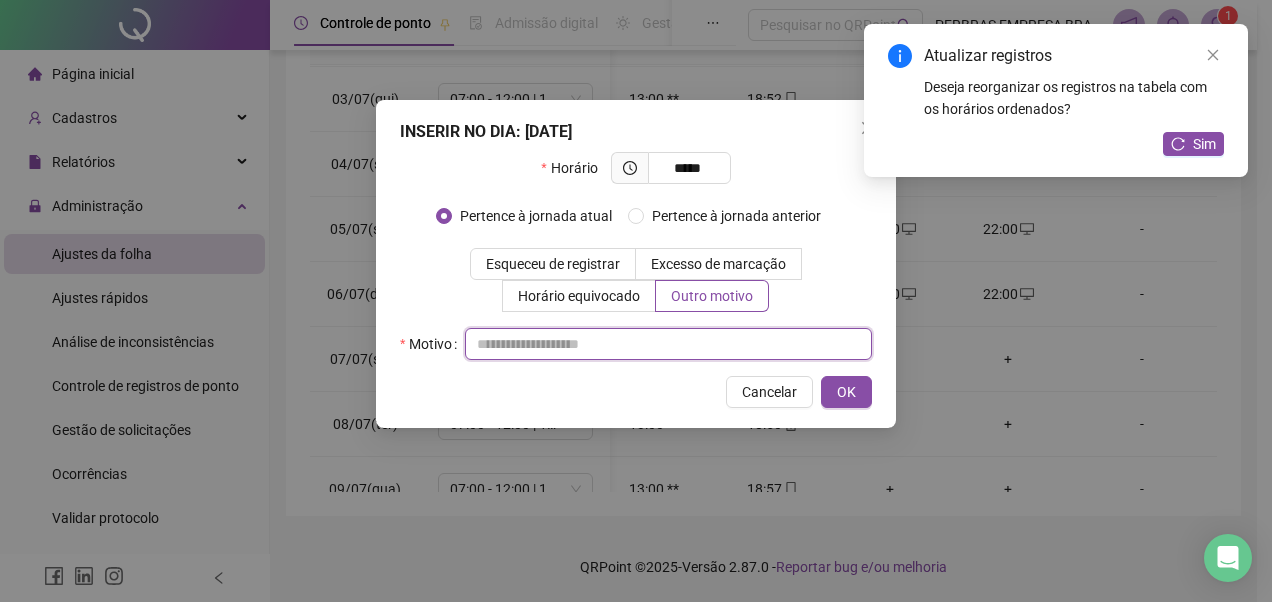 click at bounding box center (668, 344) 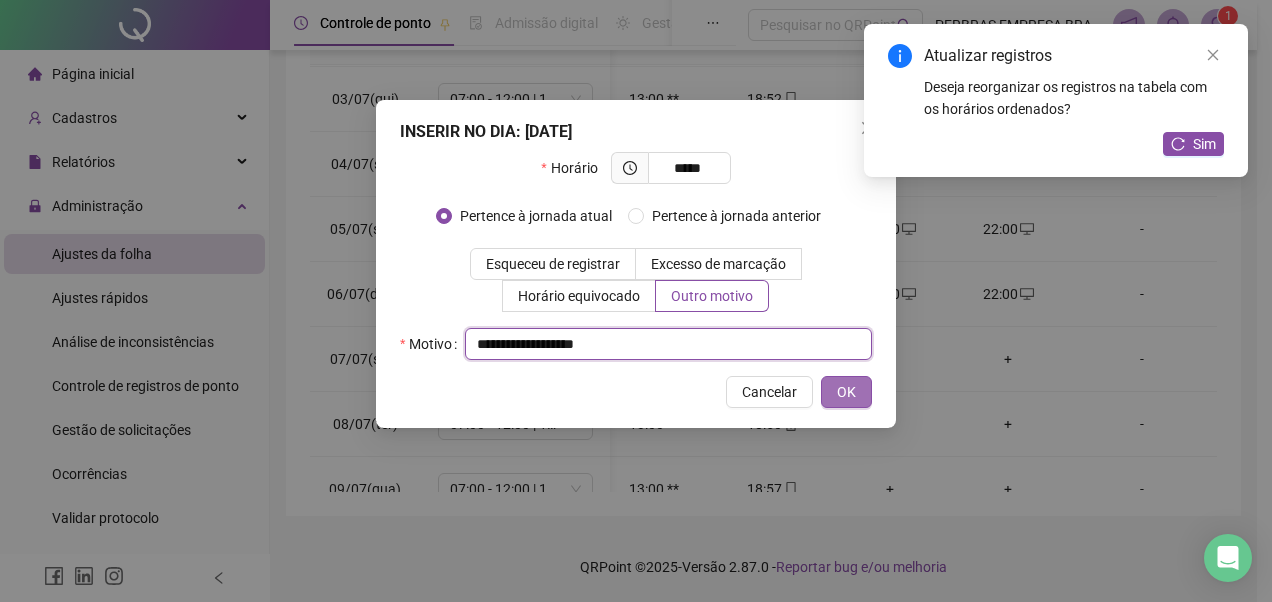 type on "**********" 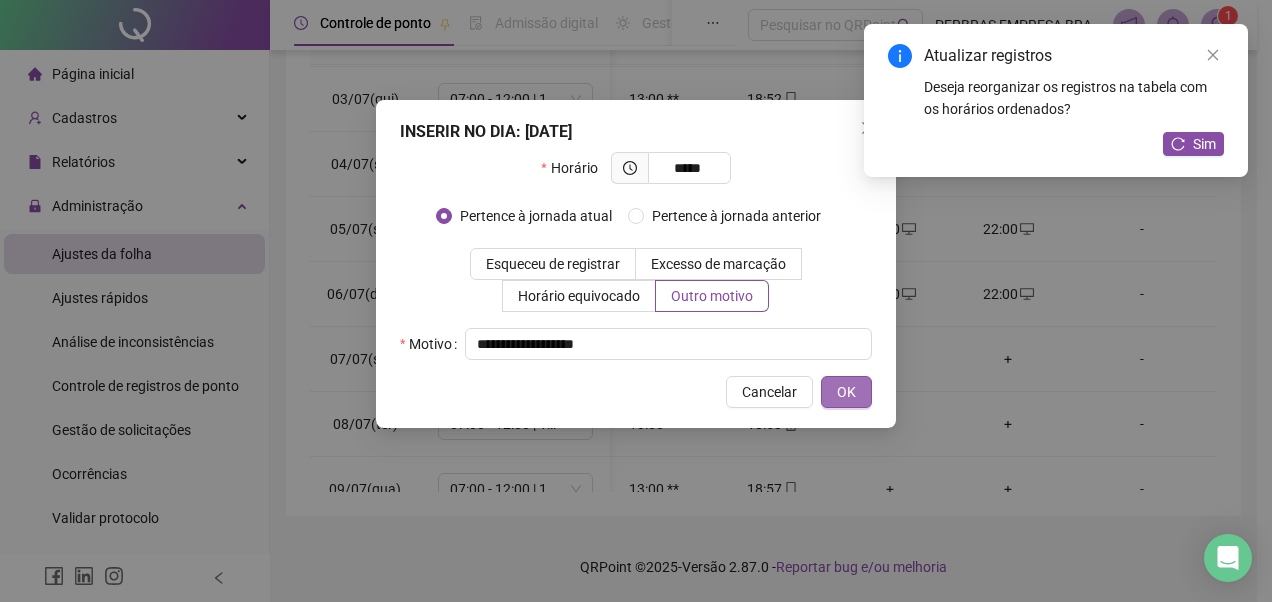 click on "OK" at bounding box center [846, 392] 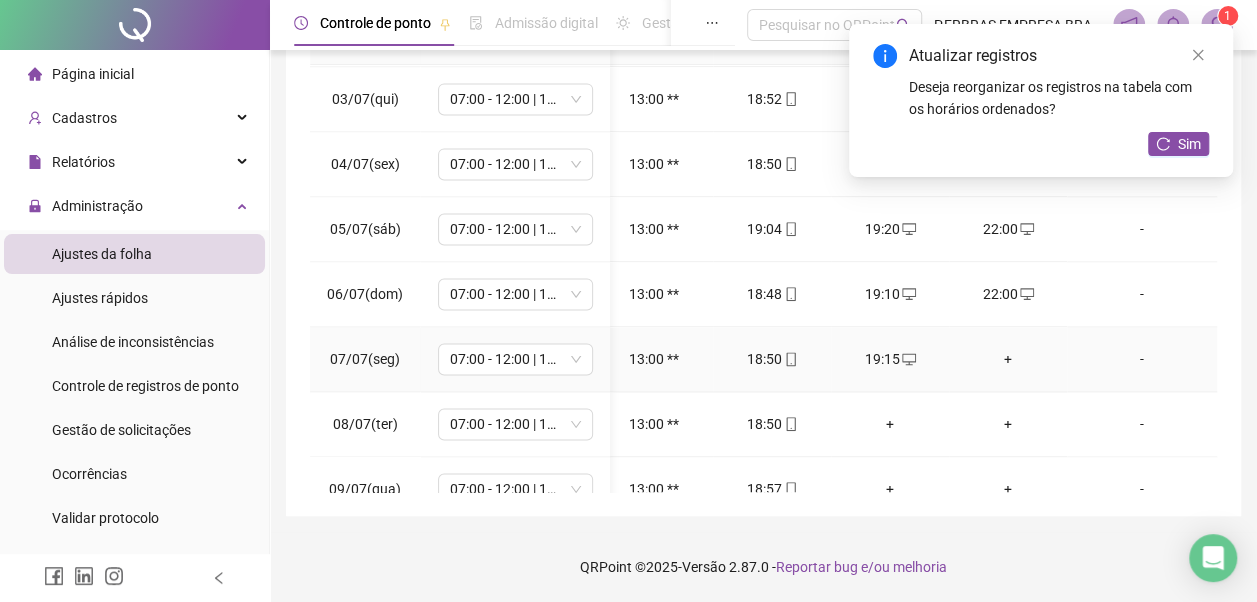 click on "+" at bounding box center (1008, 359) 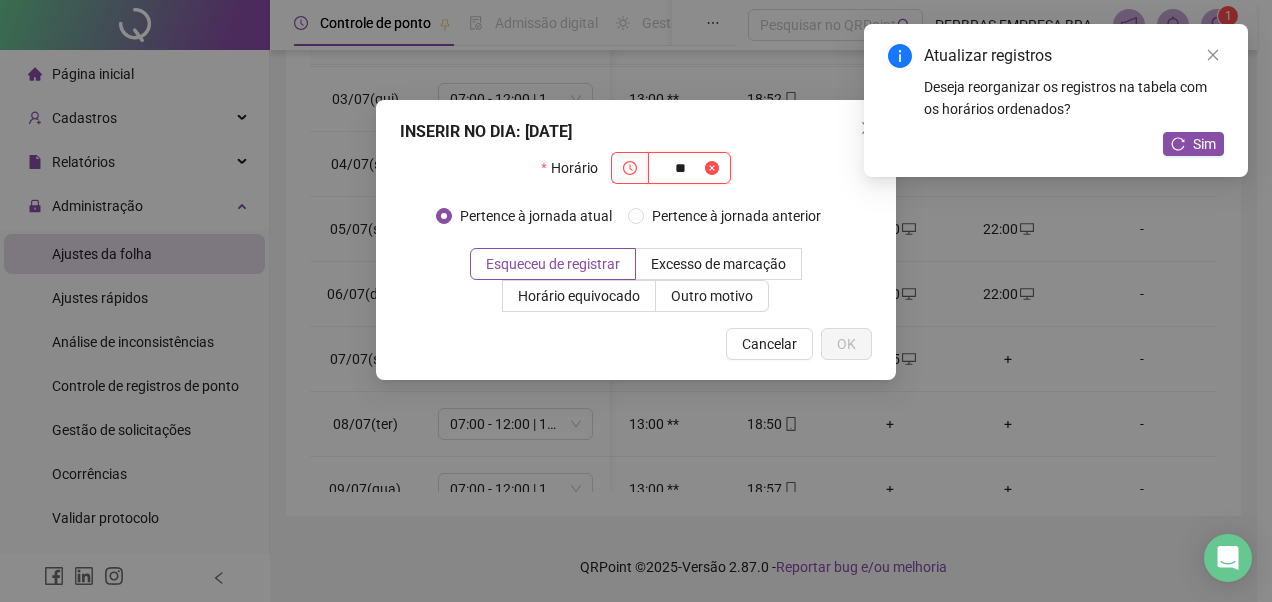 type on "*" 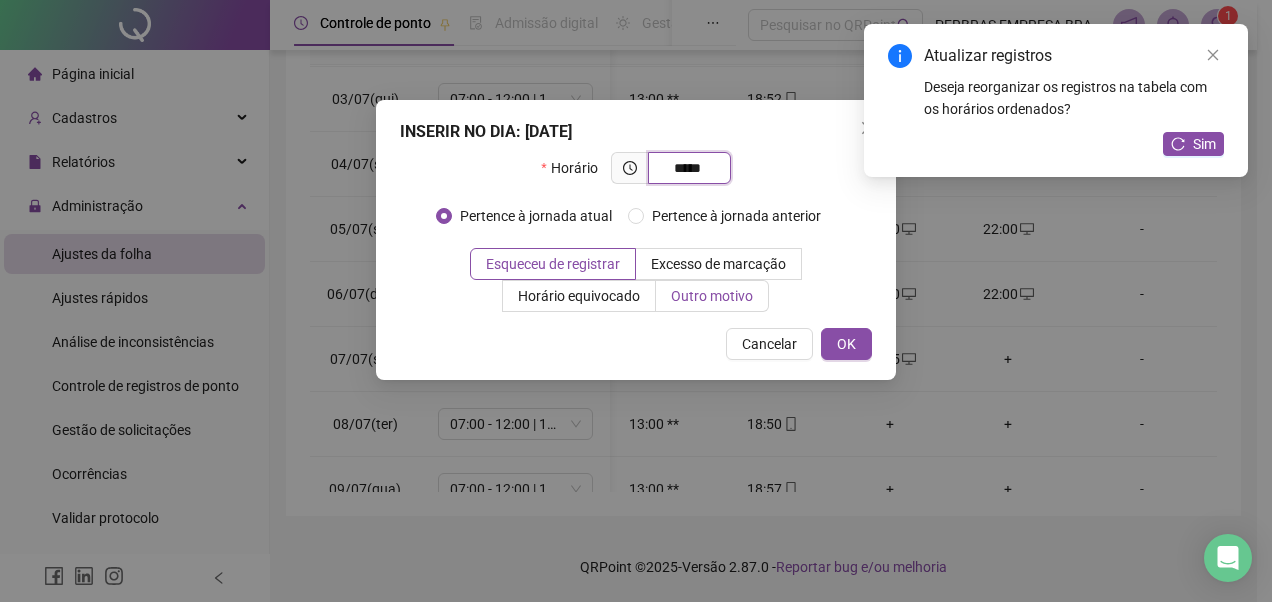 type on "*****" 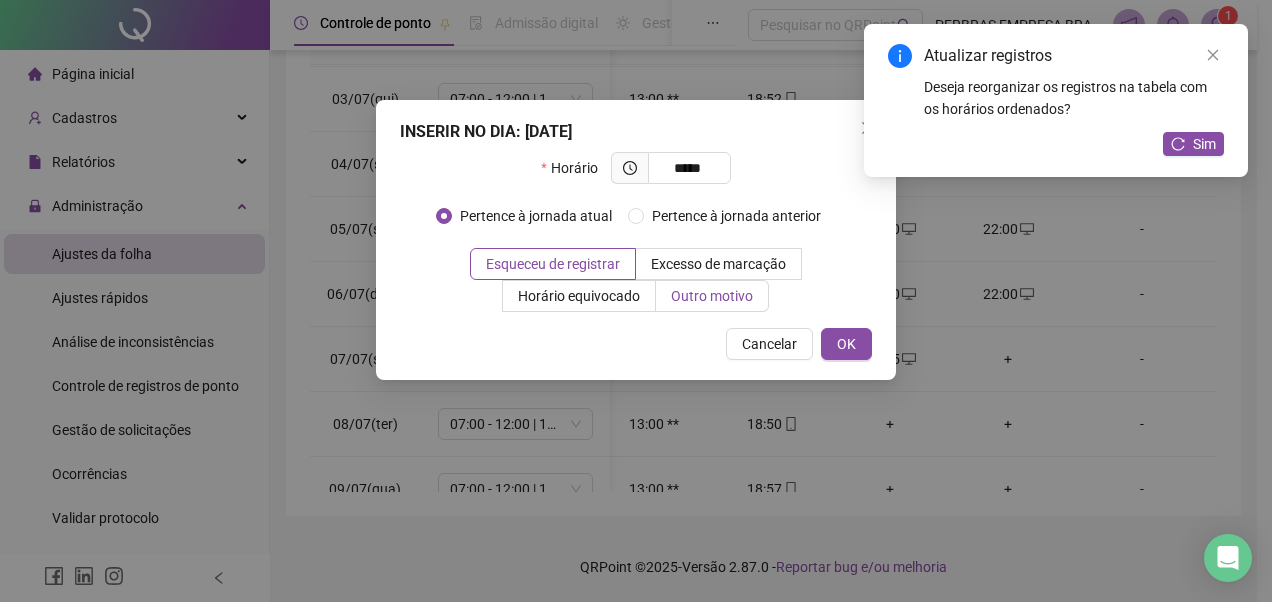 click on "Outro motivo" at bounding box center (712, 296) 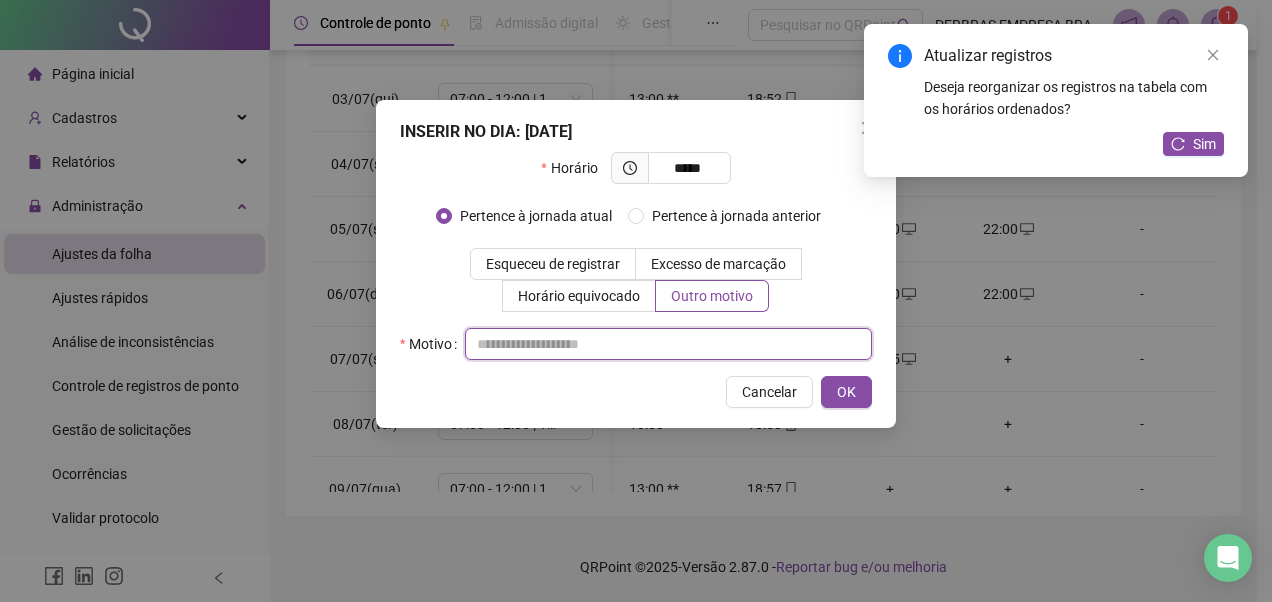 click at bounding box center (668, 344) 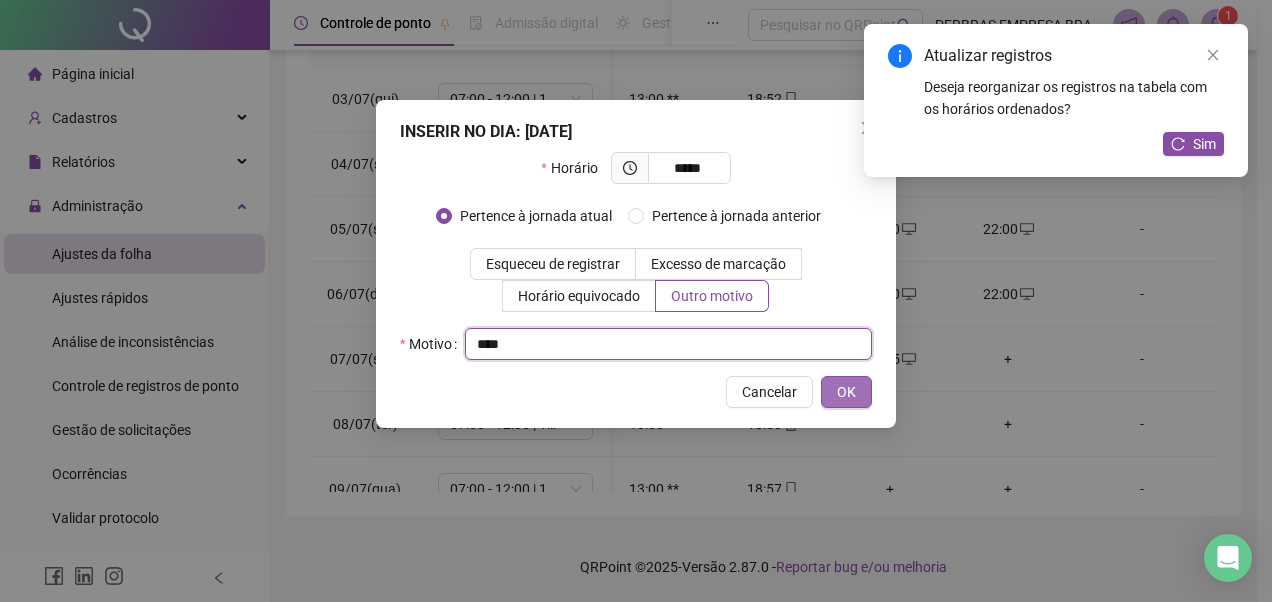 type on "****" 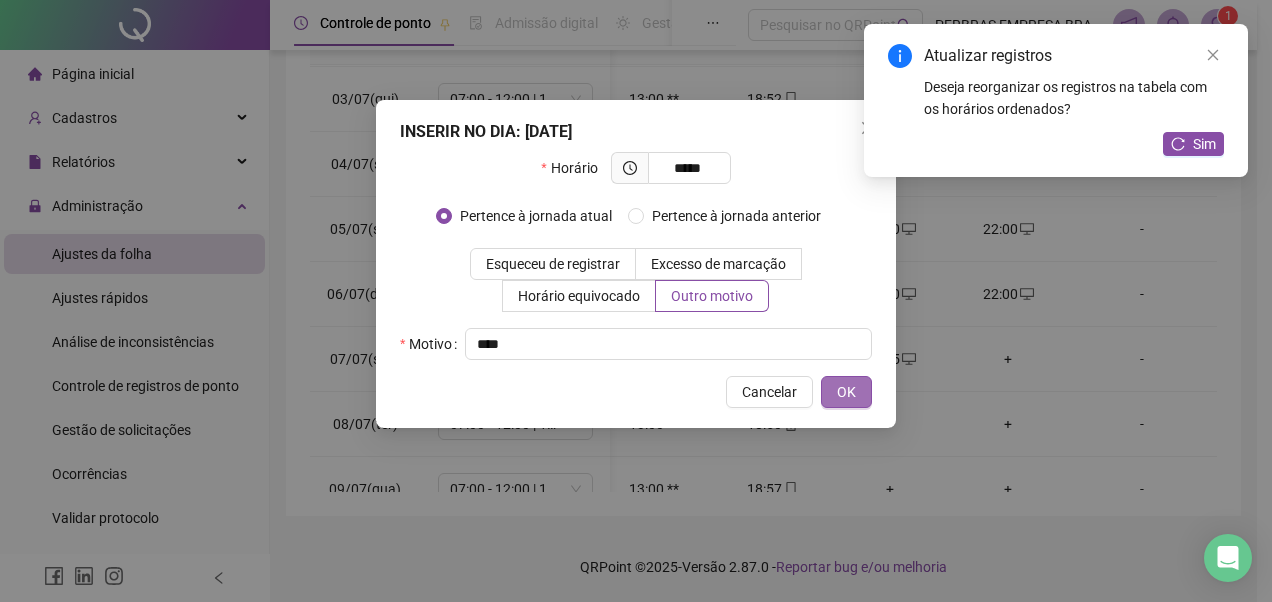 click on "OK" at bounding box center (846, 392) 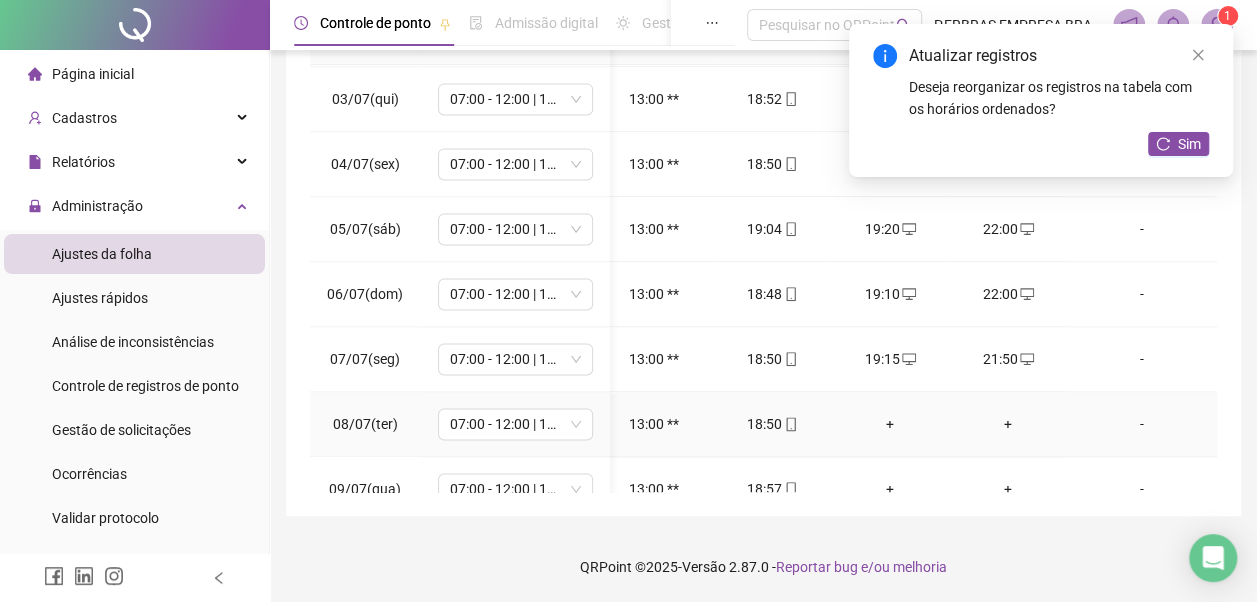 click on "+" at bounding box center (890, 424) 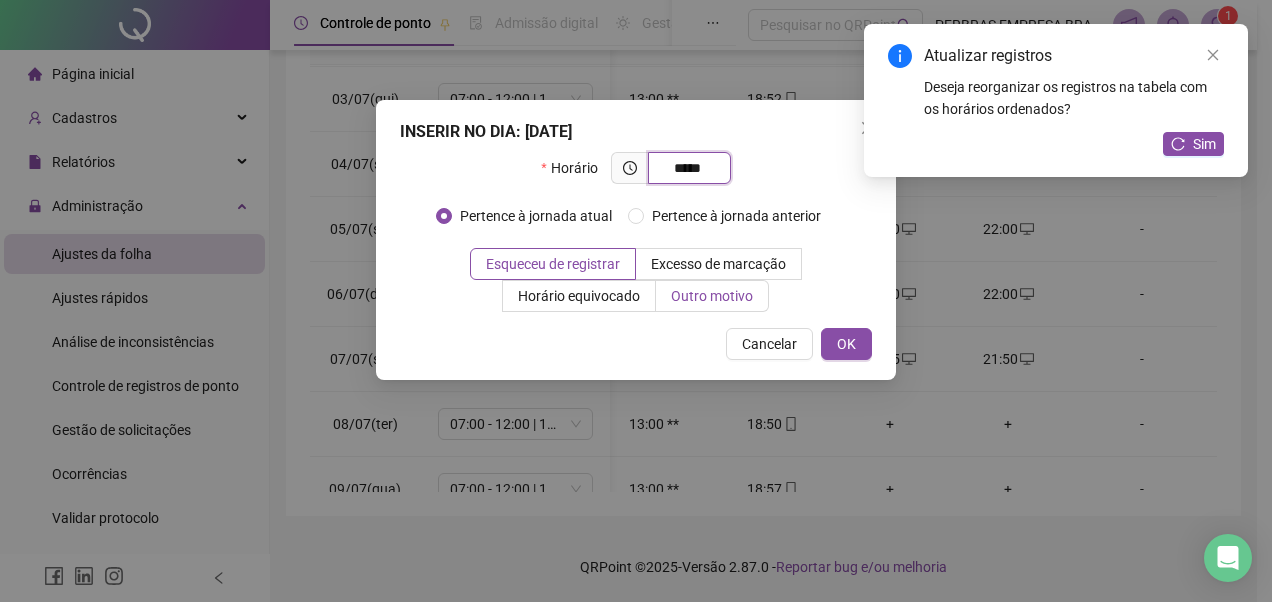 type on "*****" 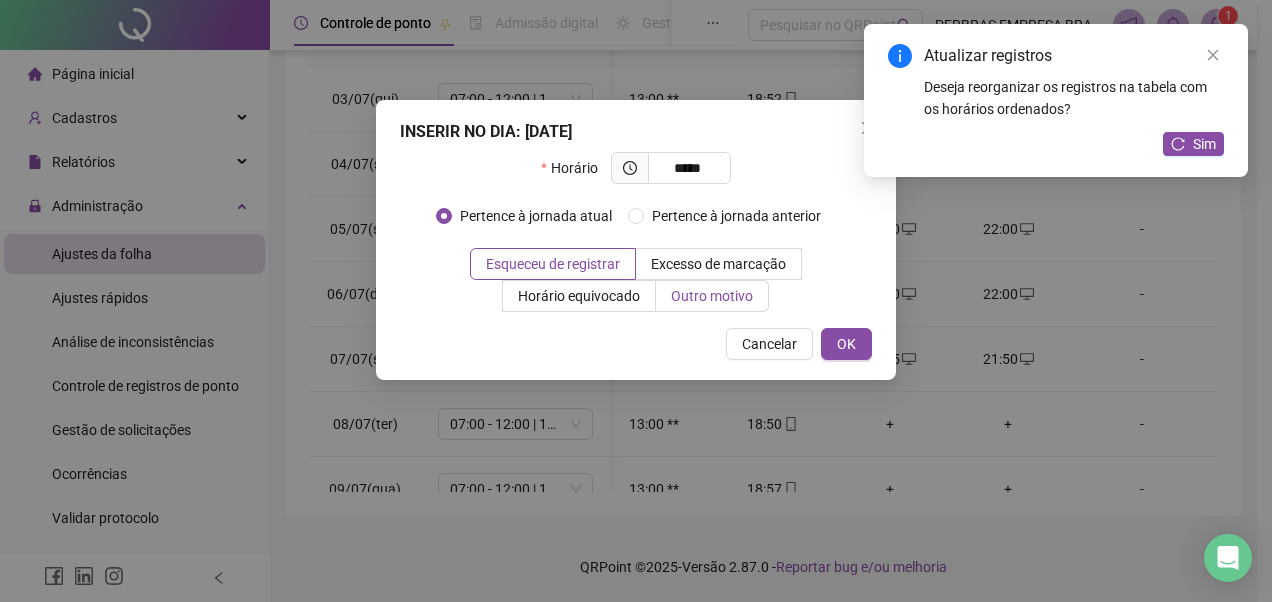 click on "Outro motivo" at bounding box center (712, 296) 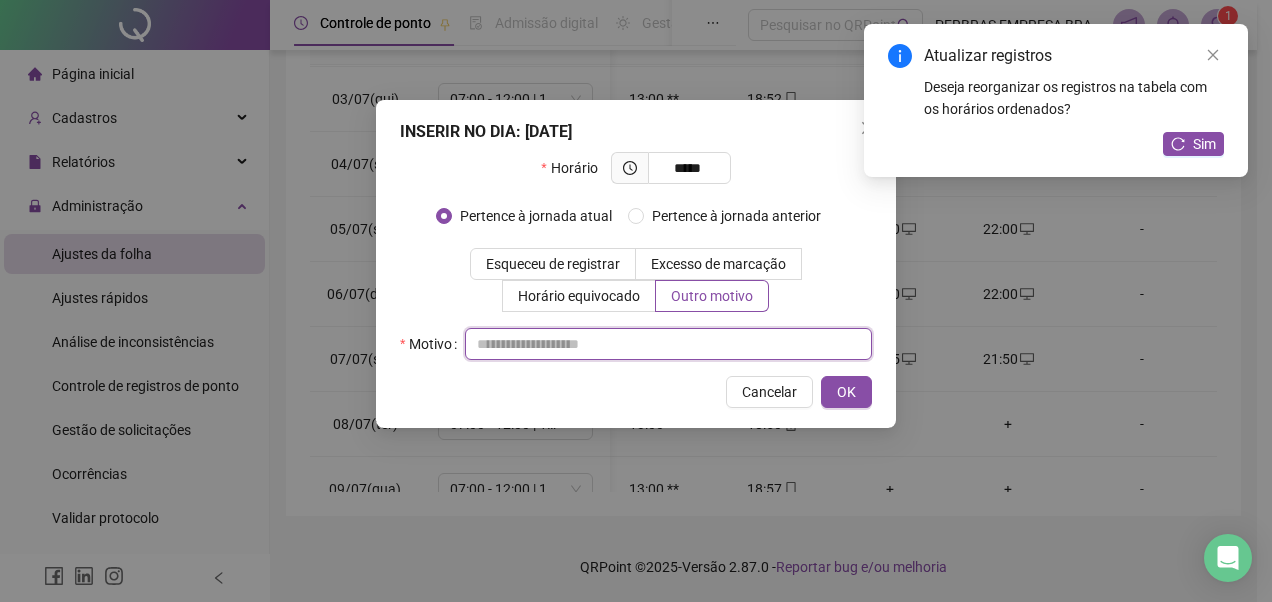 drag, startPoint x: 602, startPoint y: 354, endPoint x: 591, endPoint y: 355, distance: 11.045361 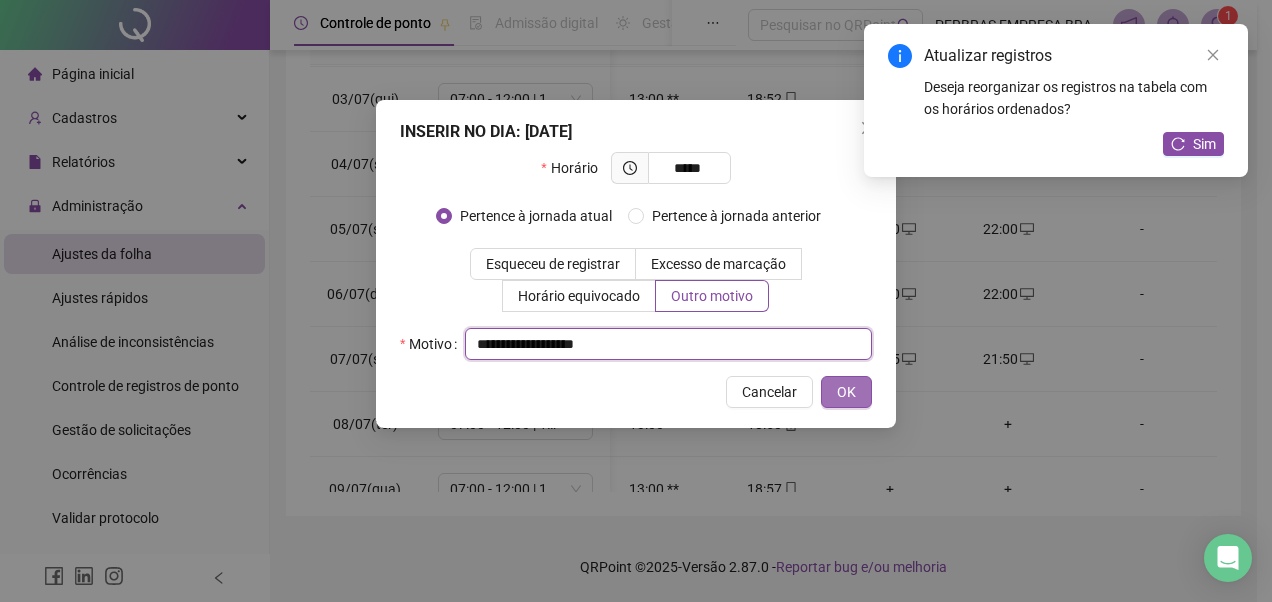 type on "**********" 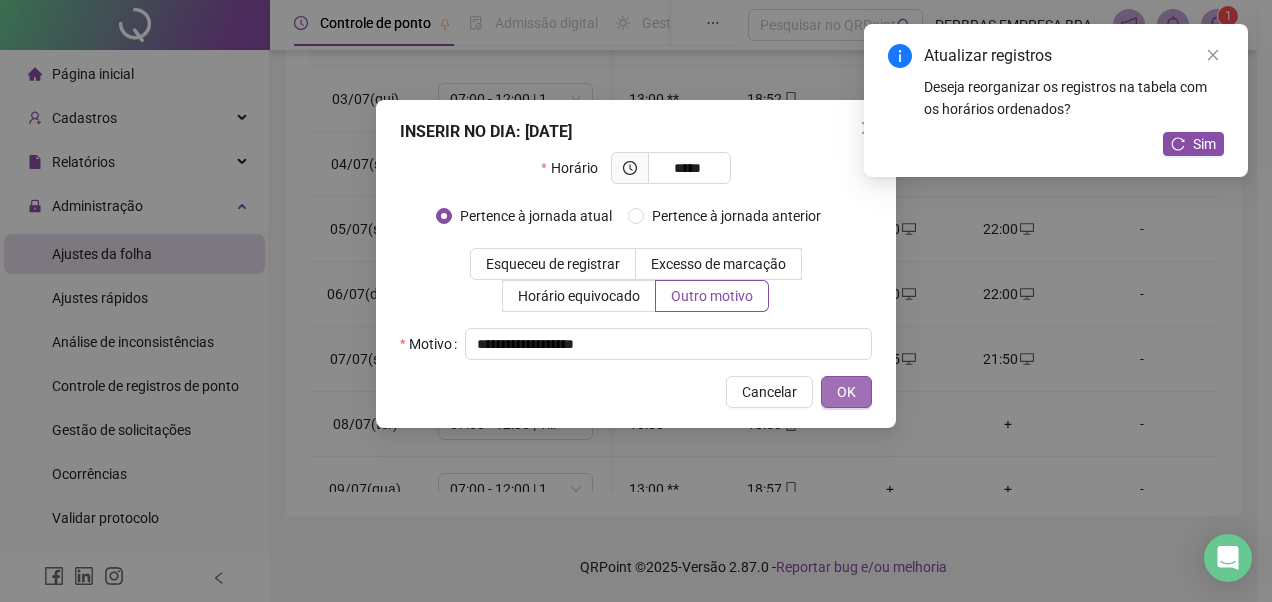 click on "OK" at bounding box center [846, 392] 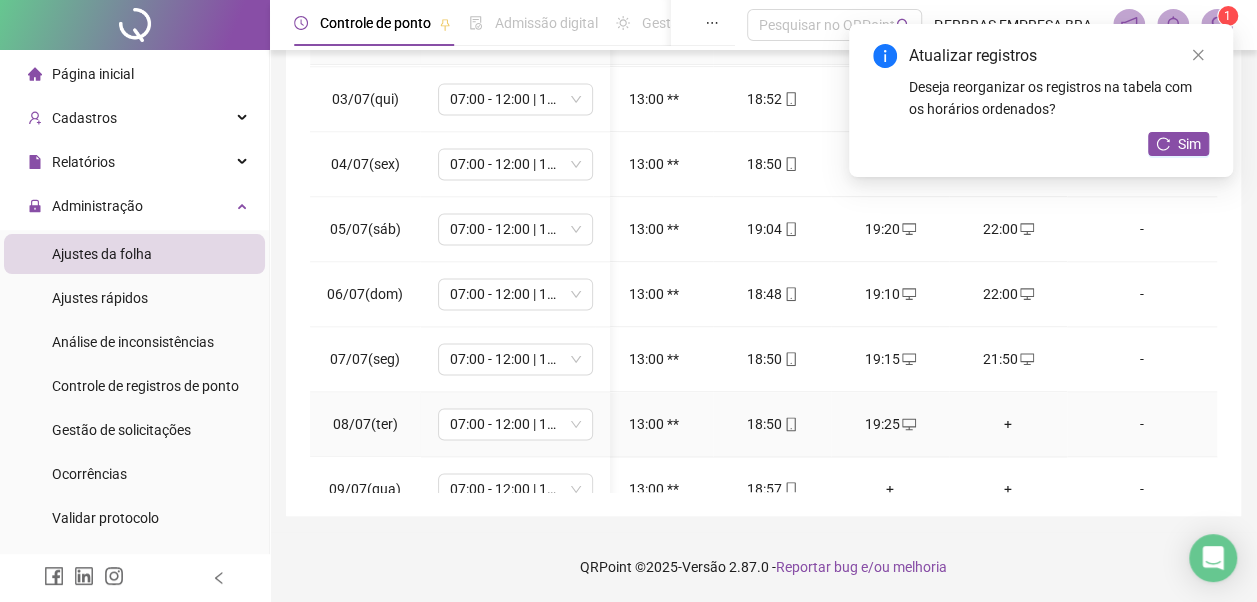 click on "+" at bounding box center (1008, 424) 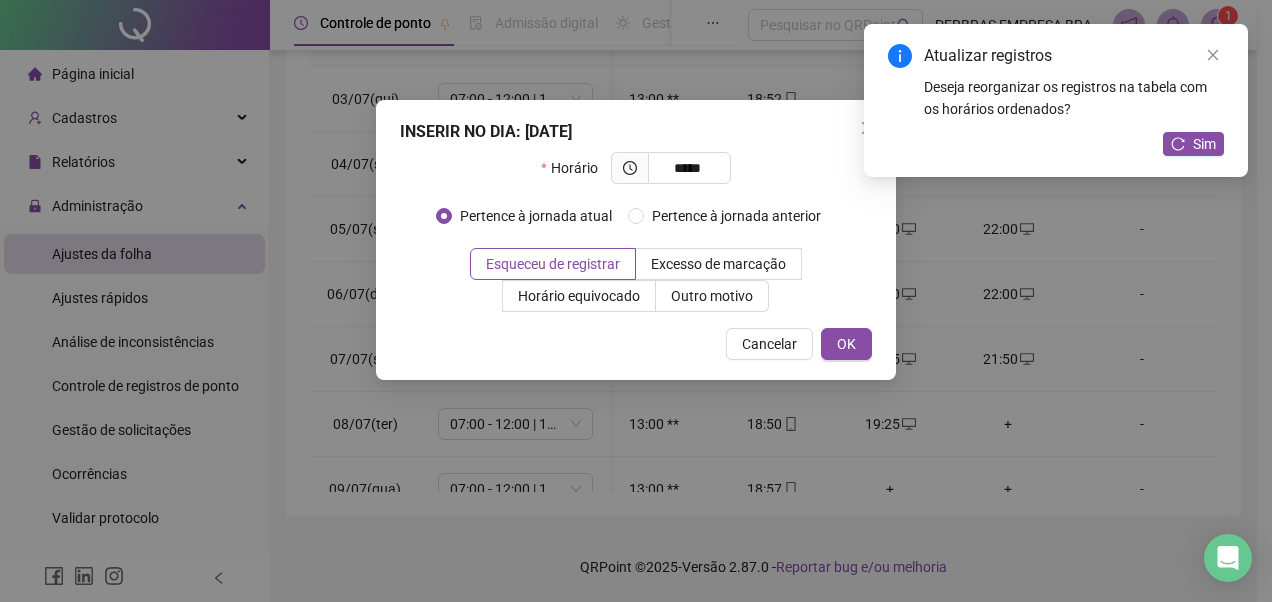 type on "*****" 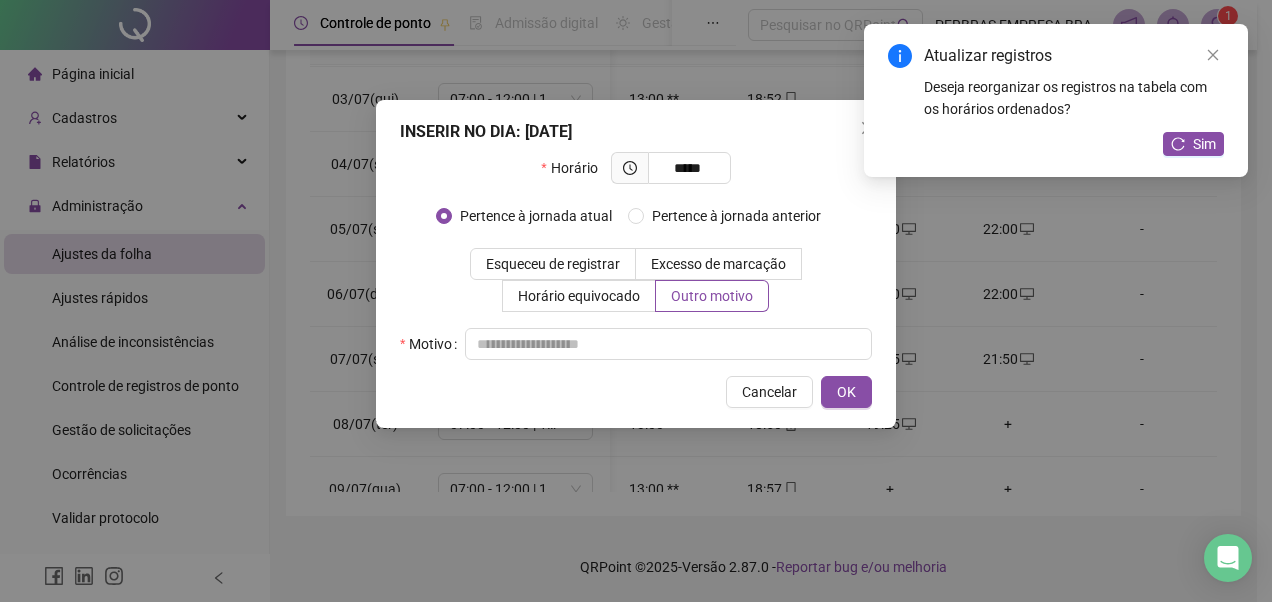 drag, startPoint x: 664, startPoint y: 371, endPoint x: 664, endPoint y: 359, distance: 12 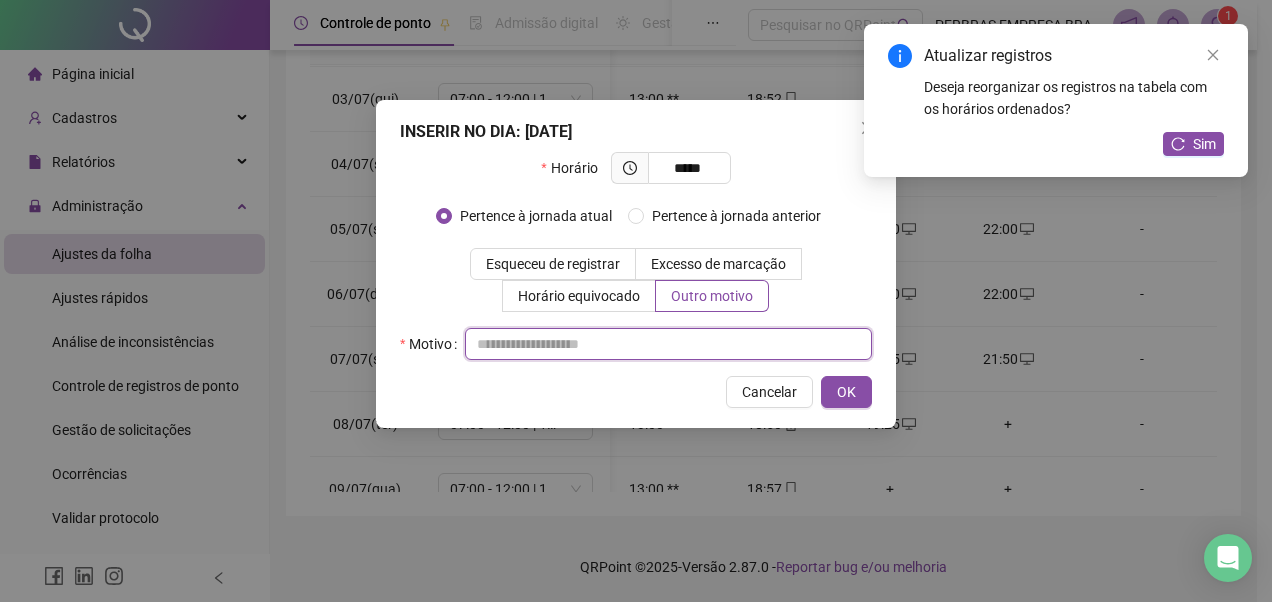 click at bounding box center [668, 344] 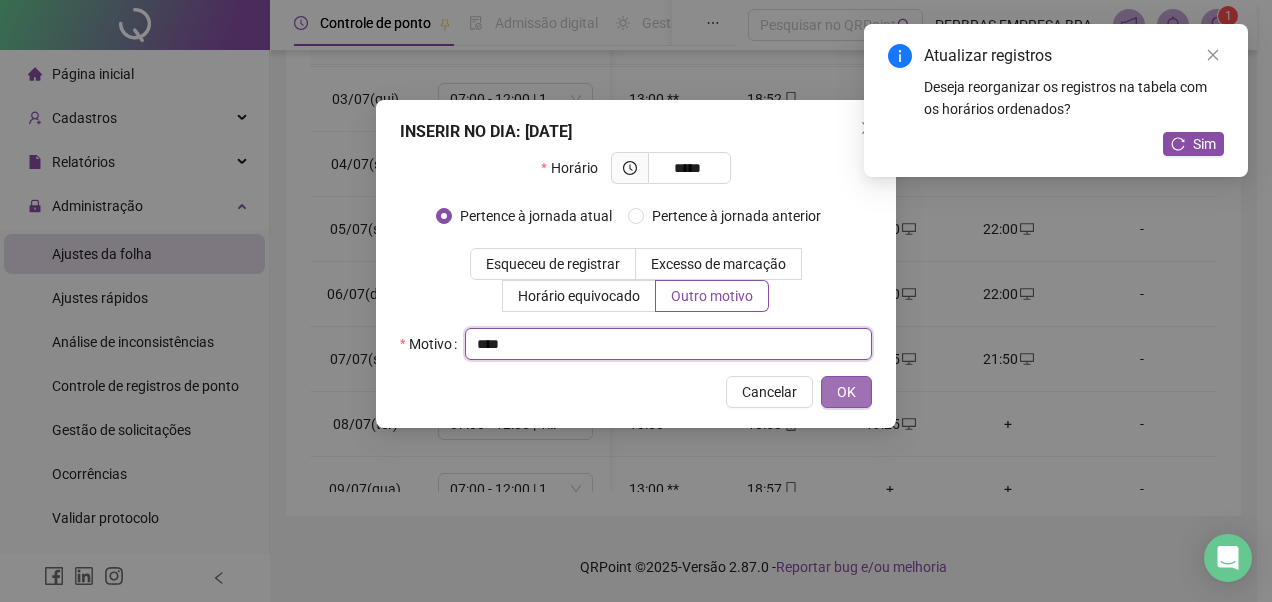 type on "****" 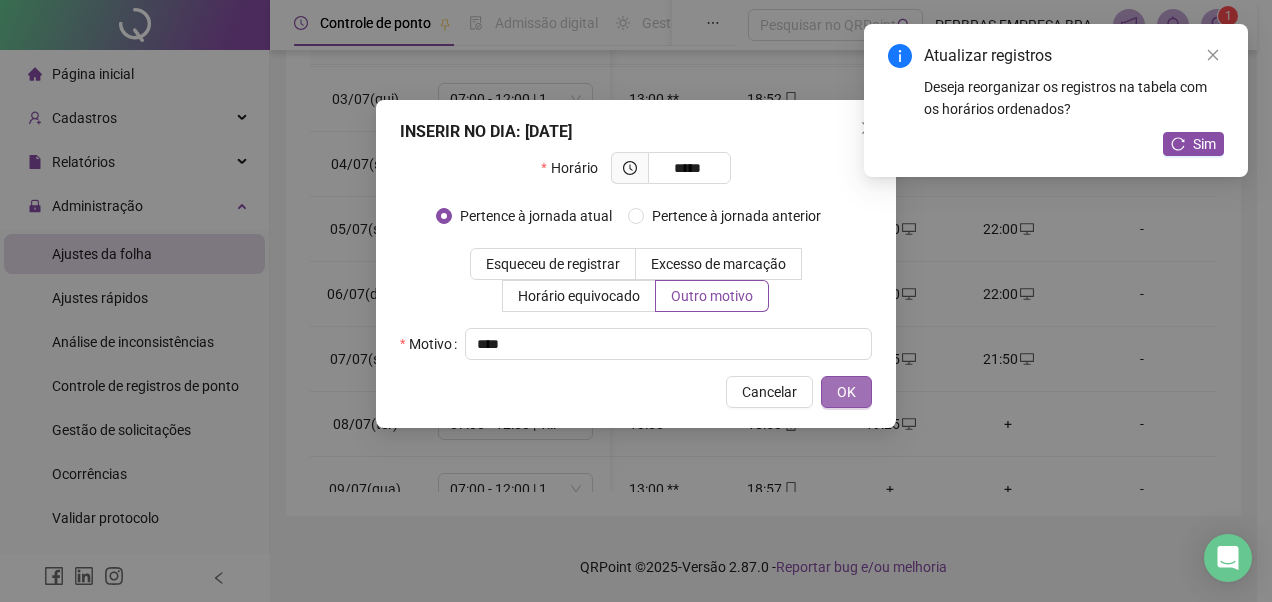 click on "OK" at bounding box center [846, 392] 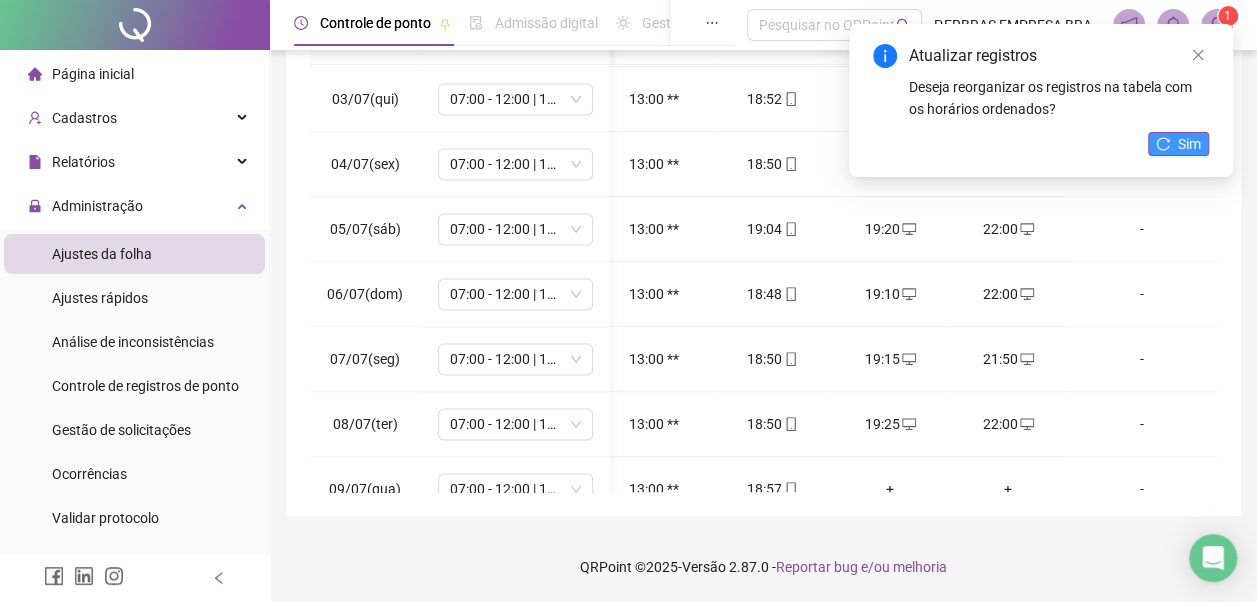 click on "Sim" at bounding box center [1178, 144] 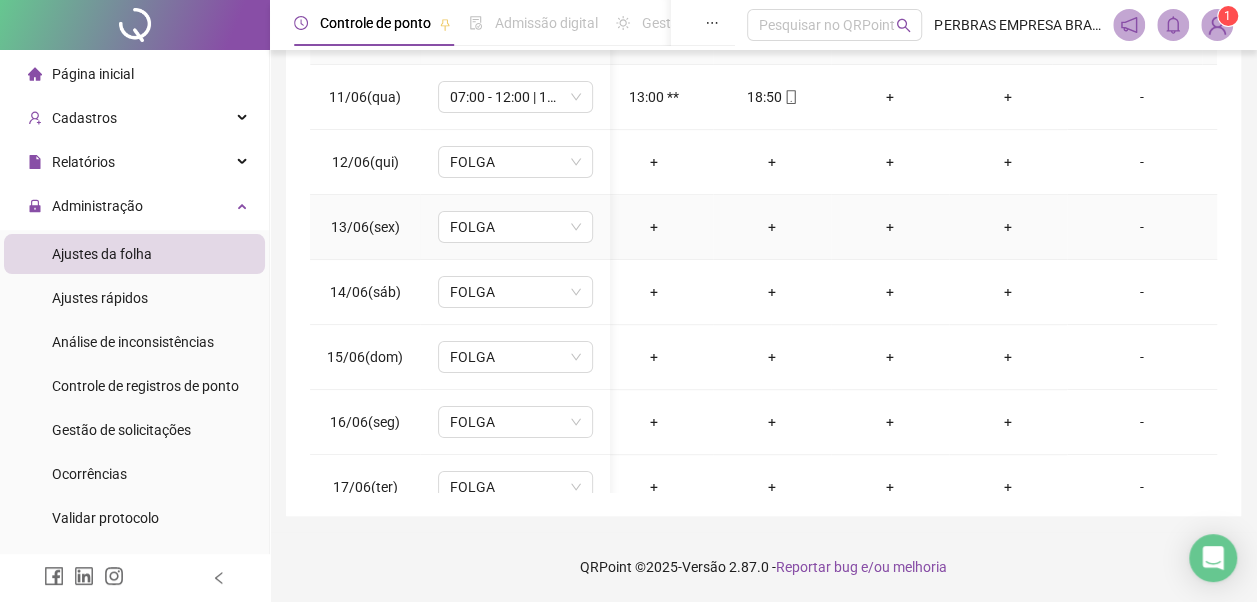 scroll, scrollTop: 0, scrollLeft: 251, axis: horizontal 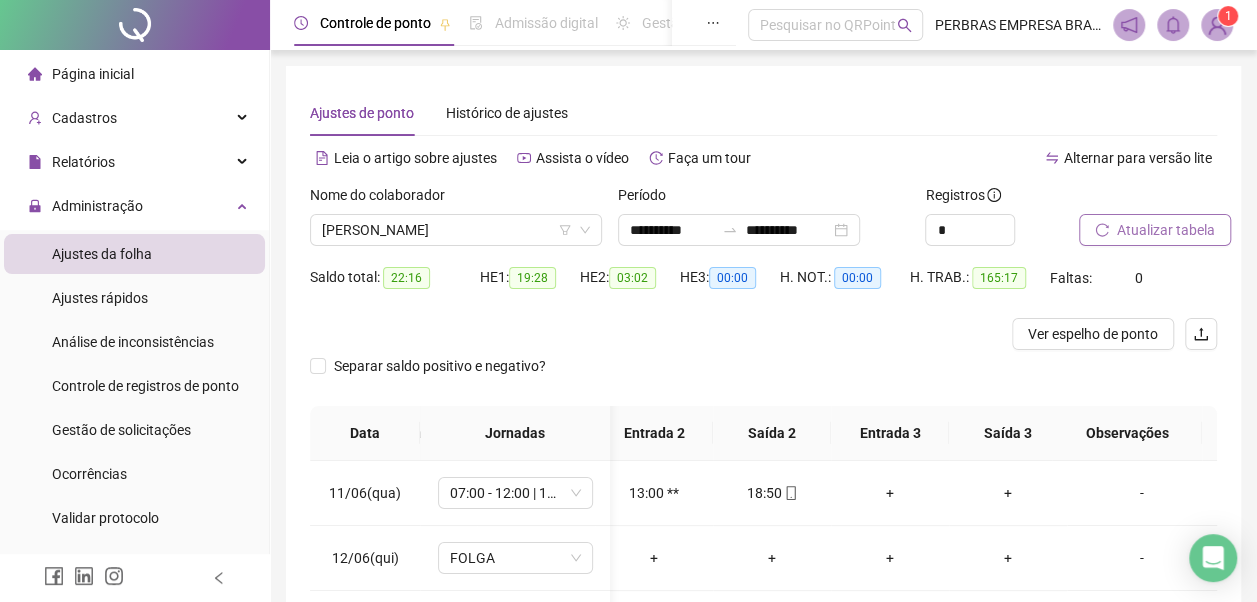 click on "Atualizar tabela" at bounding box center (1155, 230) 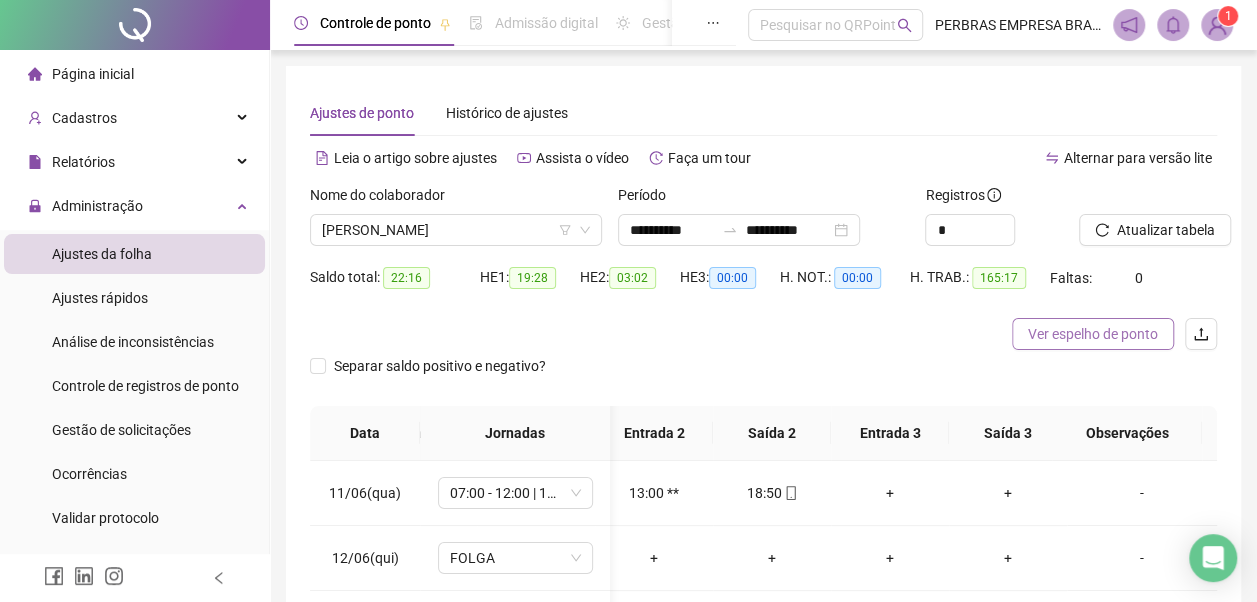 click on "Ver espelho de ponto" at bounding box center (1093, 334) 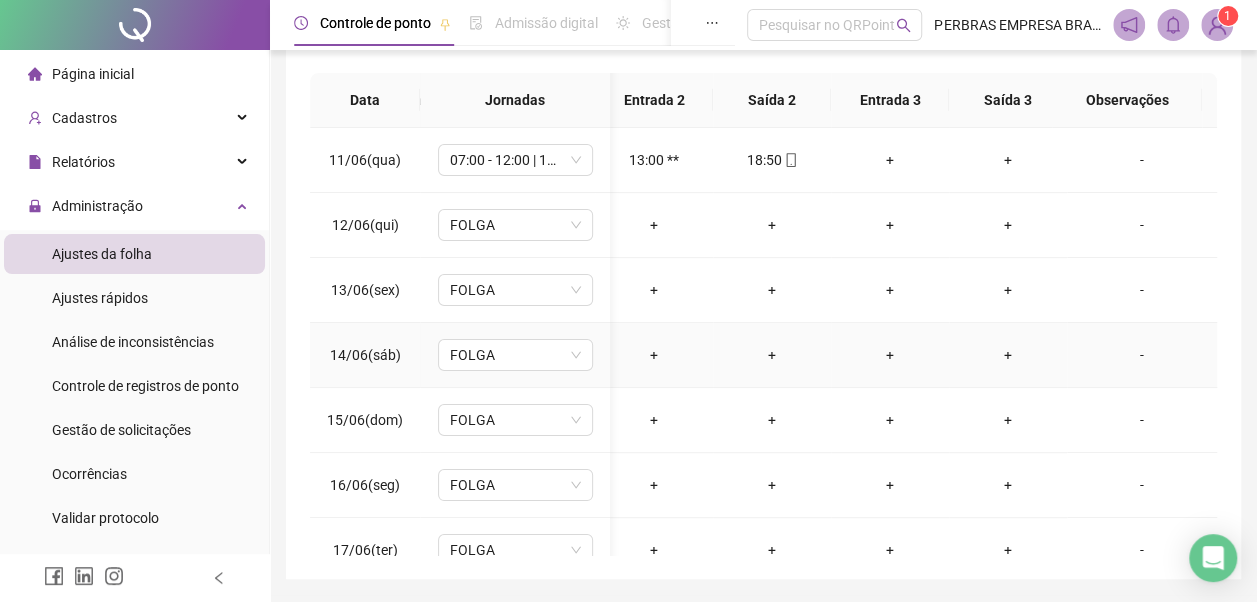 scroll, scrollTop: 396, scrollLeft: 0, axis: vertical 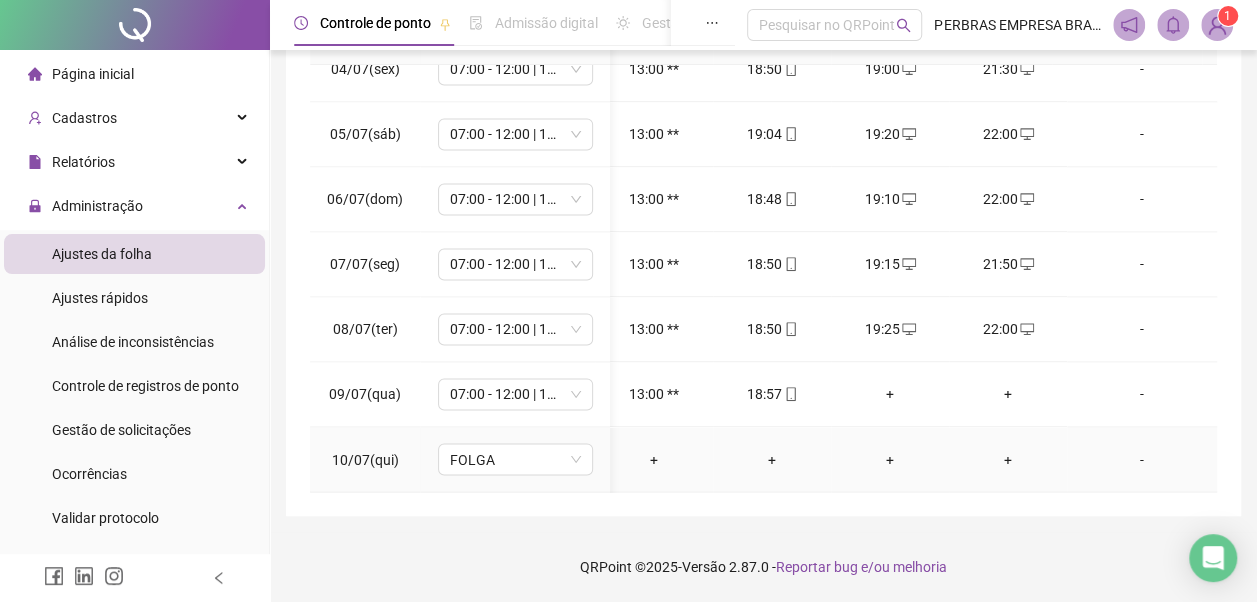 click on "-" at bounding box center (1142, 459) 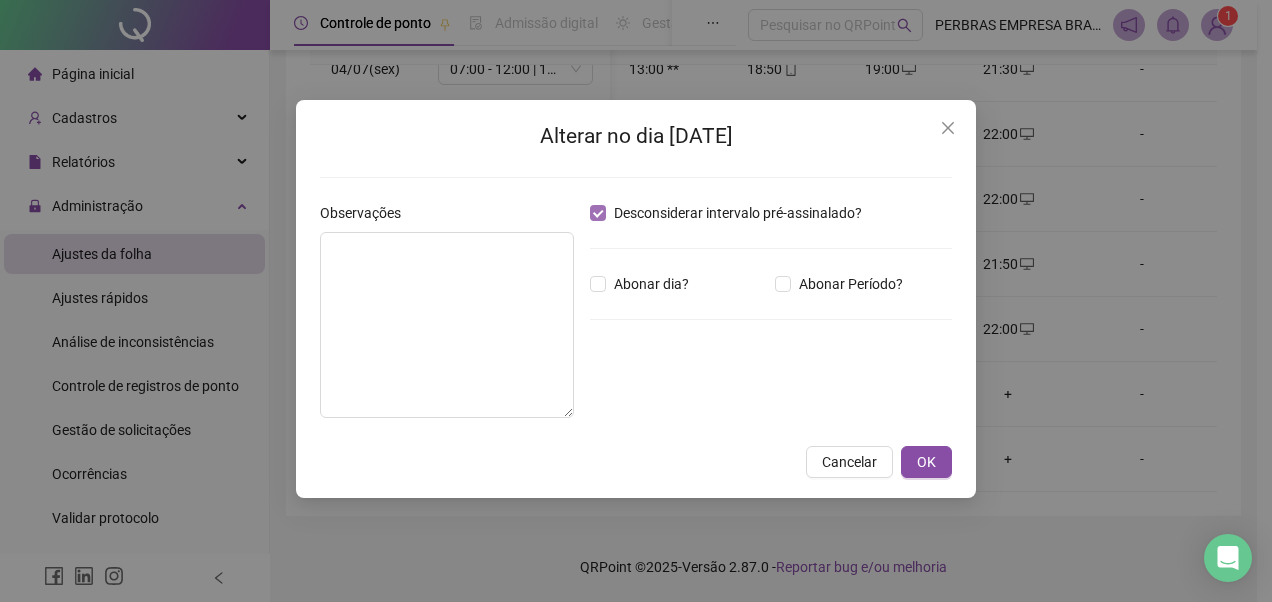 click on "Desconsiderar intervalo pré-assinalado?" at bounding box center [738, 213] 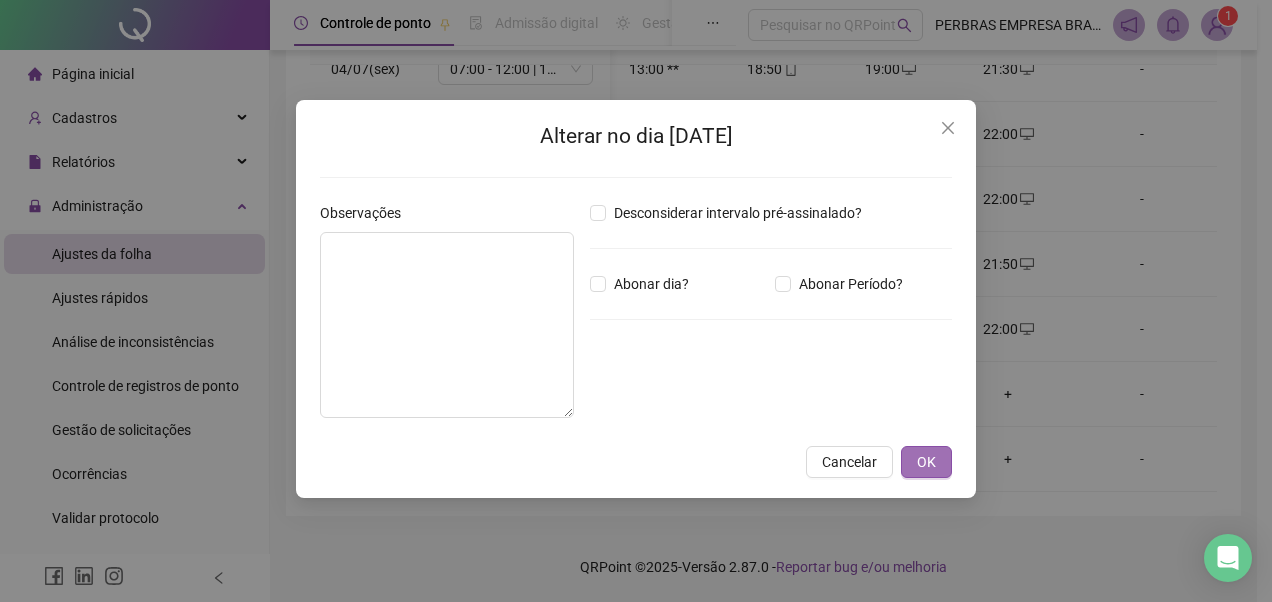 click on "OK" at bounding box center (926, 462) 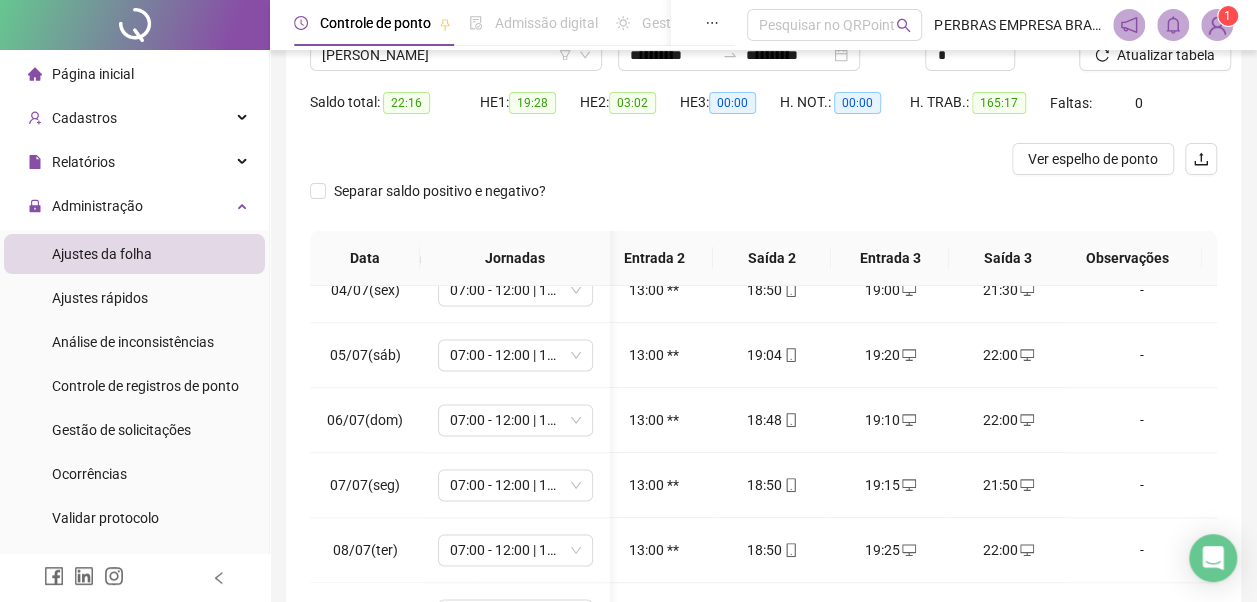 scroll, scrollTop: 0, scrollLeft: 0, axis: both 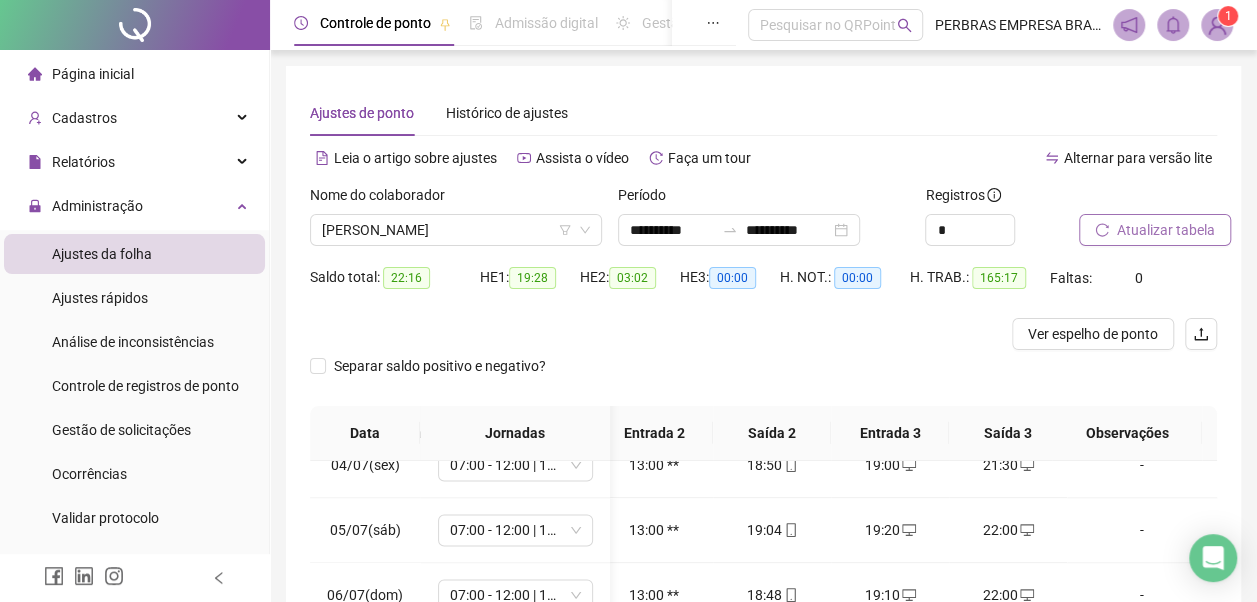 click on "Atualizar tabela" at bounding box center [1155, 230] 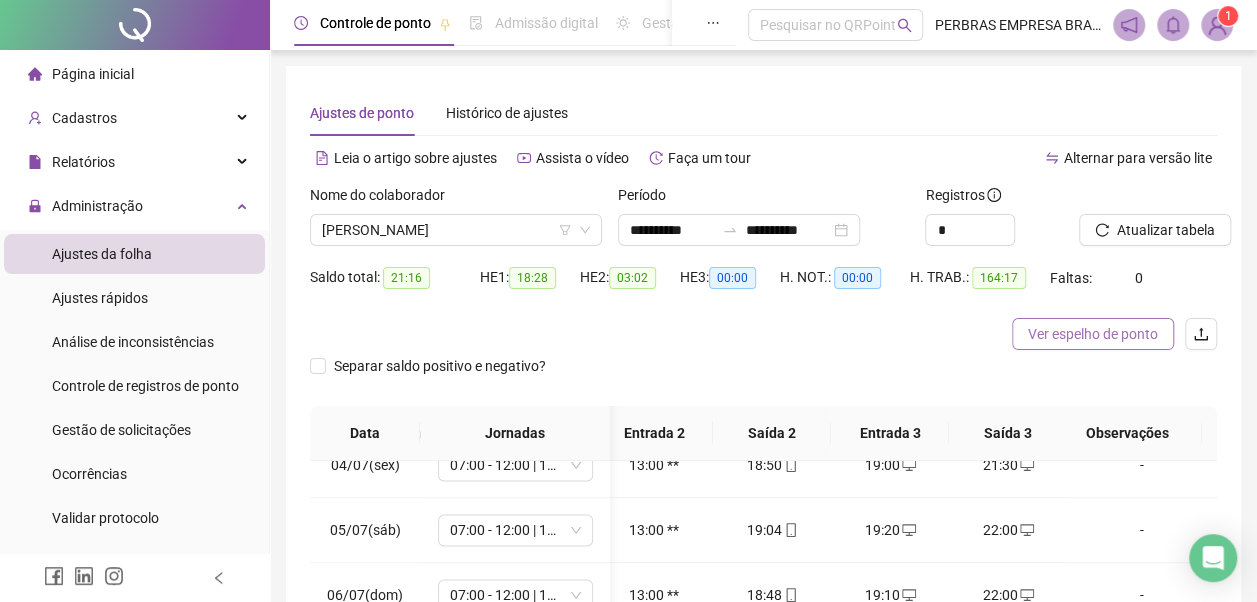 click on "Ver espelho de ponto" at bounding box center [1093, 334] 